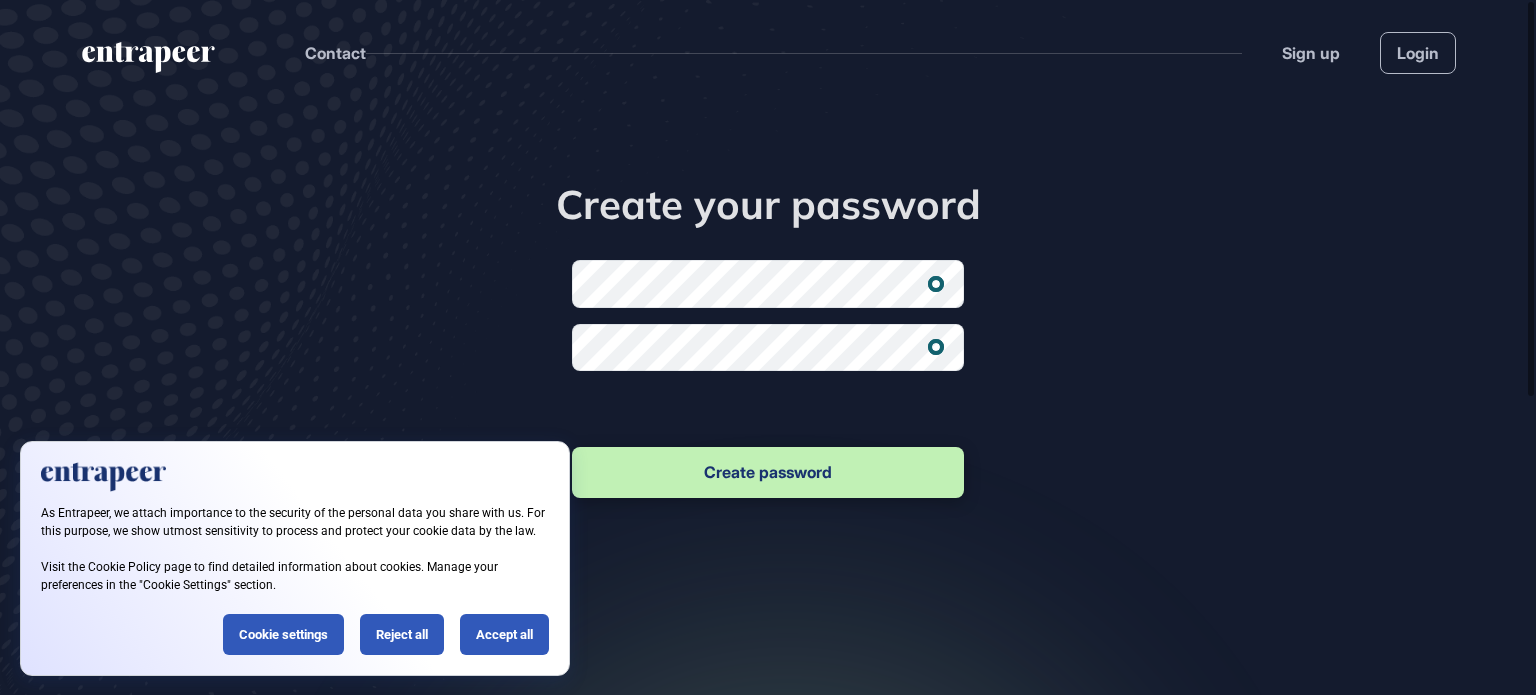 scroll, scrollTop: 0, scrollLeft: 0, axis: both 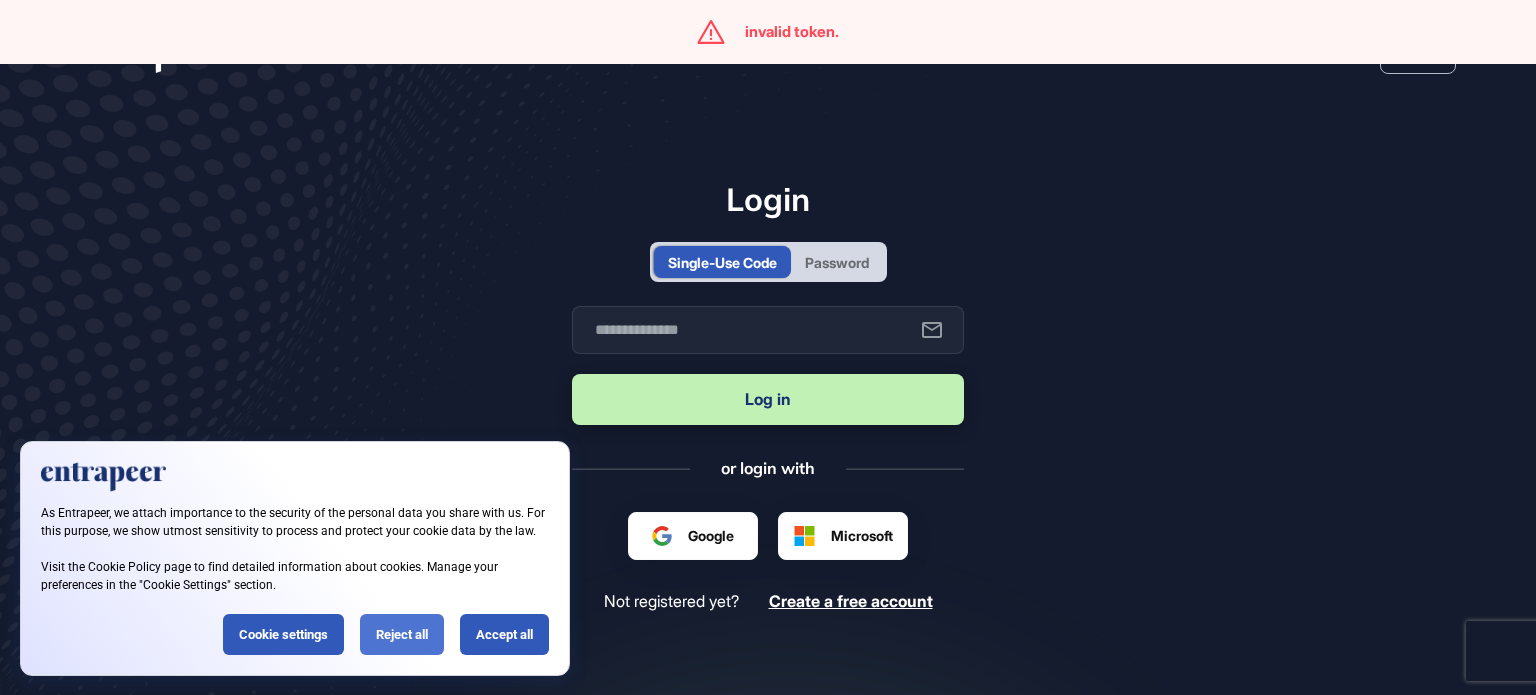 click on "Reject all" 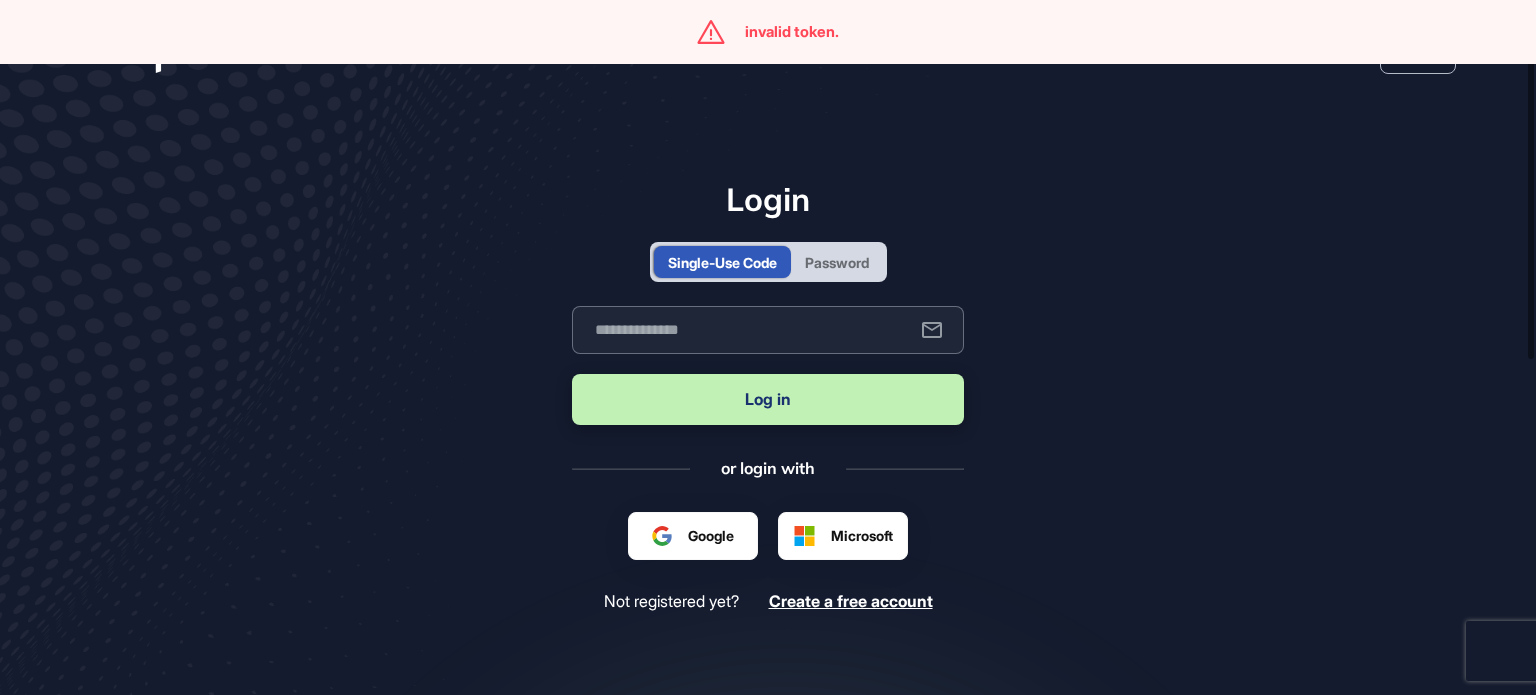 click at bounding box center [768, 330] 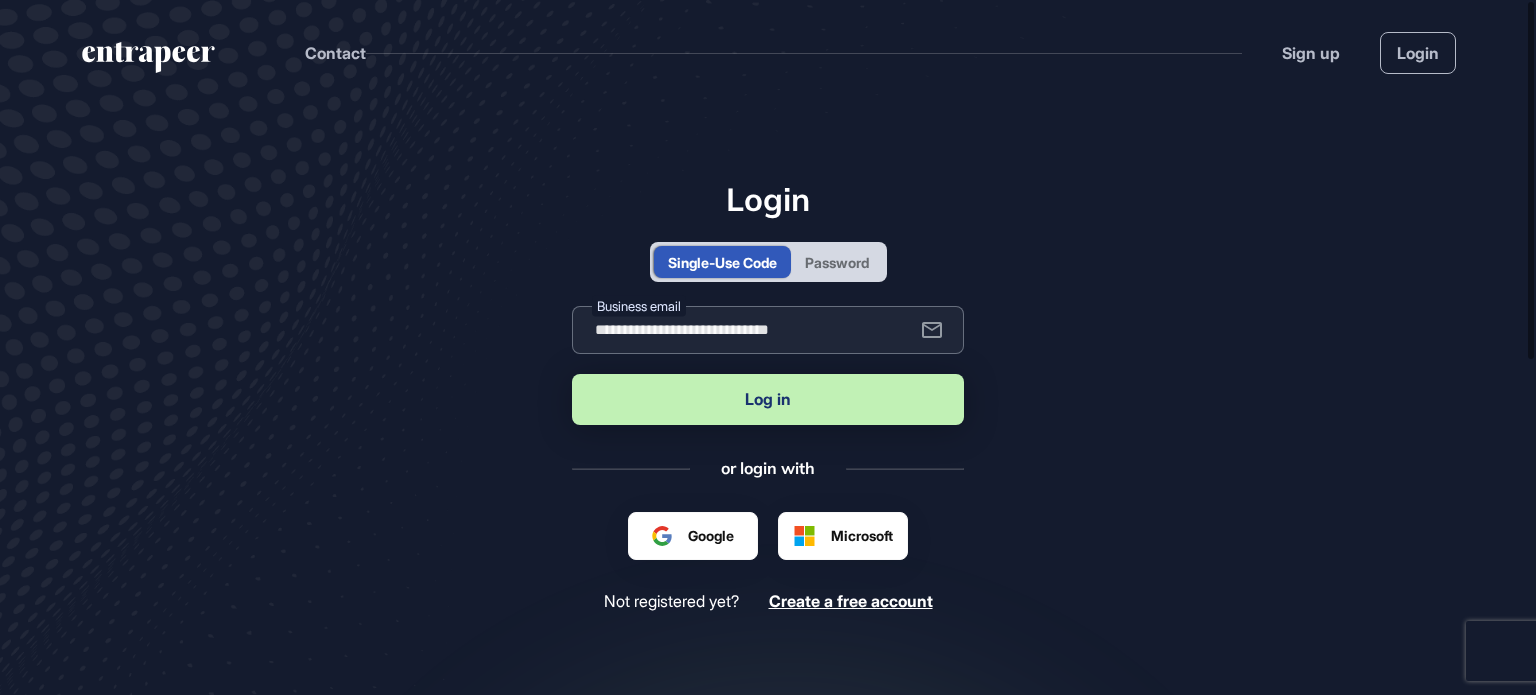 type on "**********" 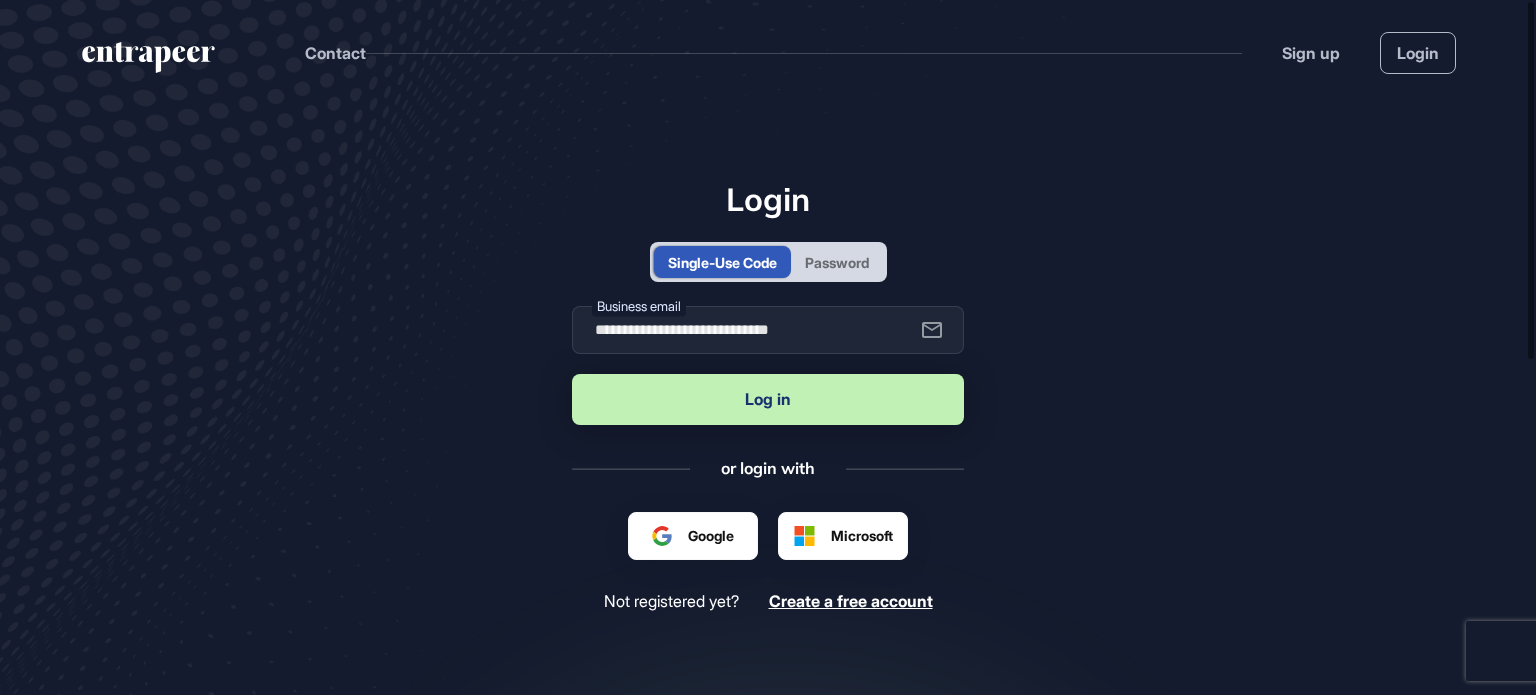 click on "Log in" at bounding box center [768, 399] 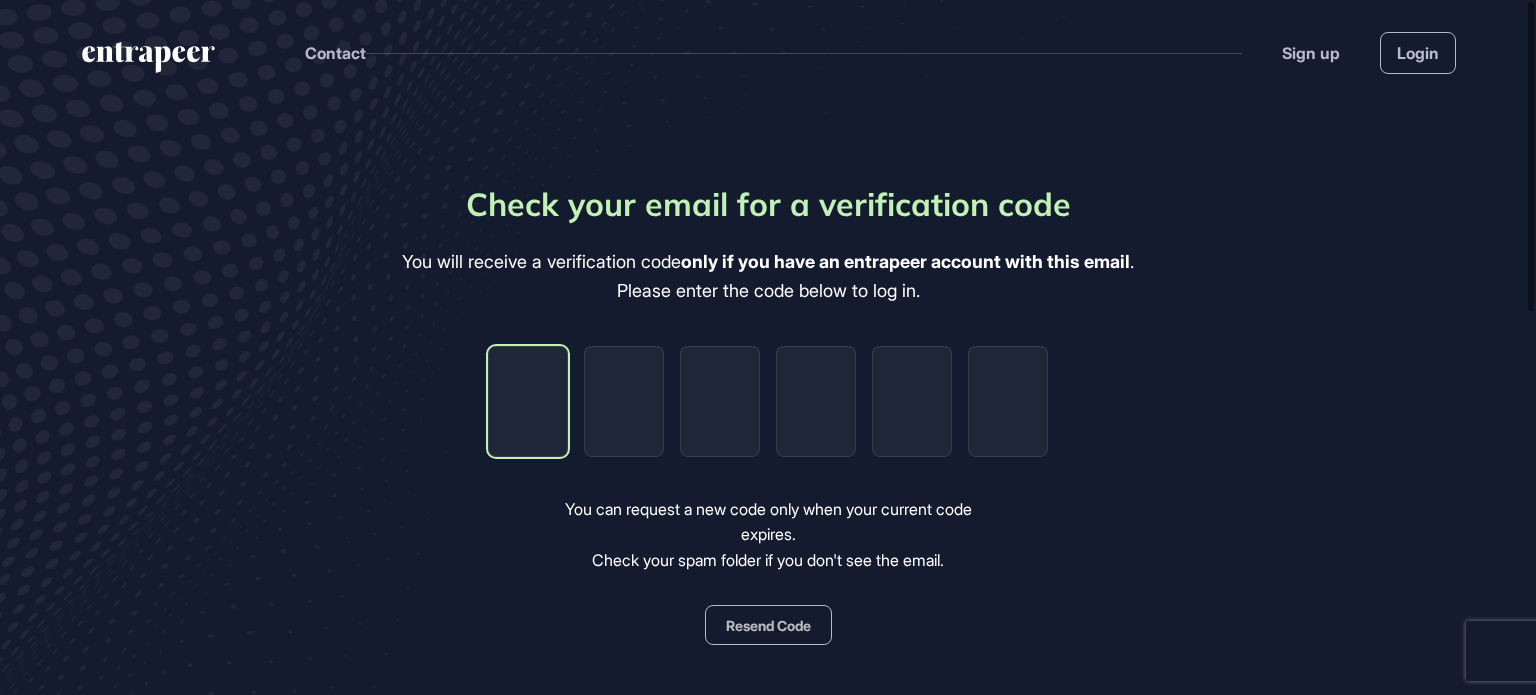 click 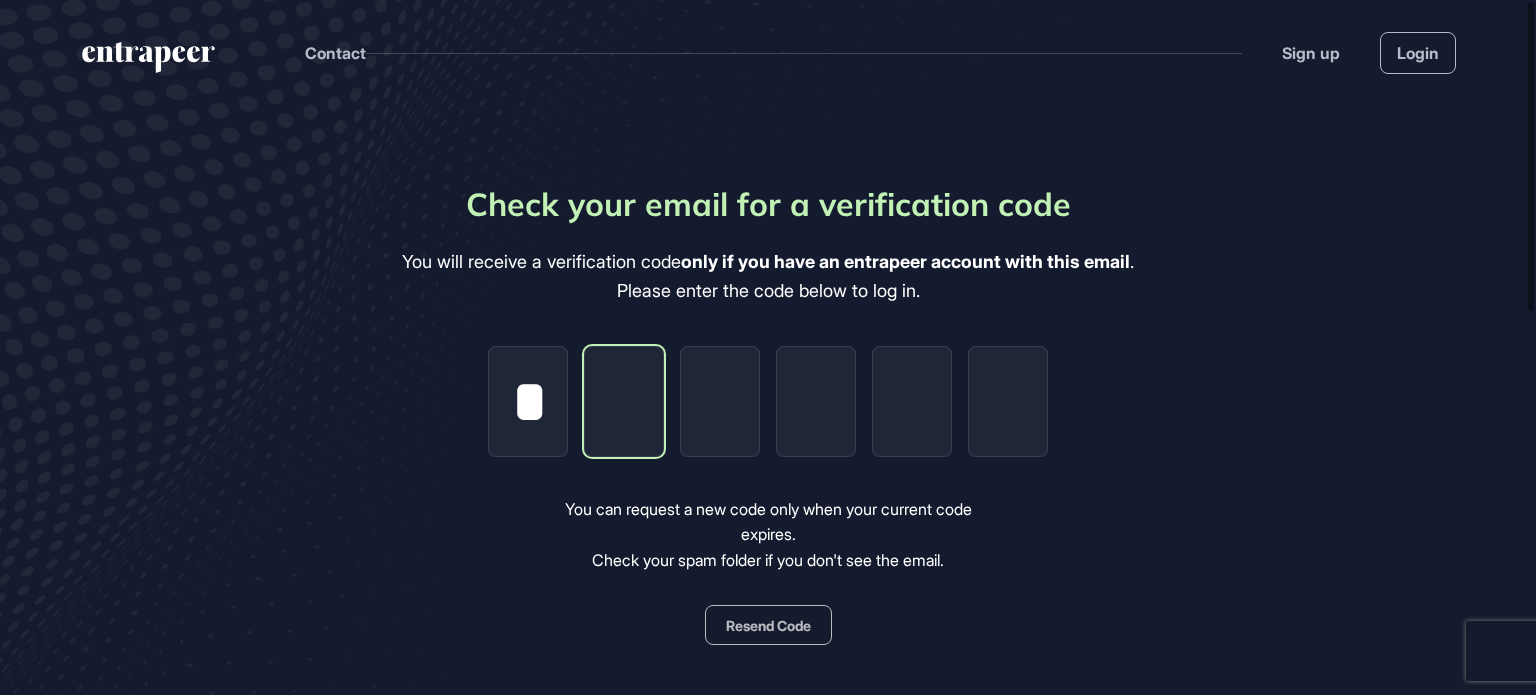 type on "*" 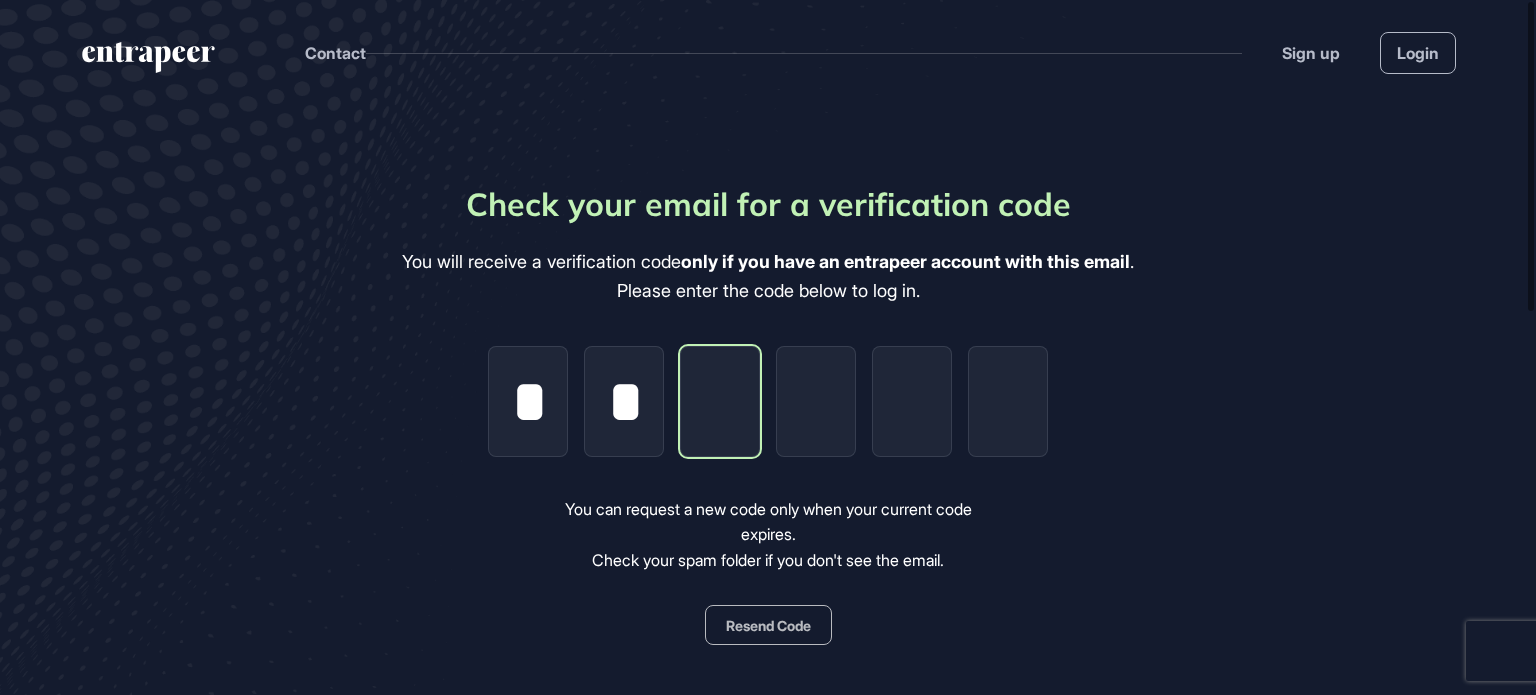 type on "*" 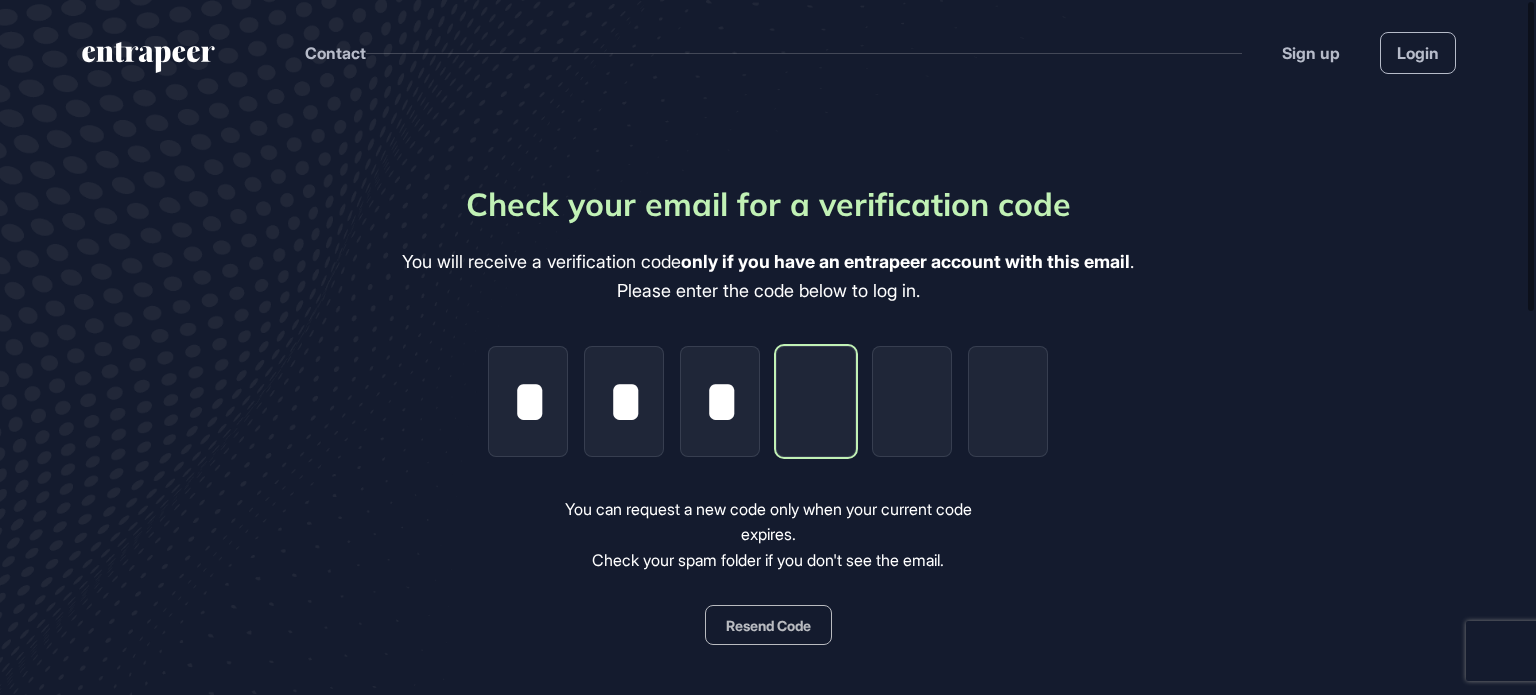type on "*" 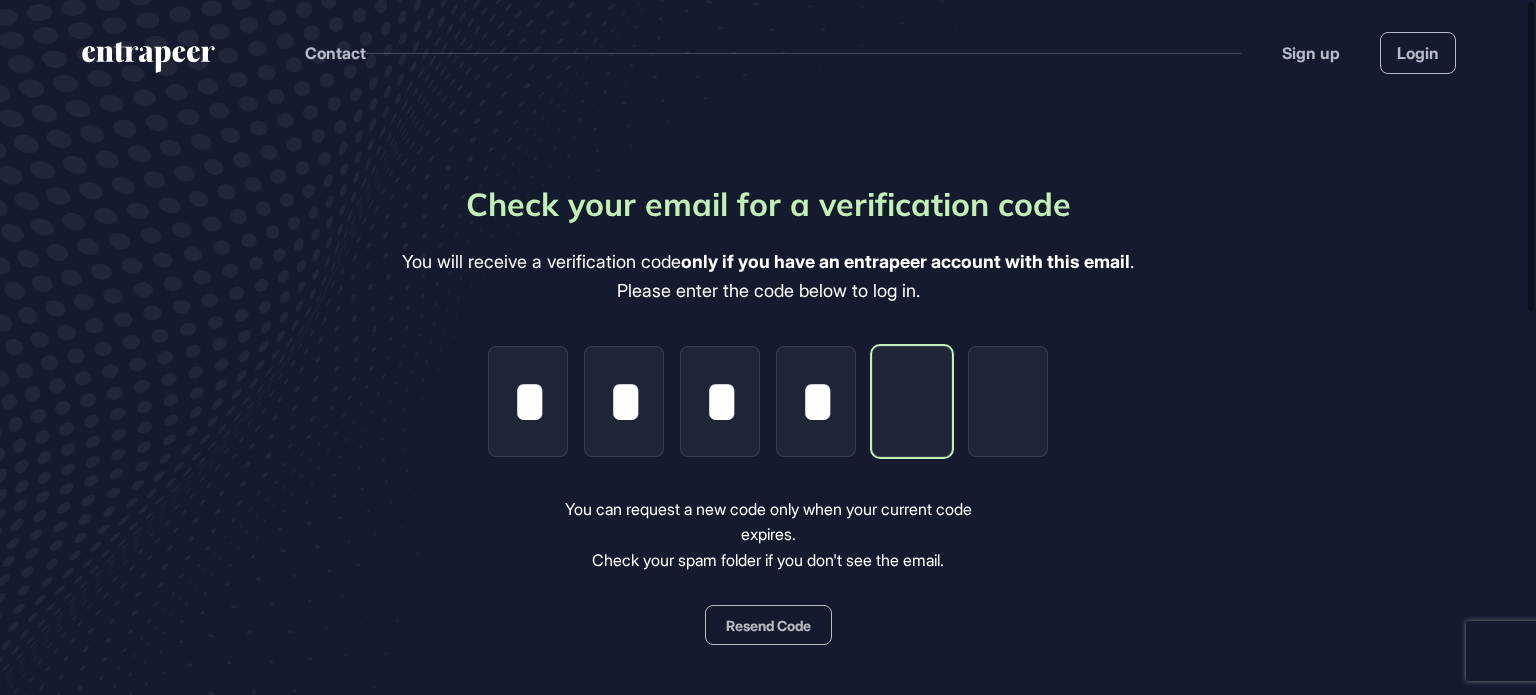 type on "*" 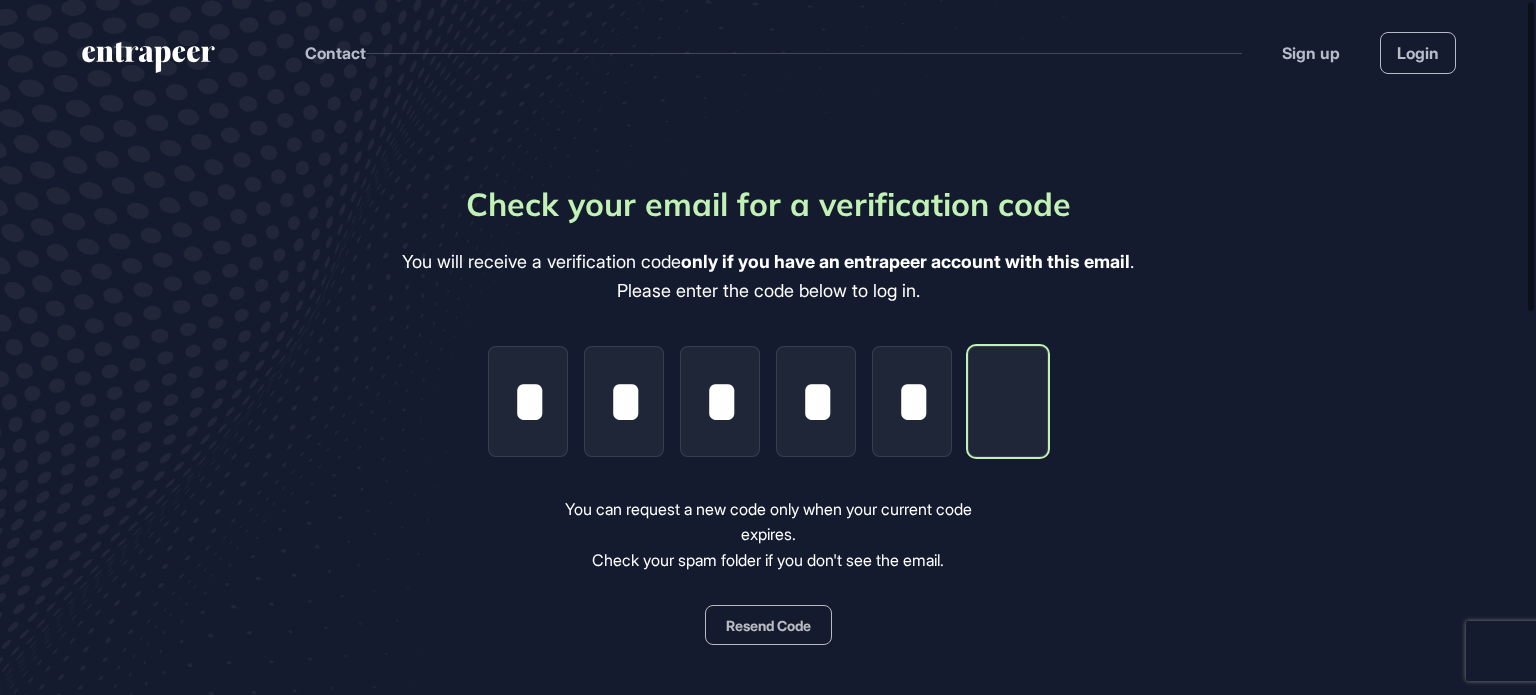 type on "*" 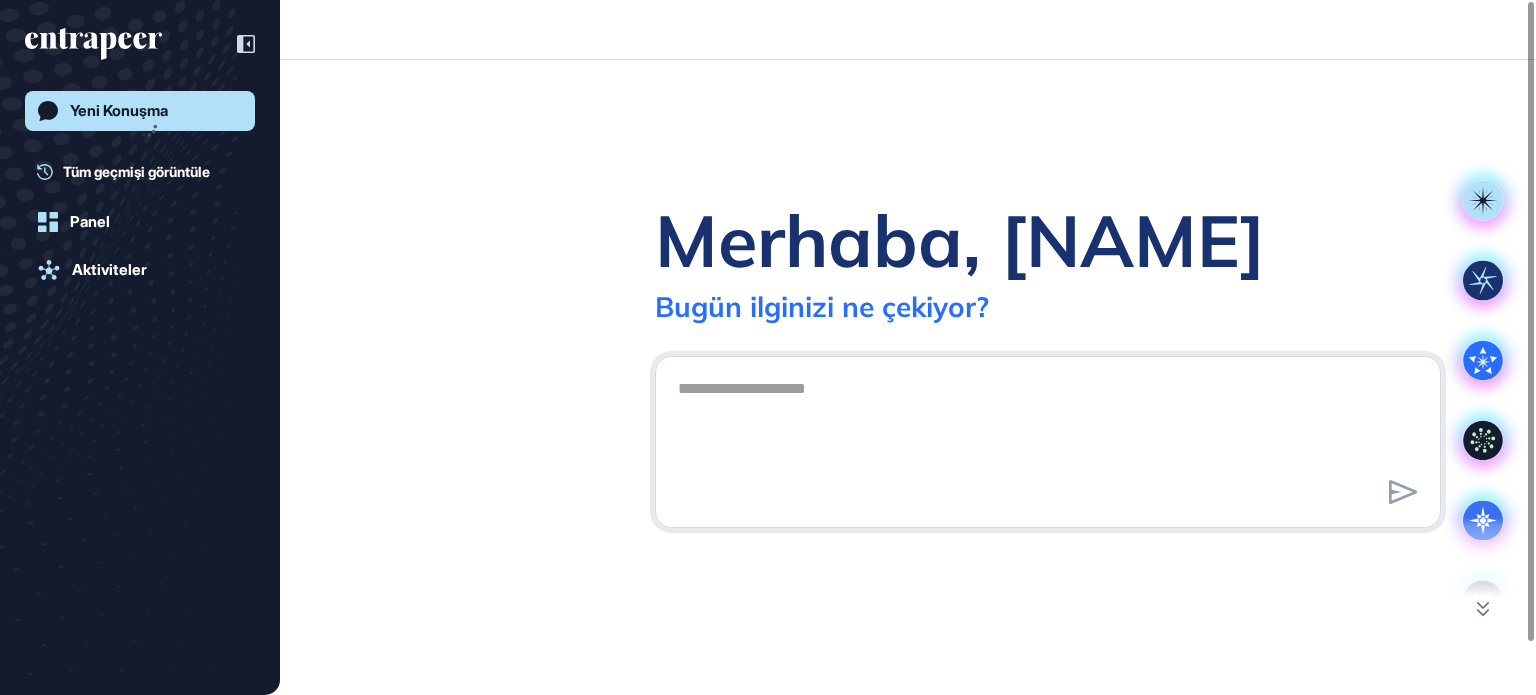 scroll, scrollTop: 695, scrollLeft: 1536, axis: both 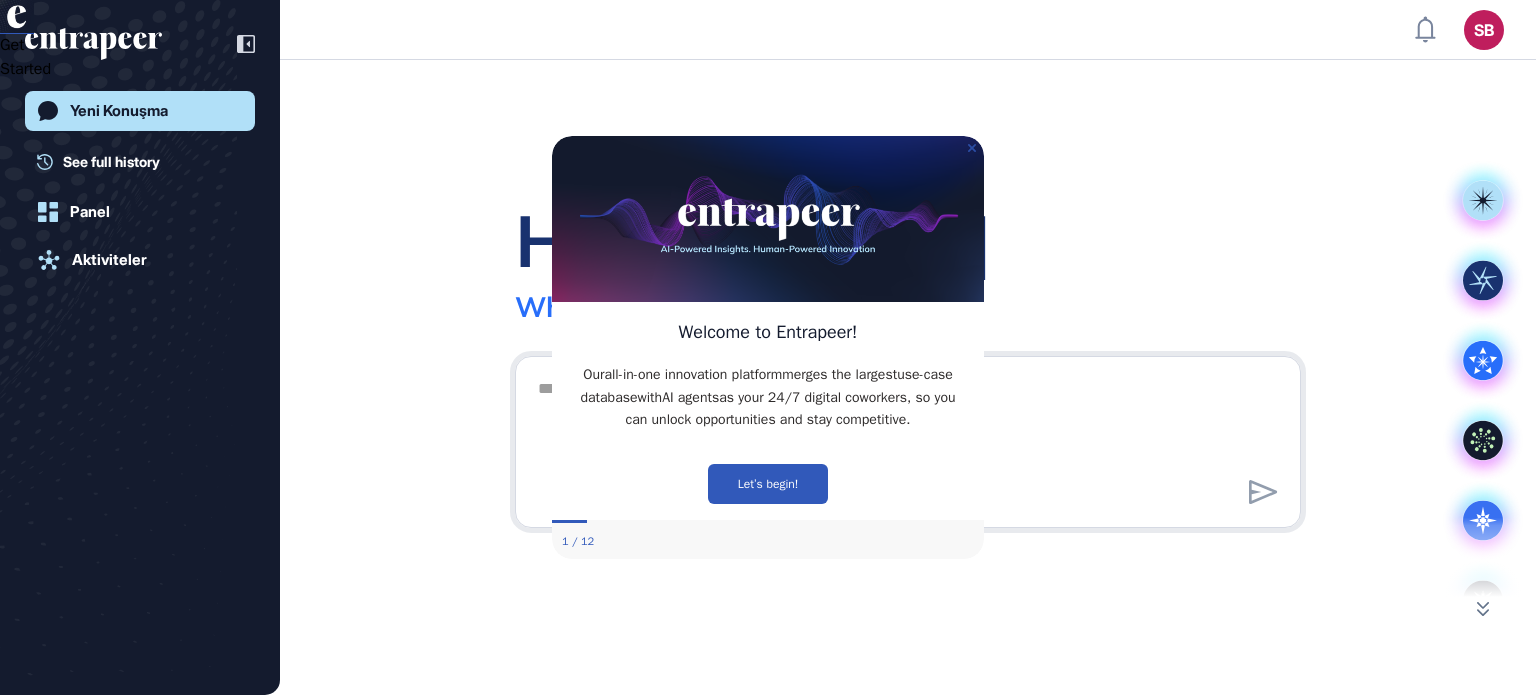 click 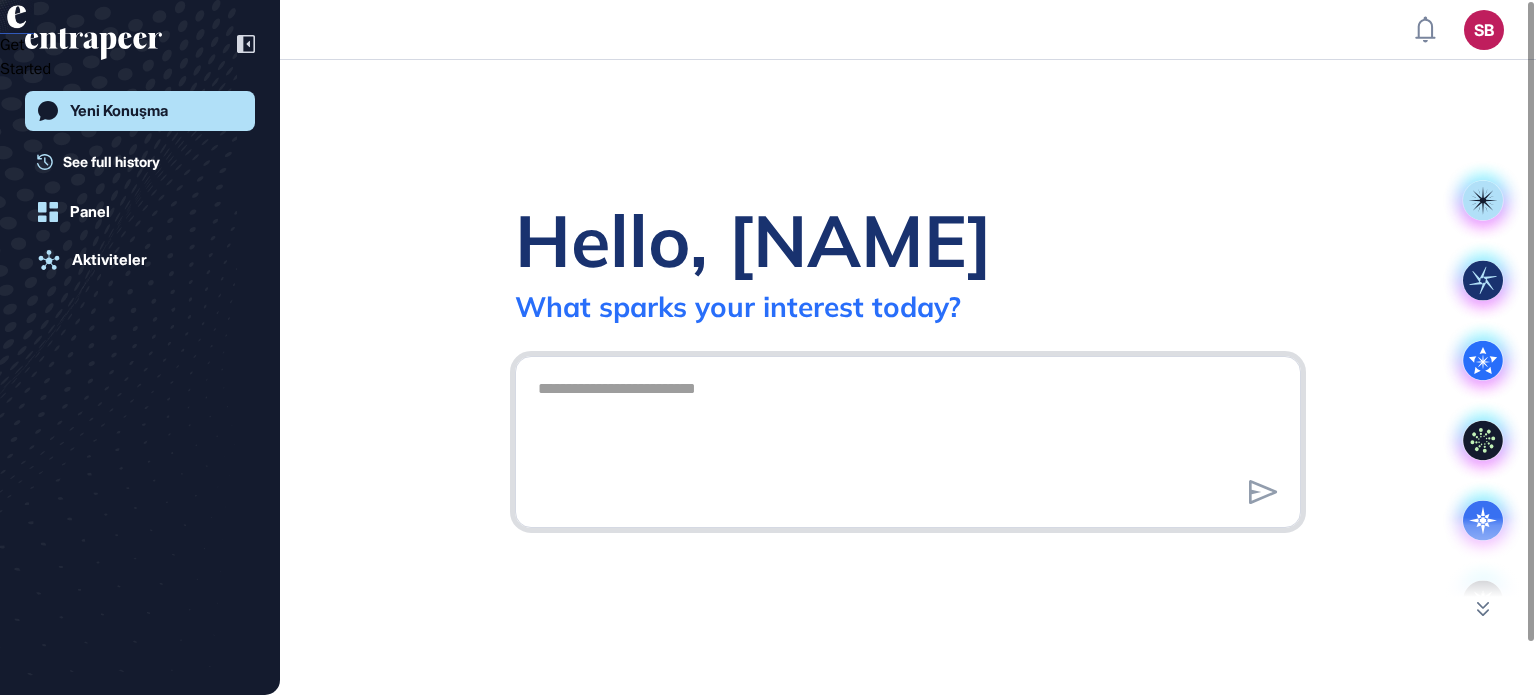 click at bounding box center (908, 439) 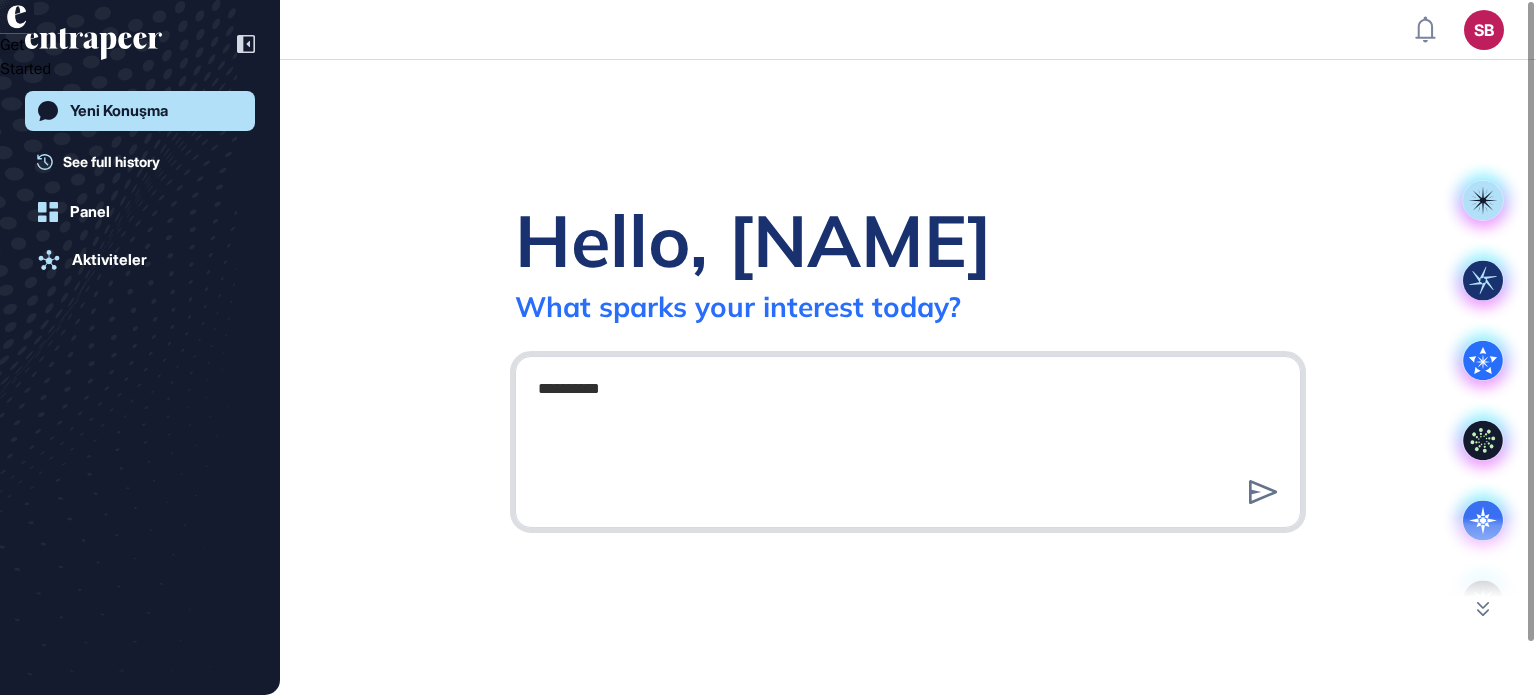 type on "**********" 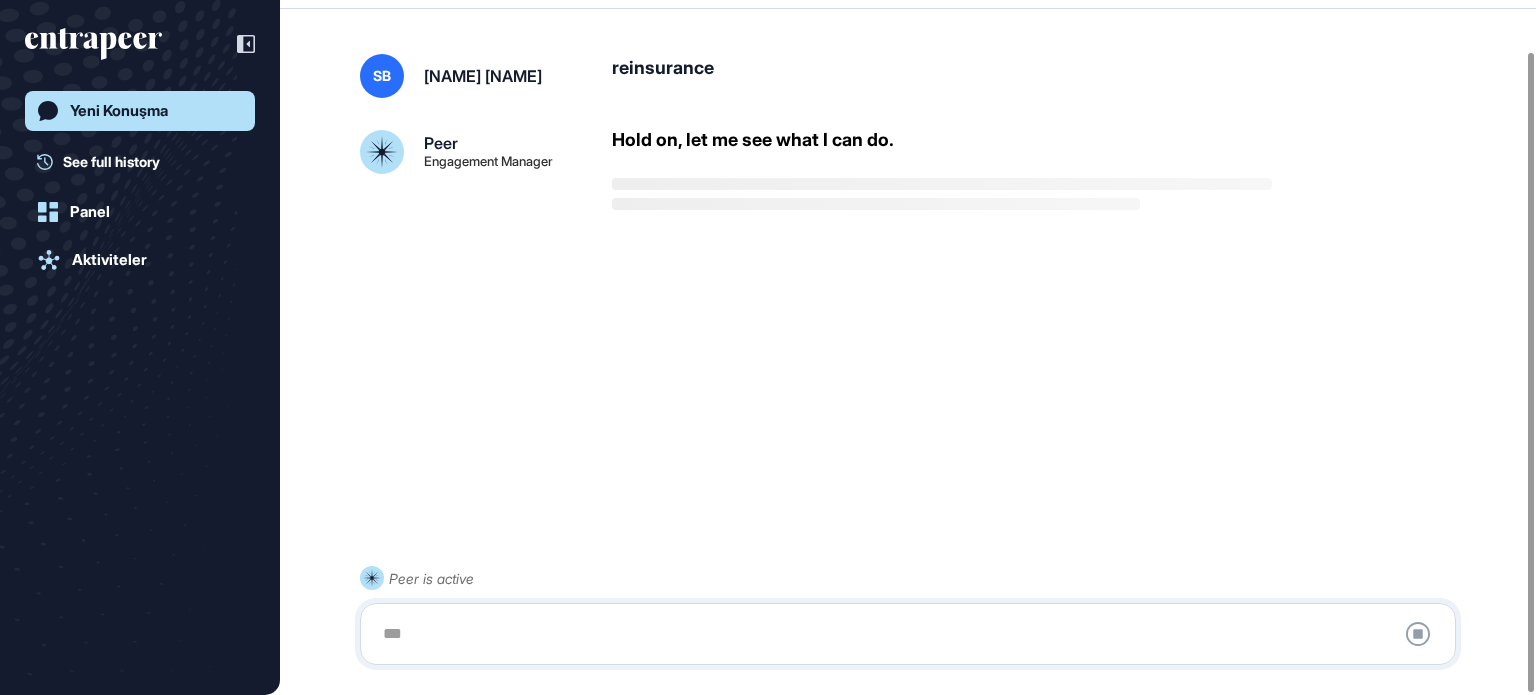 scroll, scrollTop: 56, scrollLeft: 0, axis: vertical 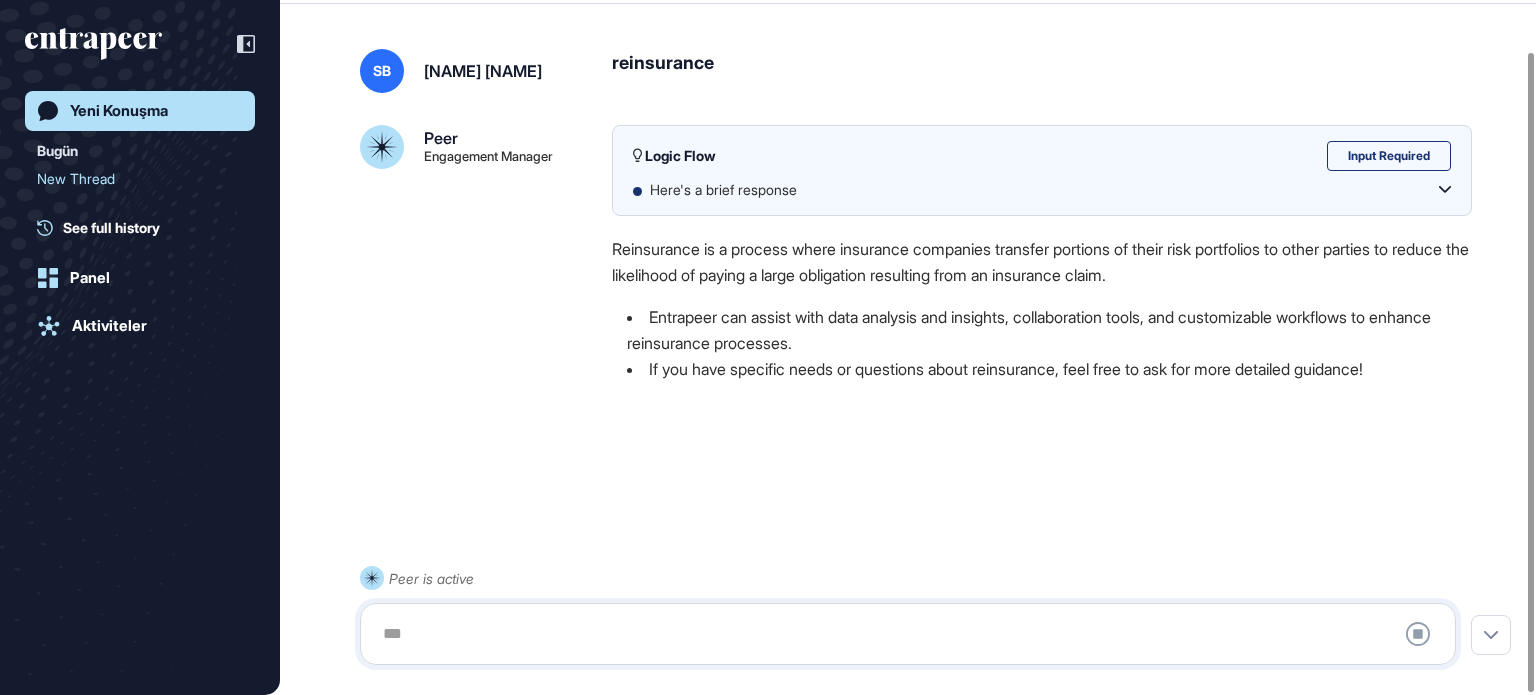 click at bounding box center (908, 634) 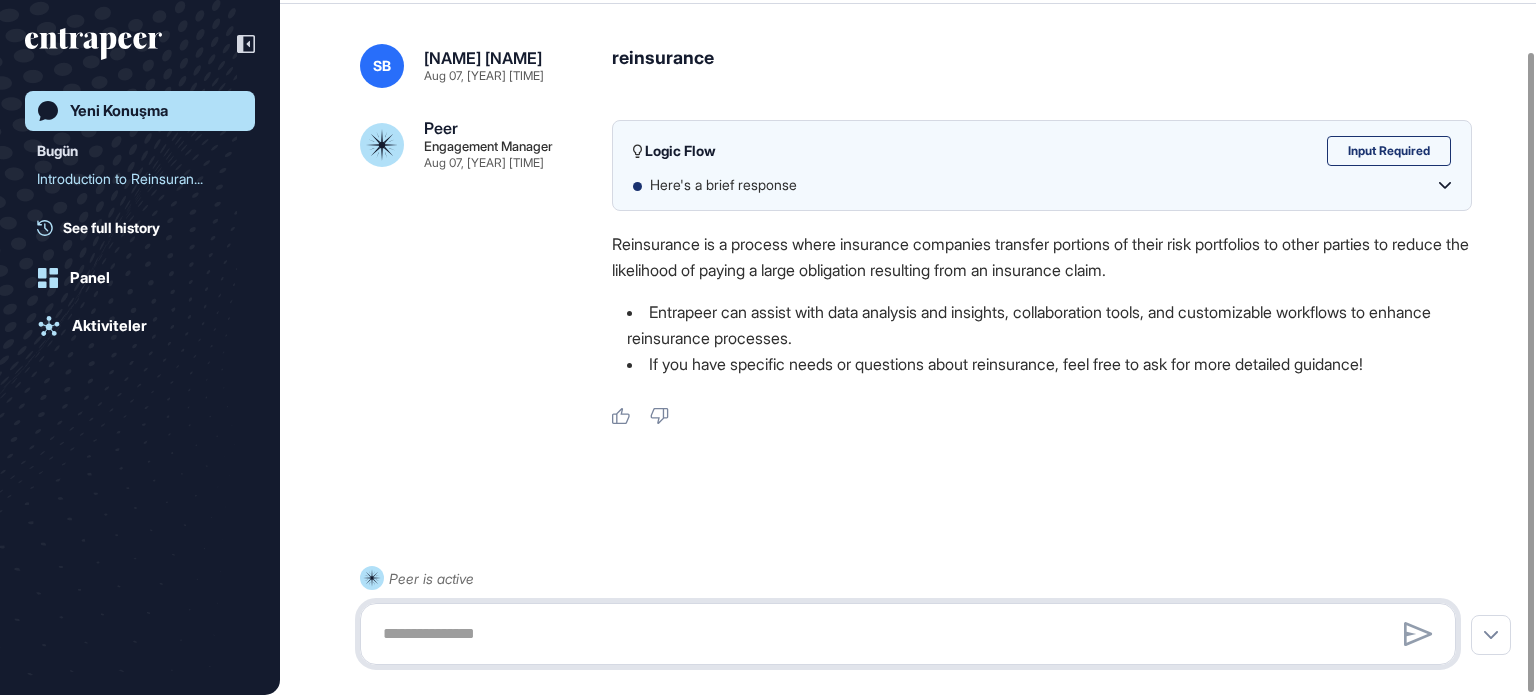 click at bounding box center (908, 634) 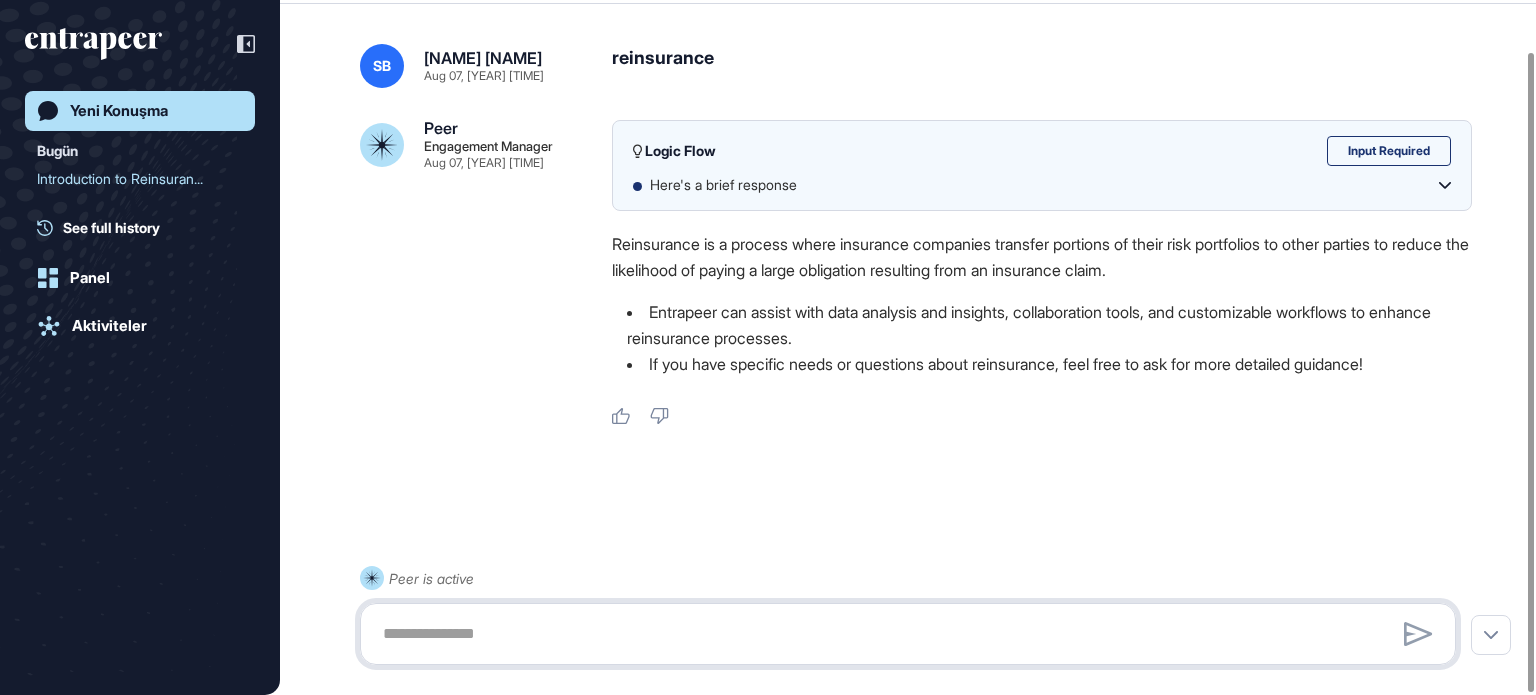 click at bounding box center [908, 634] 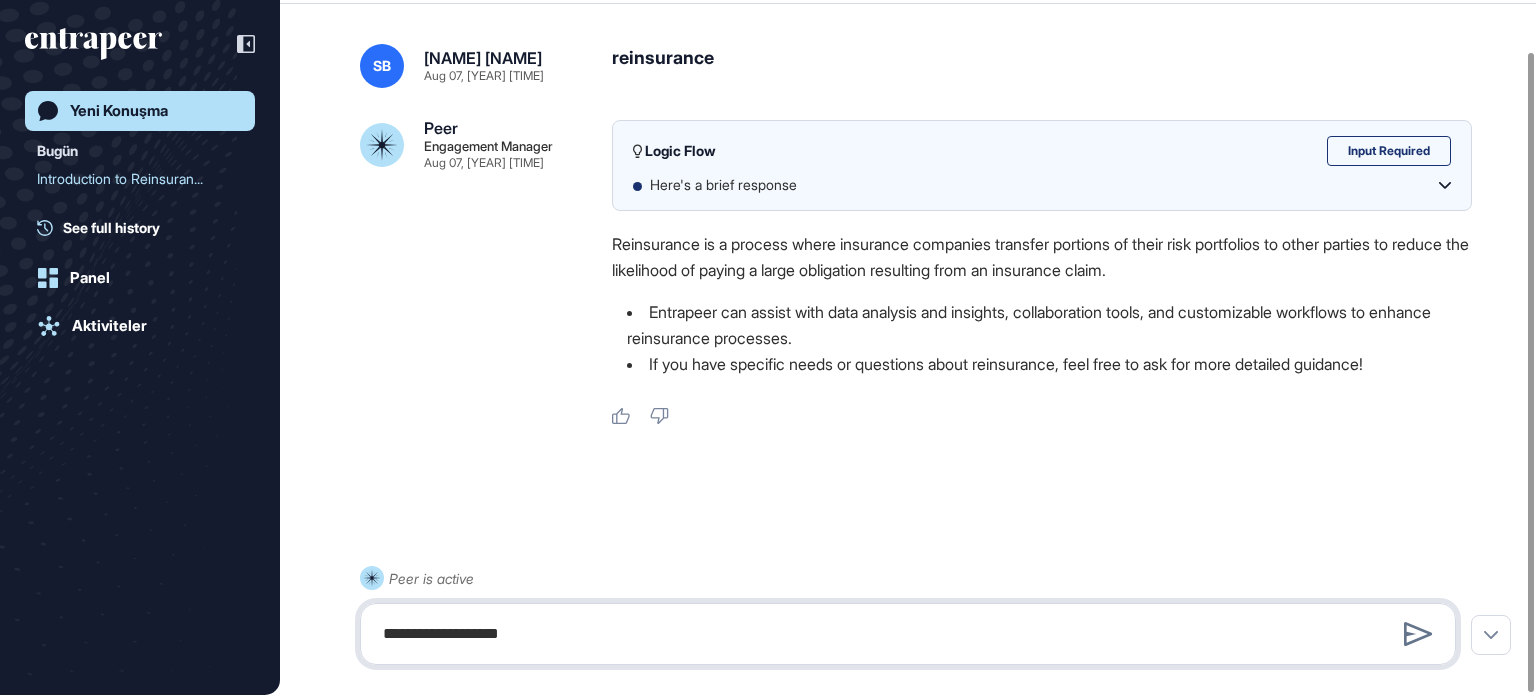 click on "**********" at bounding box center [908, 634] 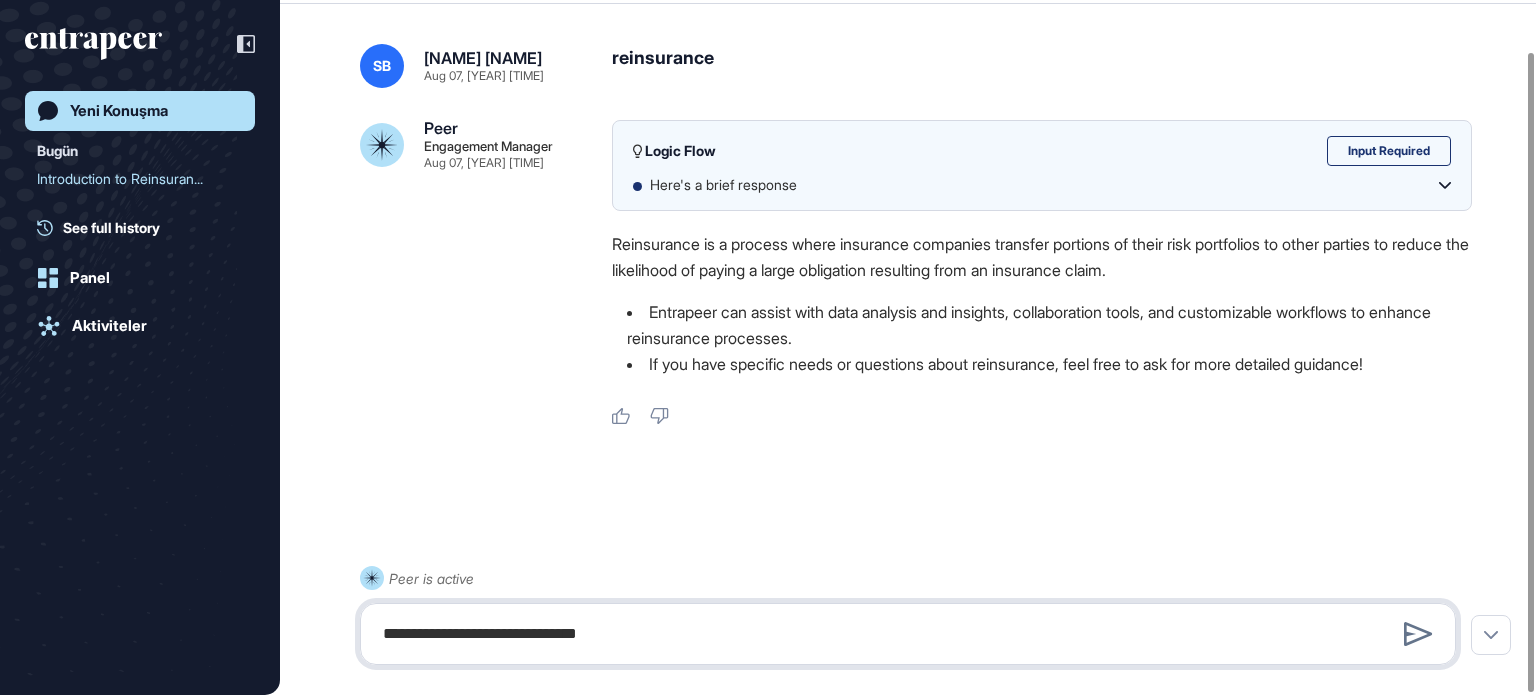 click on "**********" at bounding box center (908, 634) 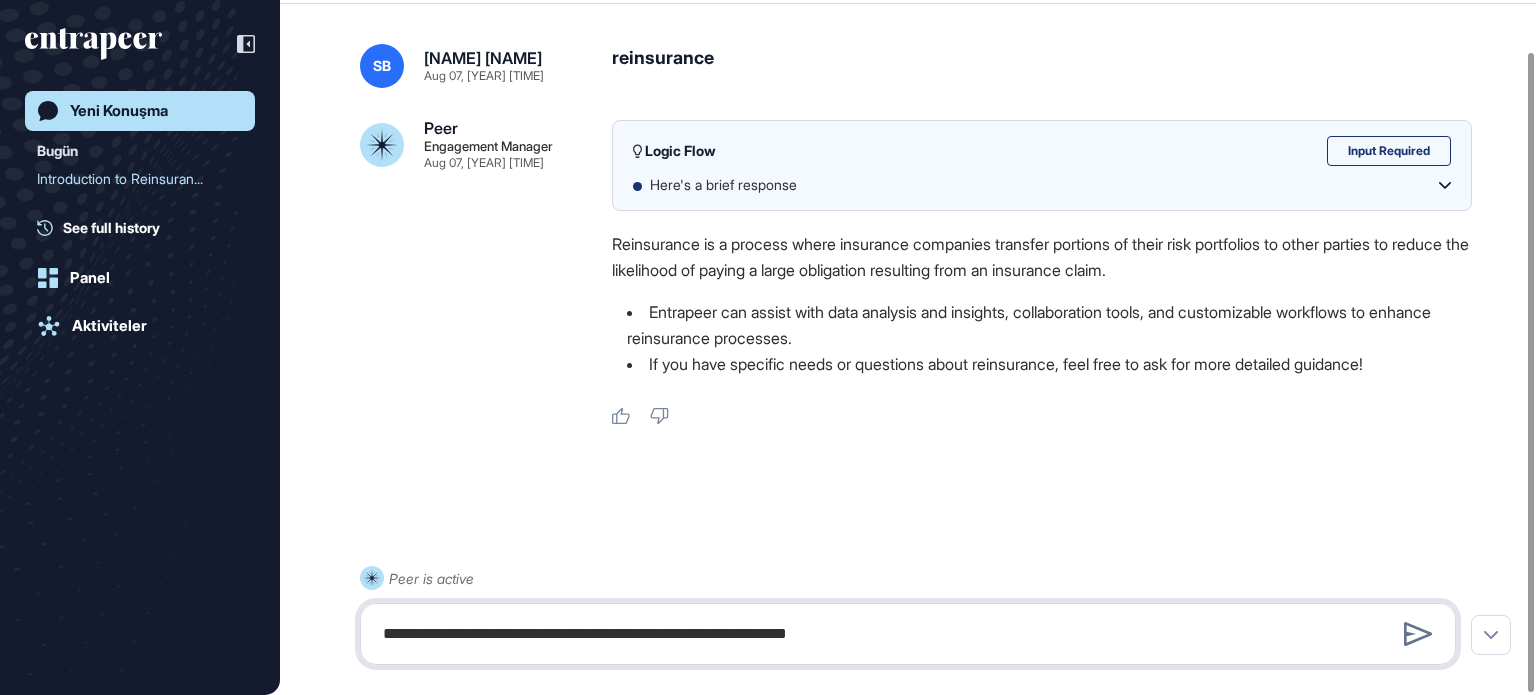 type on "**********" 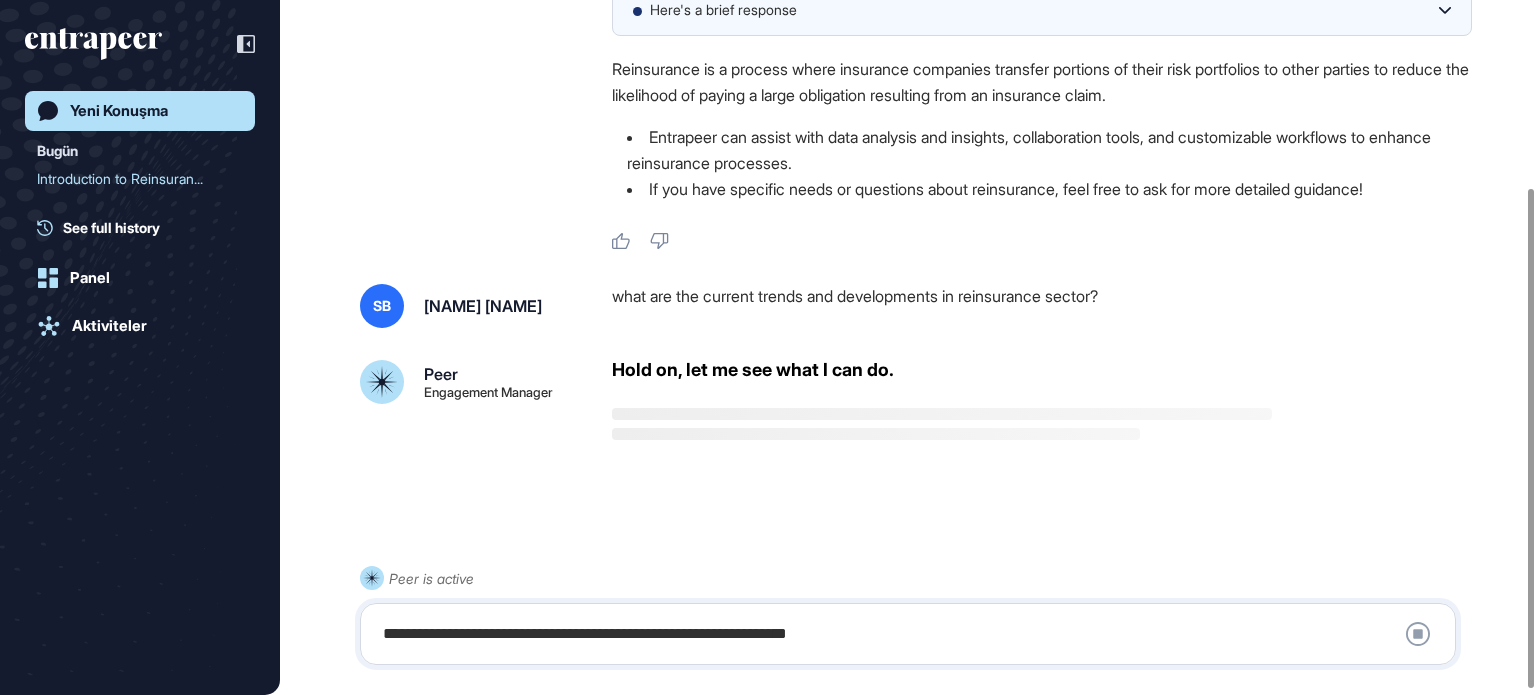 scroll, scrollTop: 266, scrollLeft: 0, axis: vertical 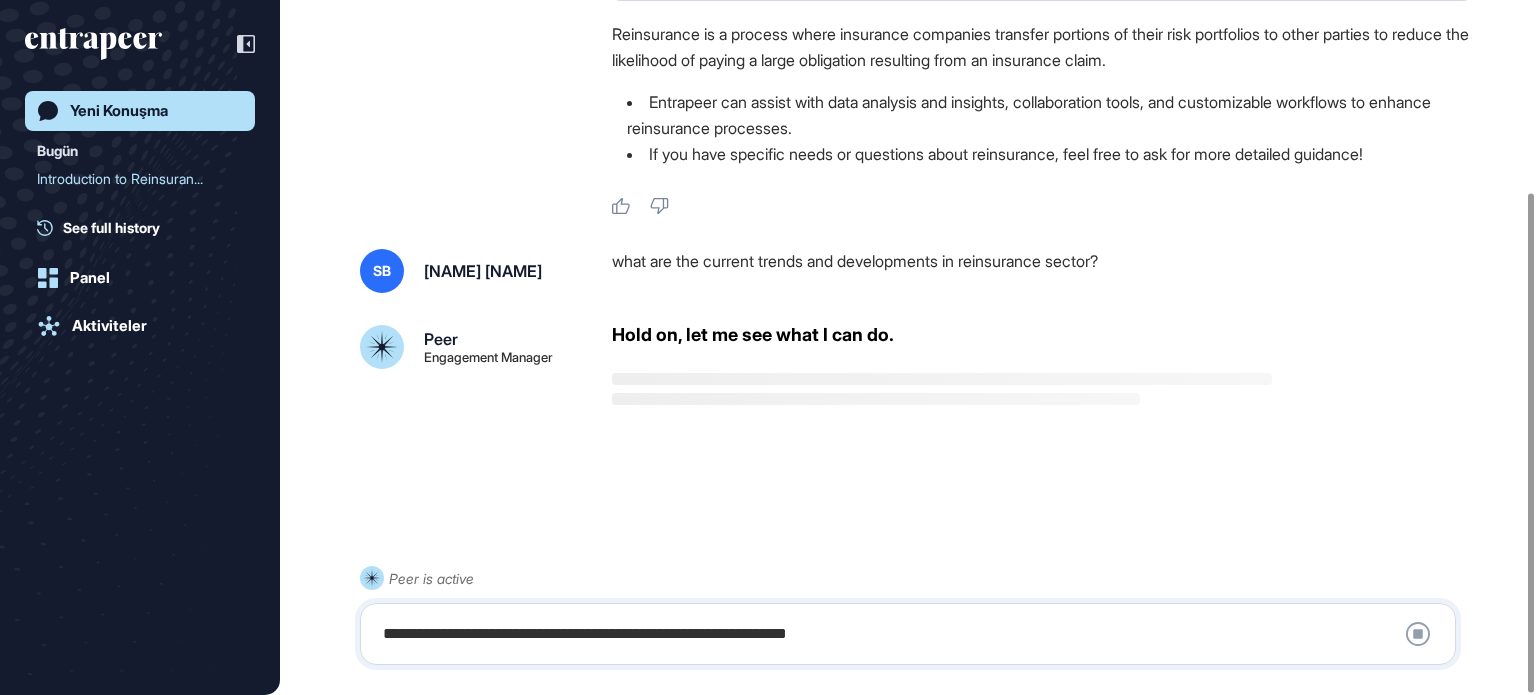 click on "**********" at bounding box center [908, 634] 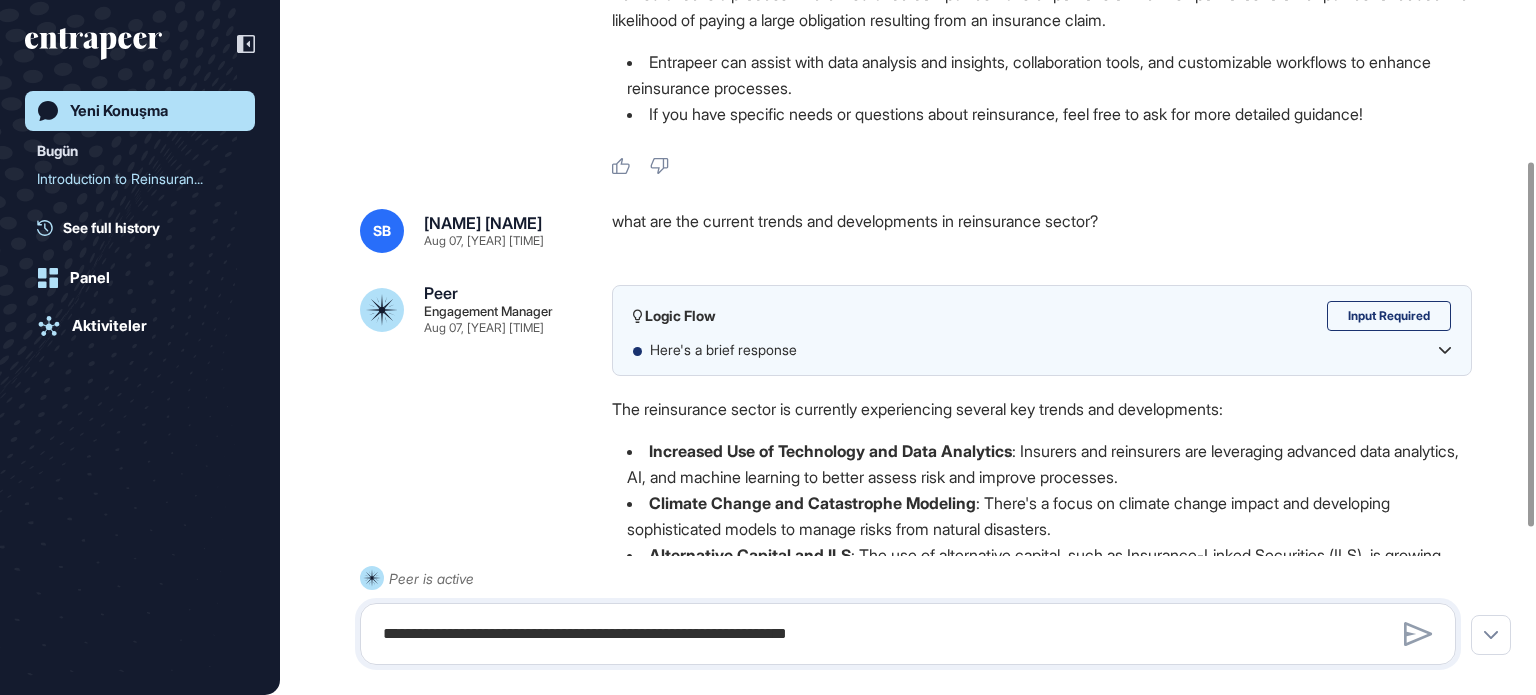 scroll, scrollTop: 306, scrollLeft: 0, axis: vertical 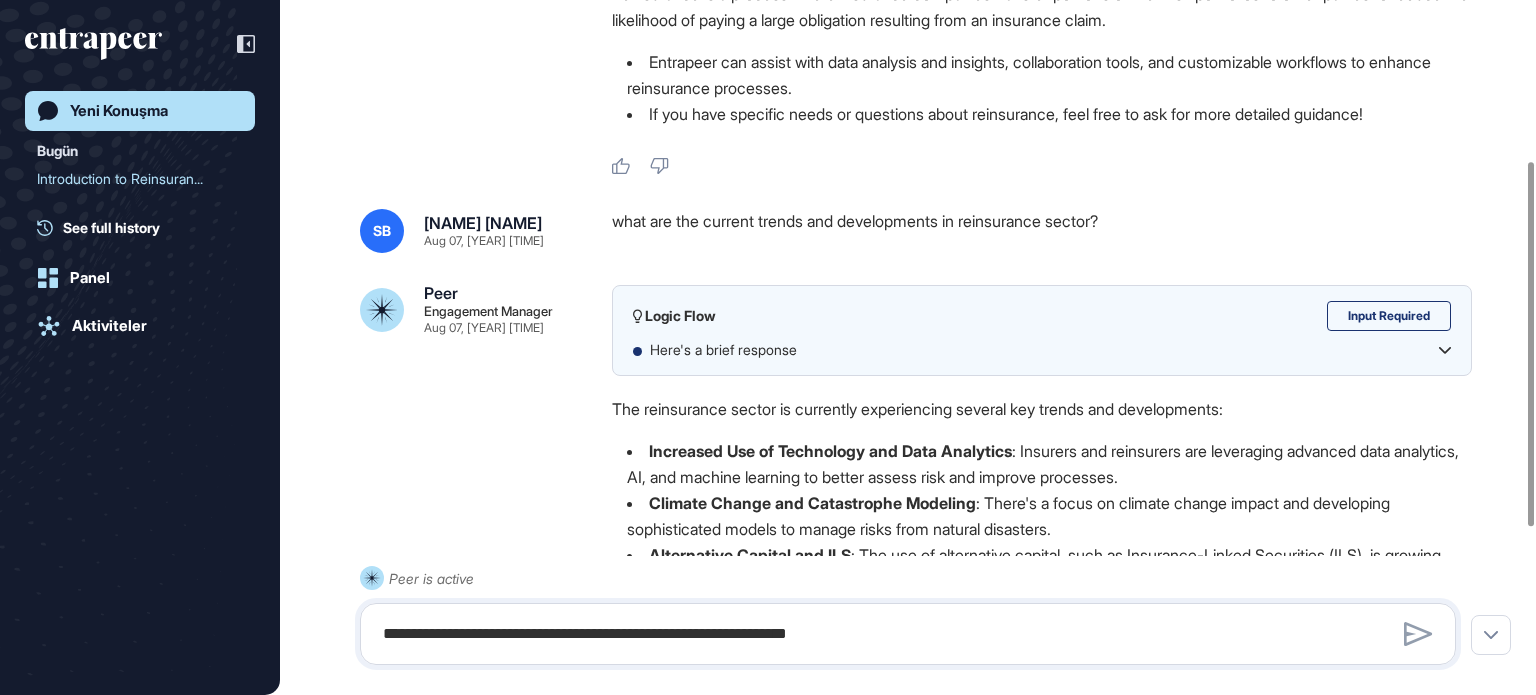 click 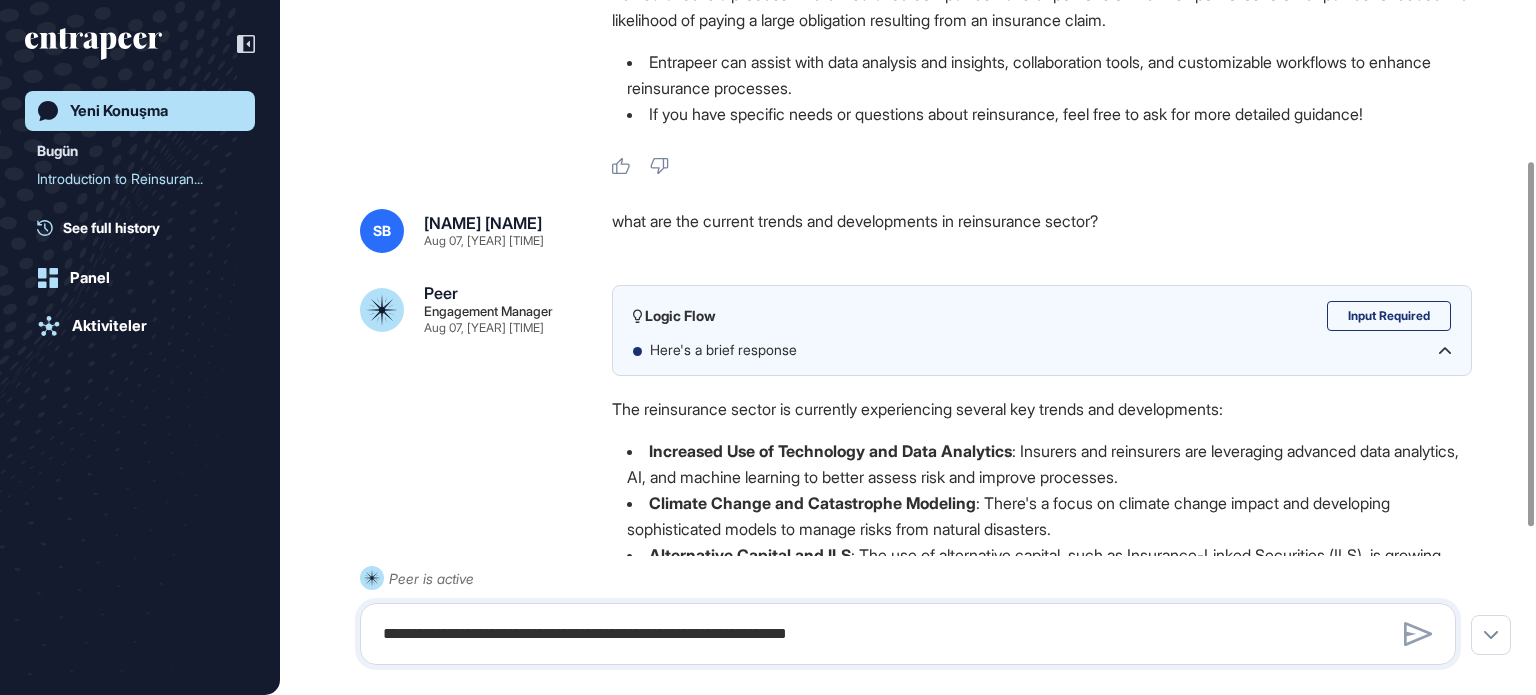 click on "Input Required" at bounding box center (1389, 316) 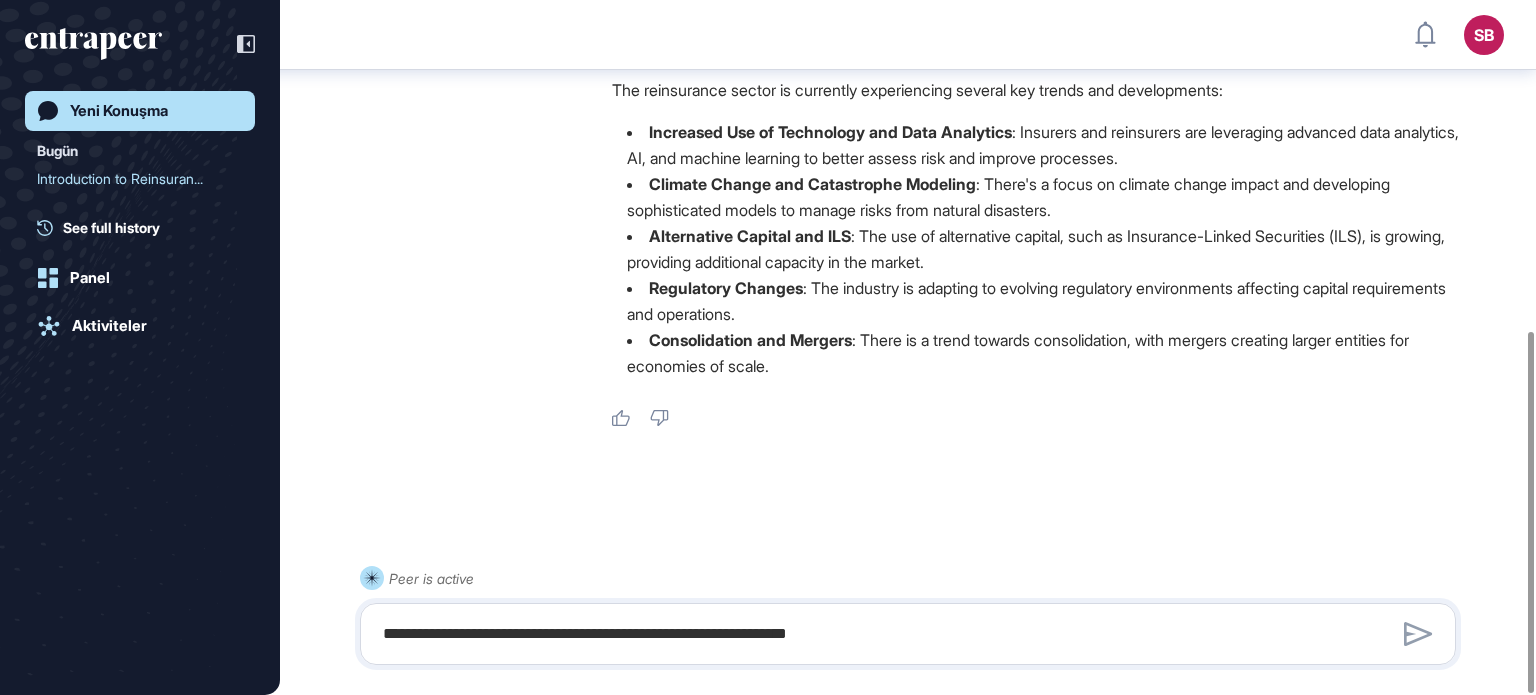 scroll, scrollTop: 635, scrollLeft: 0, axis: vertical 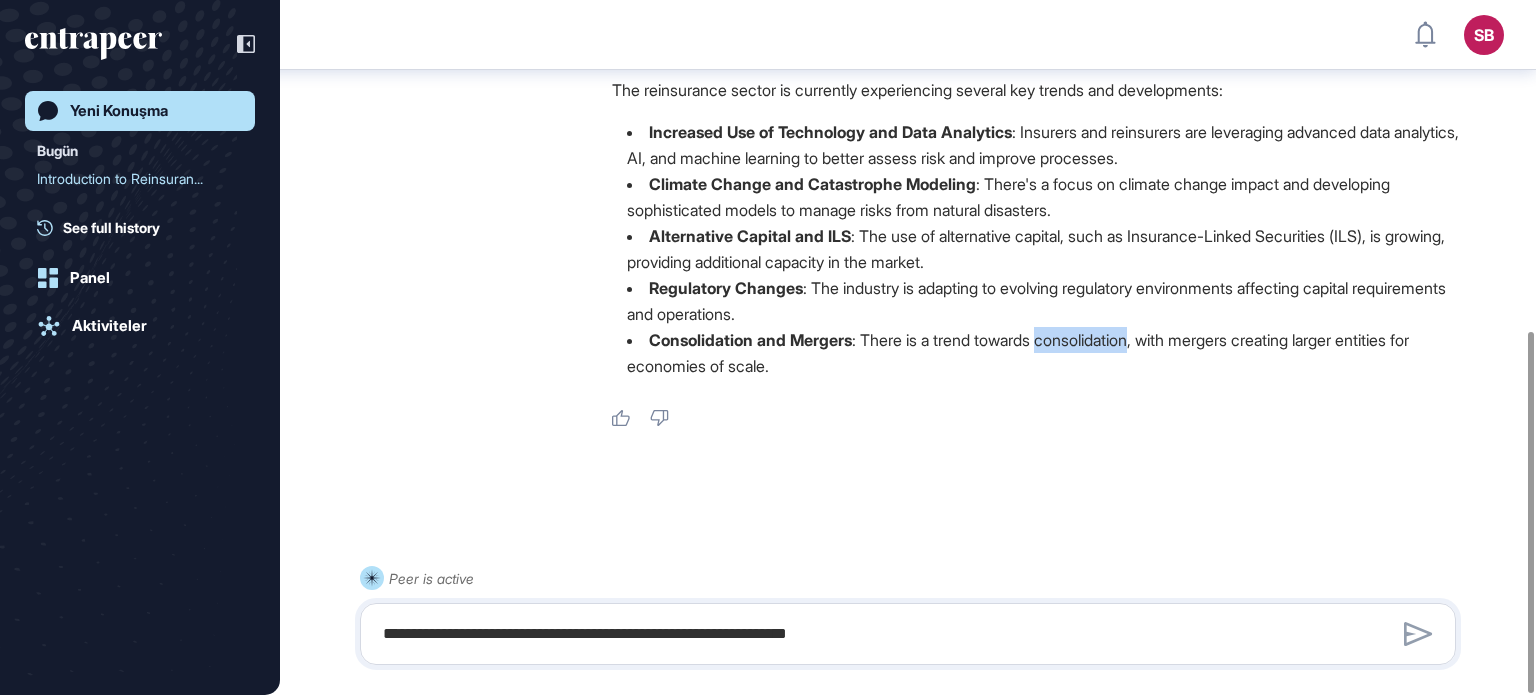 click on "Consolidation and Mergers : There is a trend towards consolidation, with mergers creating larger entities for economies of scale." at bounding box center (1042, 353) 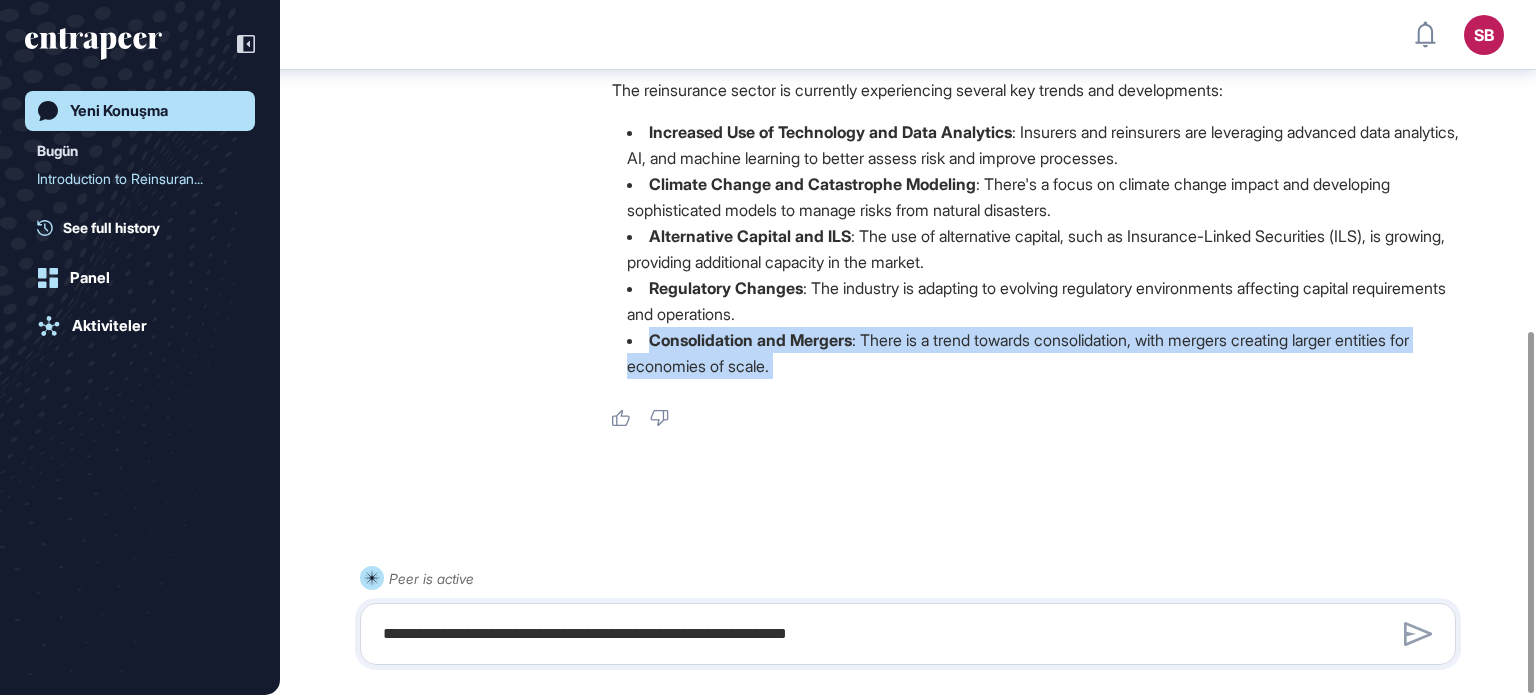click on "Consolidation and Mergers : There is a trend towards consolidation, with mergers creating larger entities for economies of scale." at bounding box center (1042, 353) 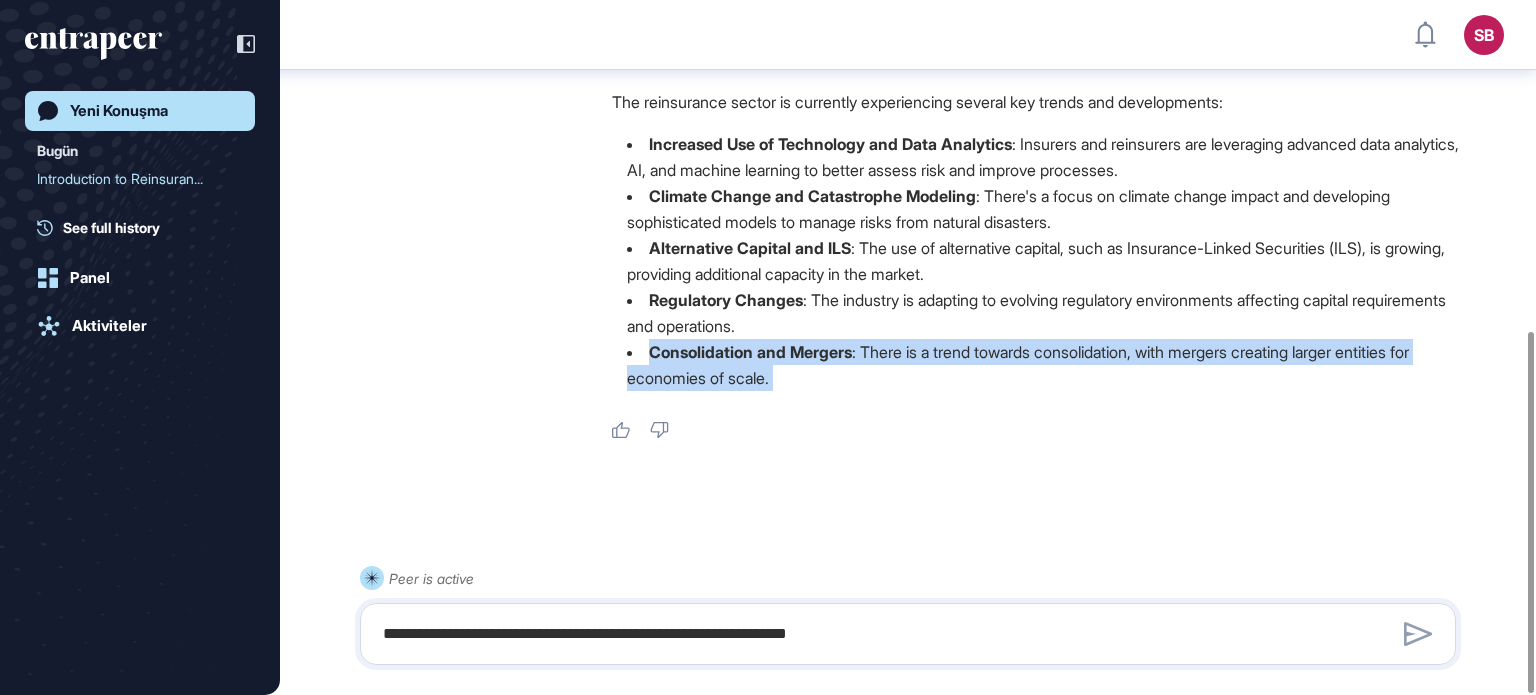 scroll, scrollTop: 635, scrollLeft: 0, axis: vertical 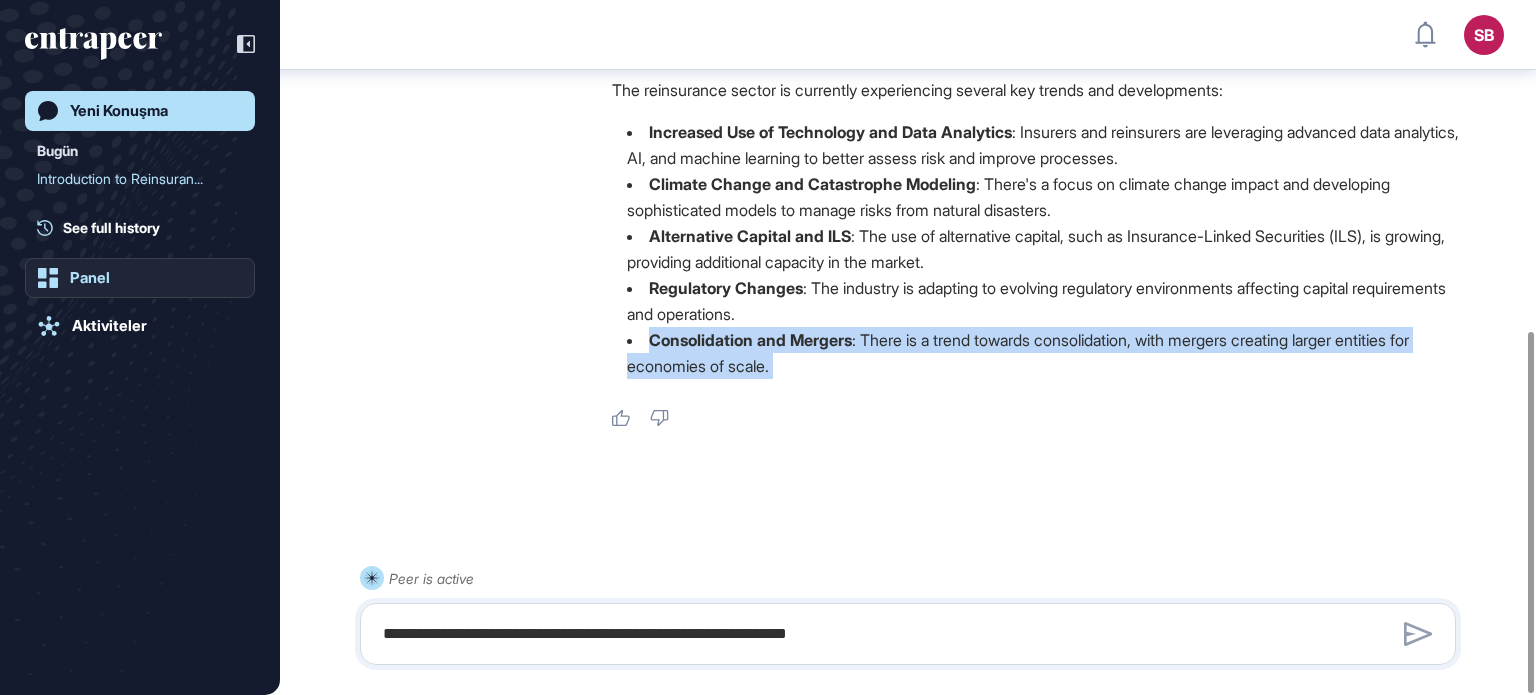 click on "Panel" 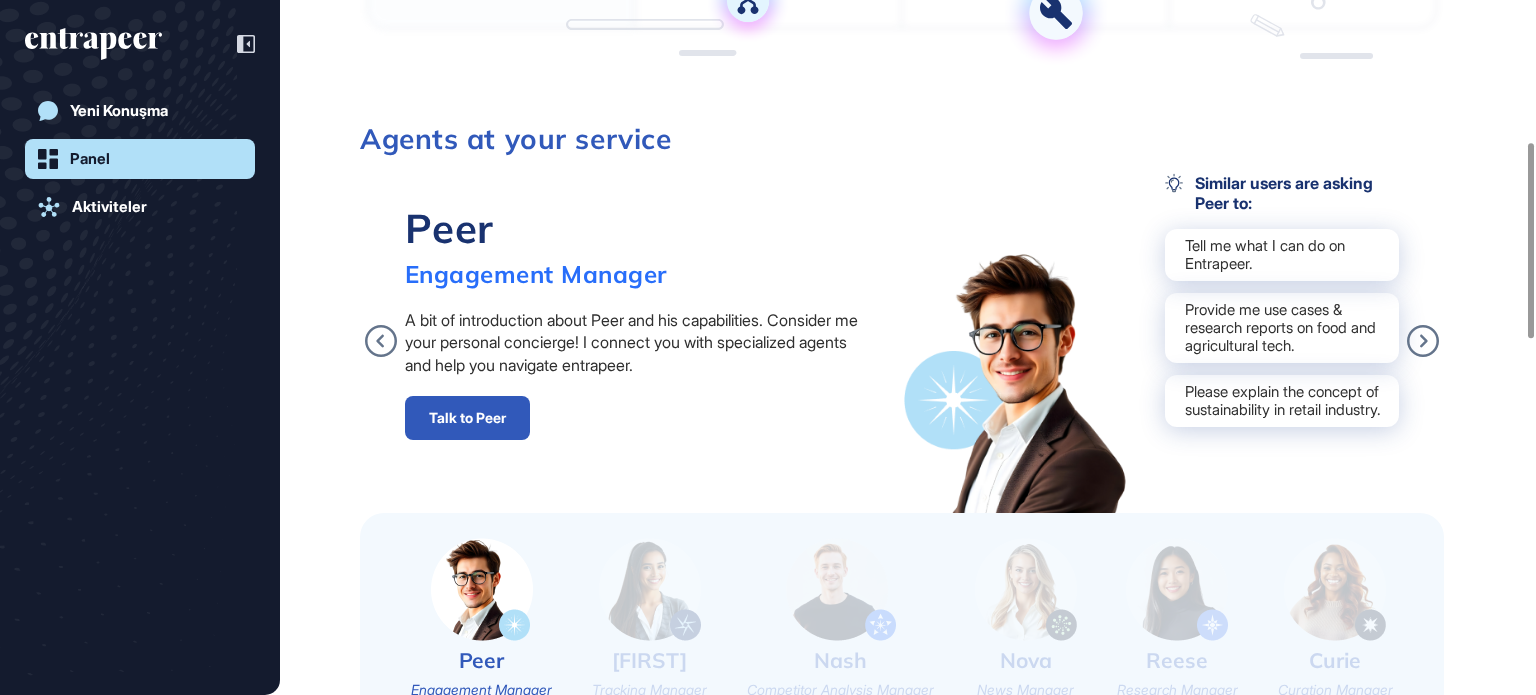 scroll, scrollTop: 700, scrollLeft: 0, axis: vertical 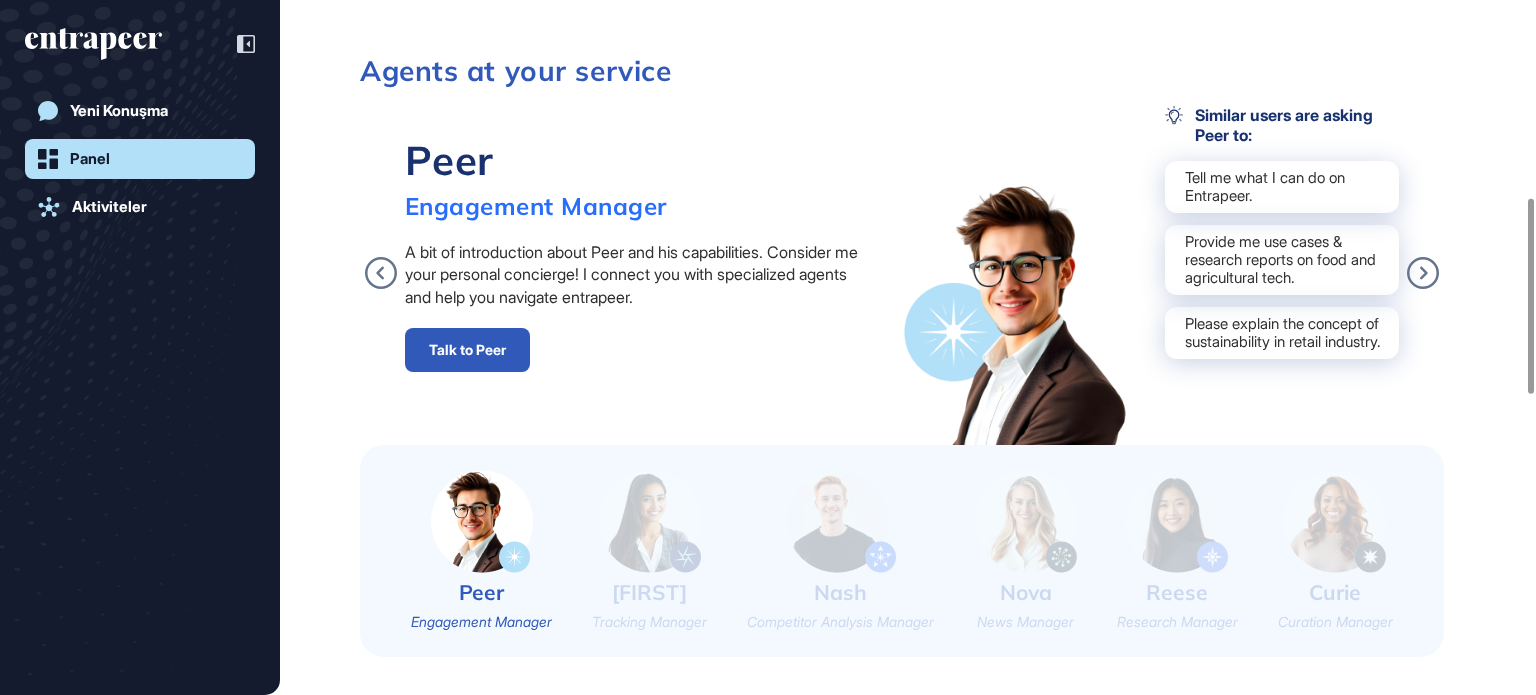 click at bounding box center [650, 521] 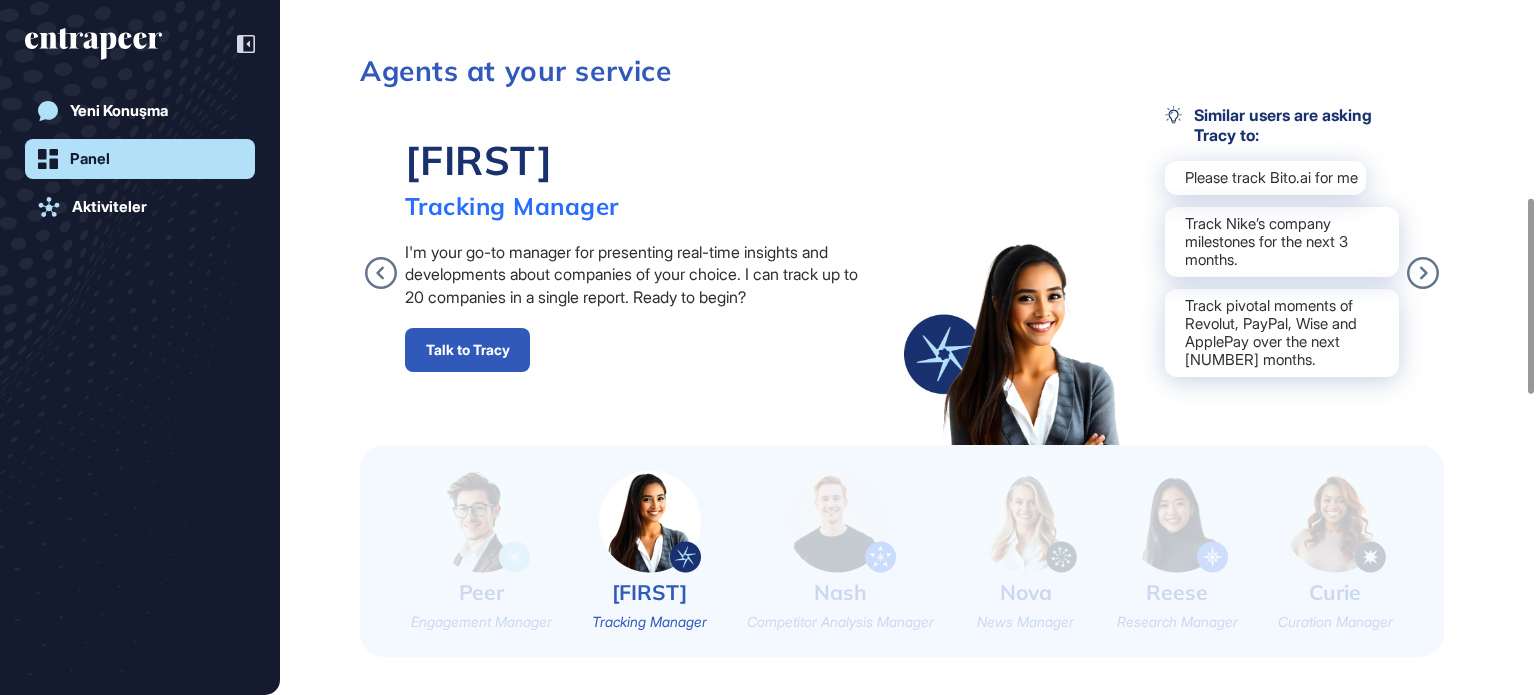 click at bounding box center [650, 521] 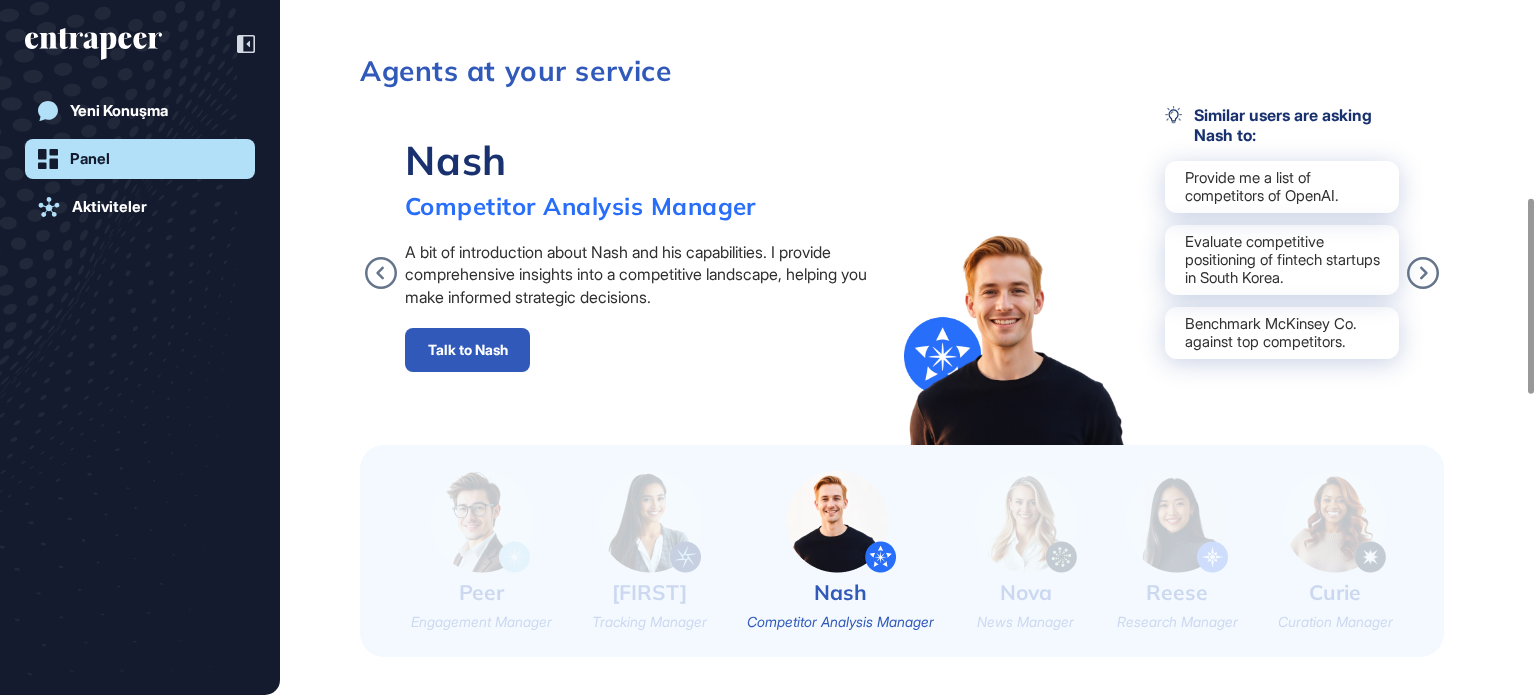click at bounding box center (1026, 521) 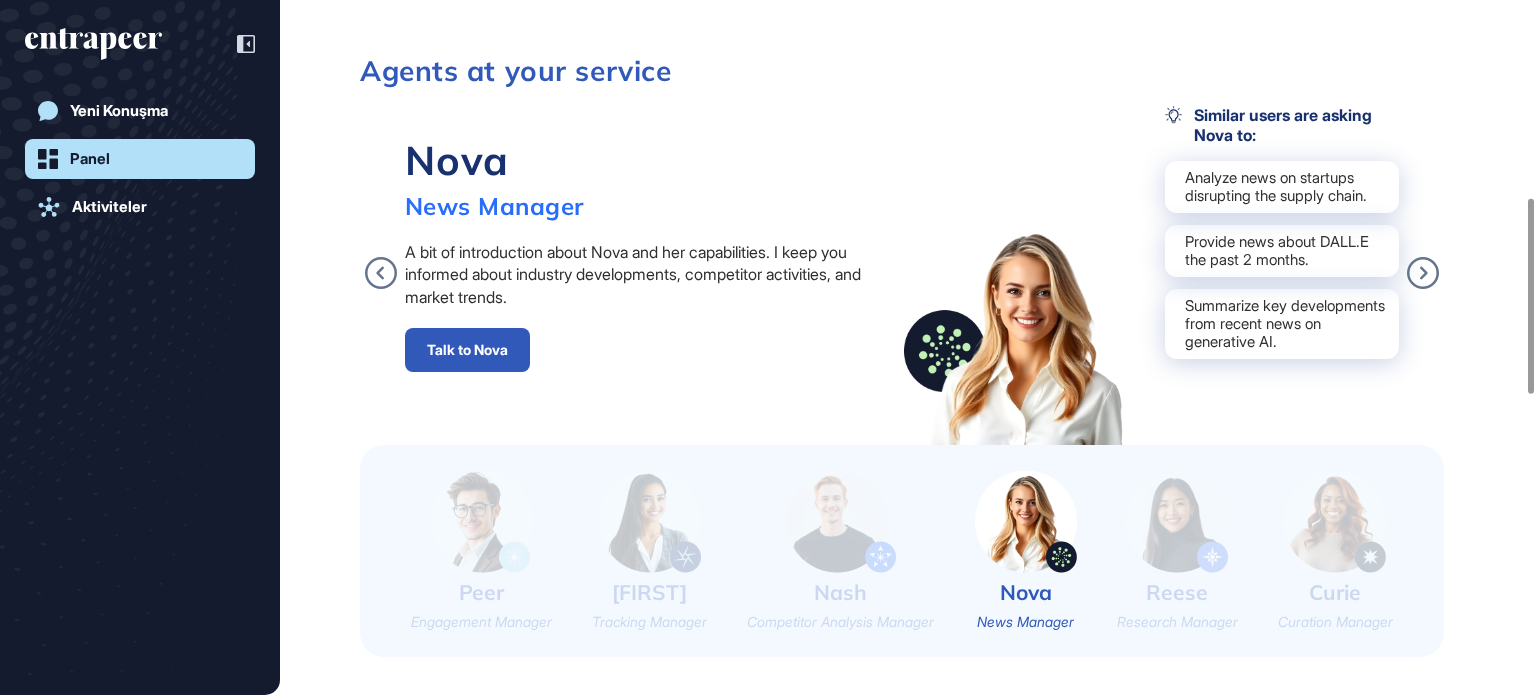 click at bounding box center [1177, 521] 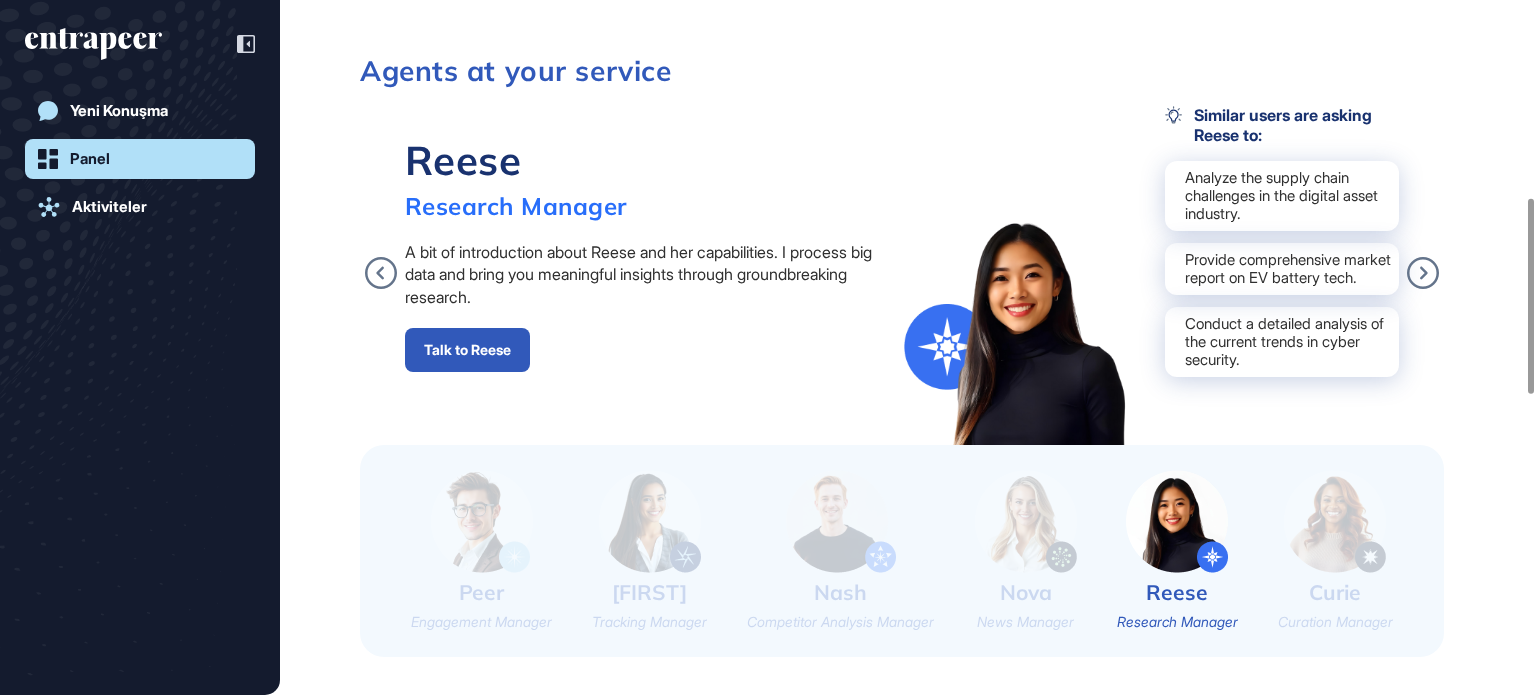 click at bounding box center [1335, 521] 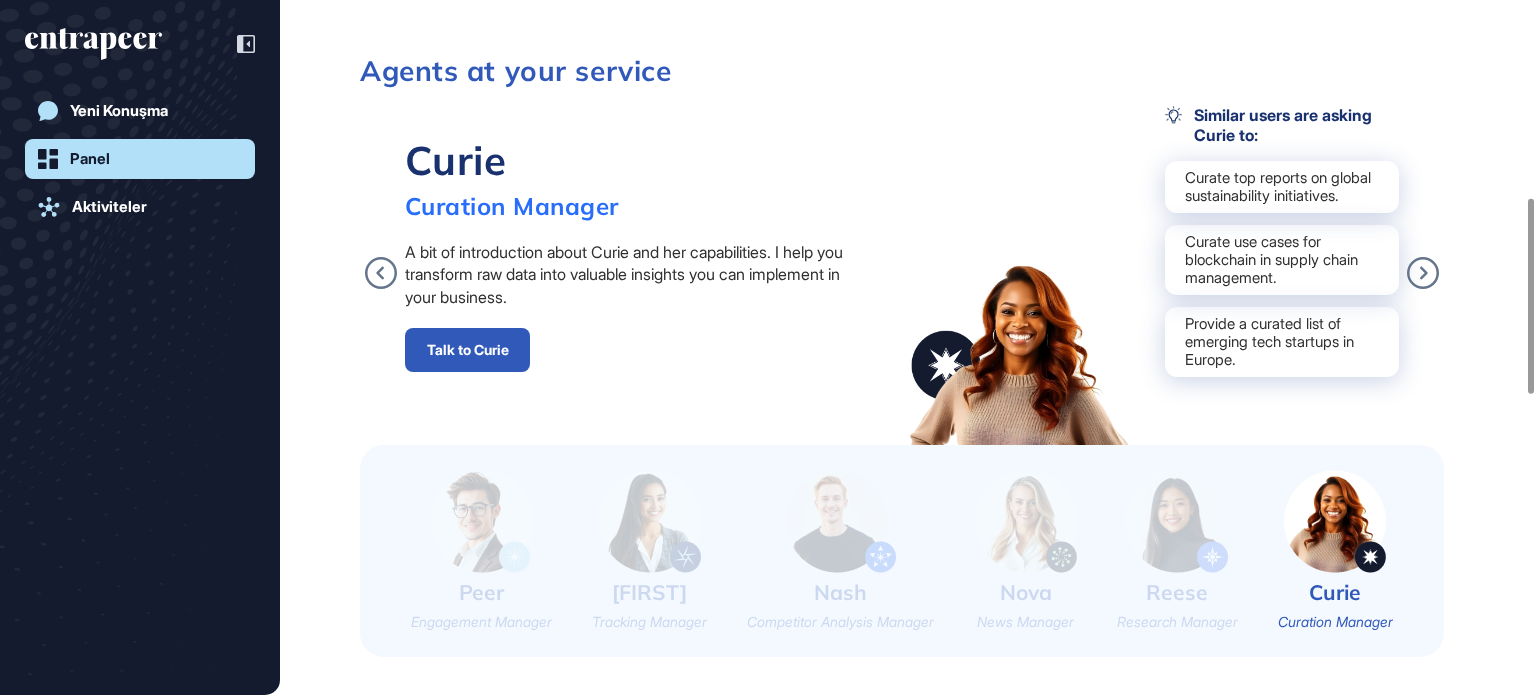 click on "Peer Engagement Manager Tracy Tracking Manager Nash Competitor Analysis Manager Nova News Manager Reese Research Manager Curie Curation Manager" at bounding box center [902, 551] 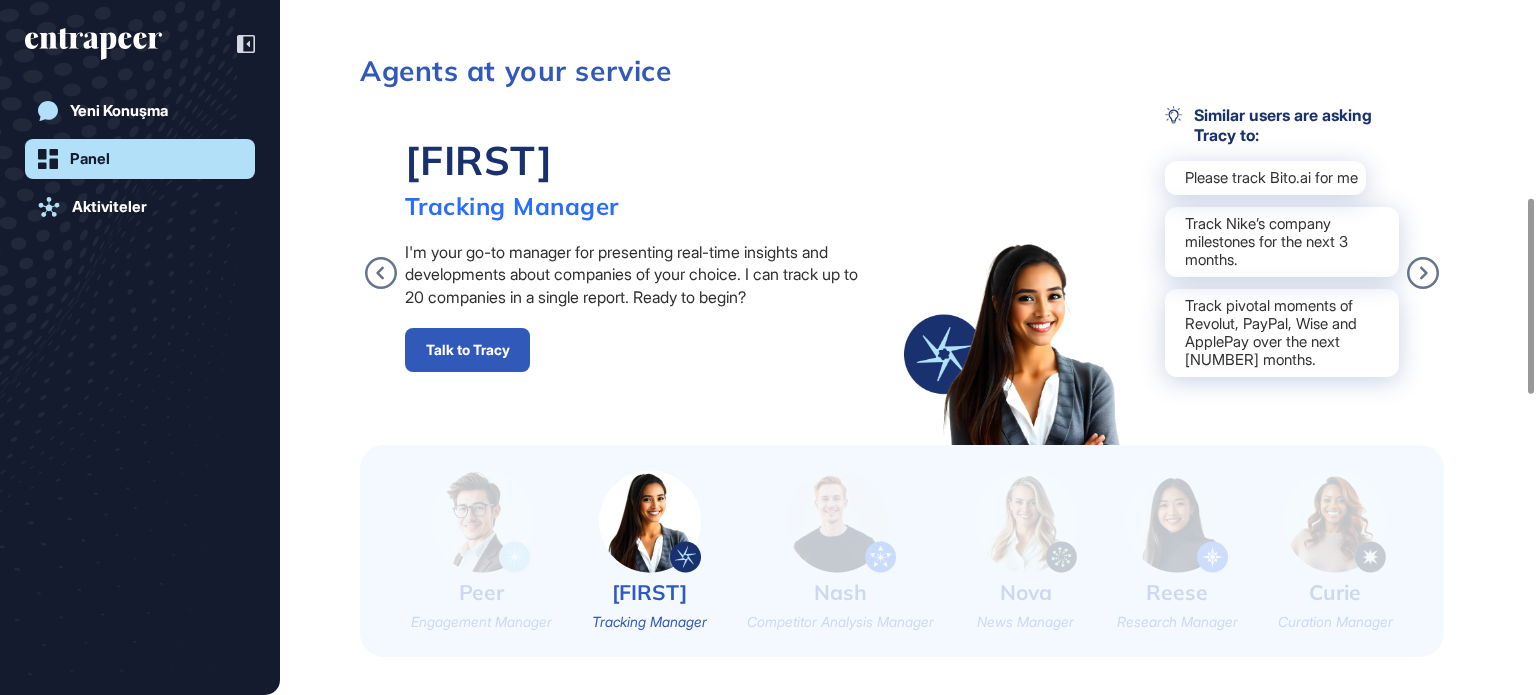 click on "Talk to Tracy" at bounding box center (467, 350) 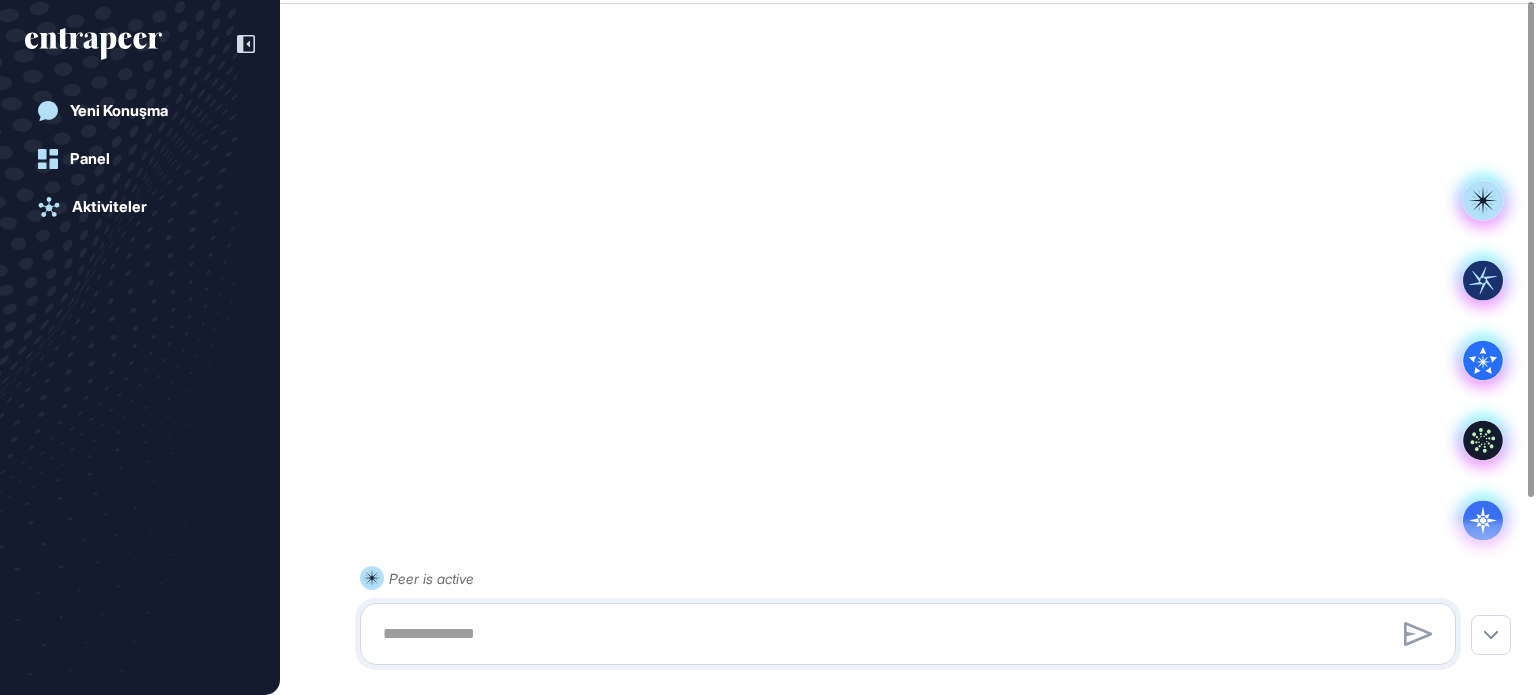 scroll, scrollTop: 0, scrollLeft: 0, axis: both 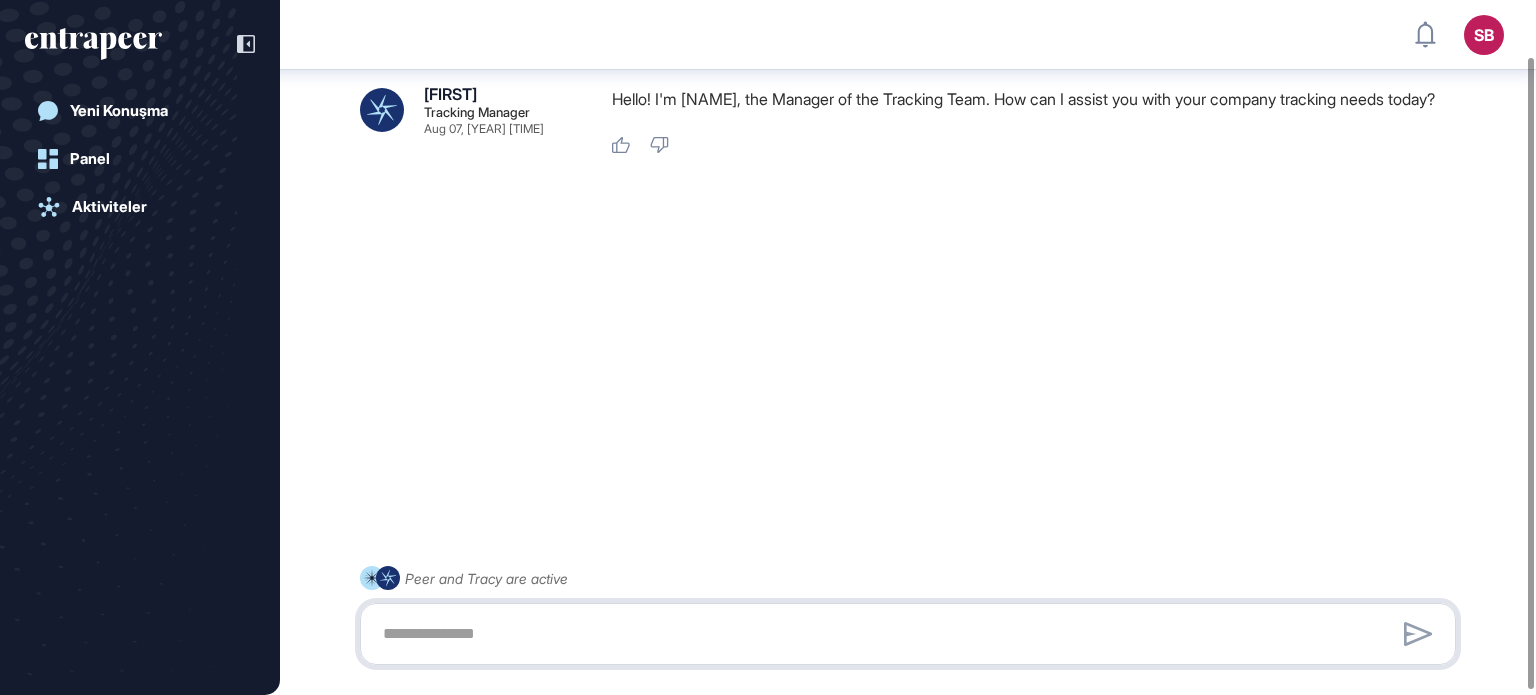 click at bounding box center [908, 634] 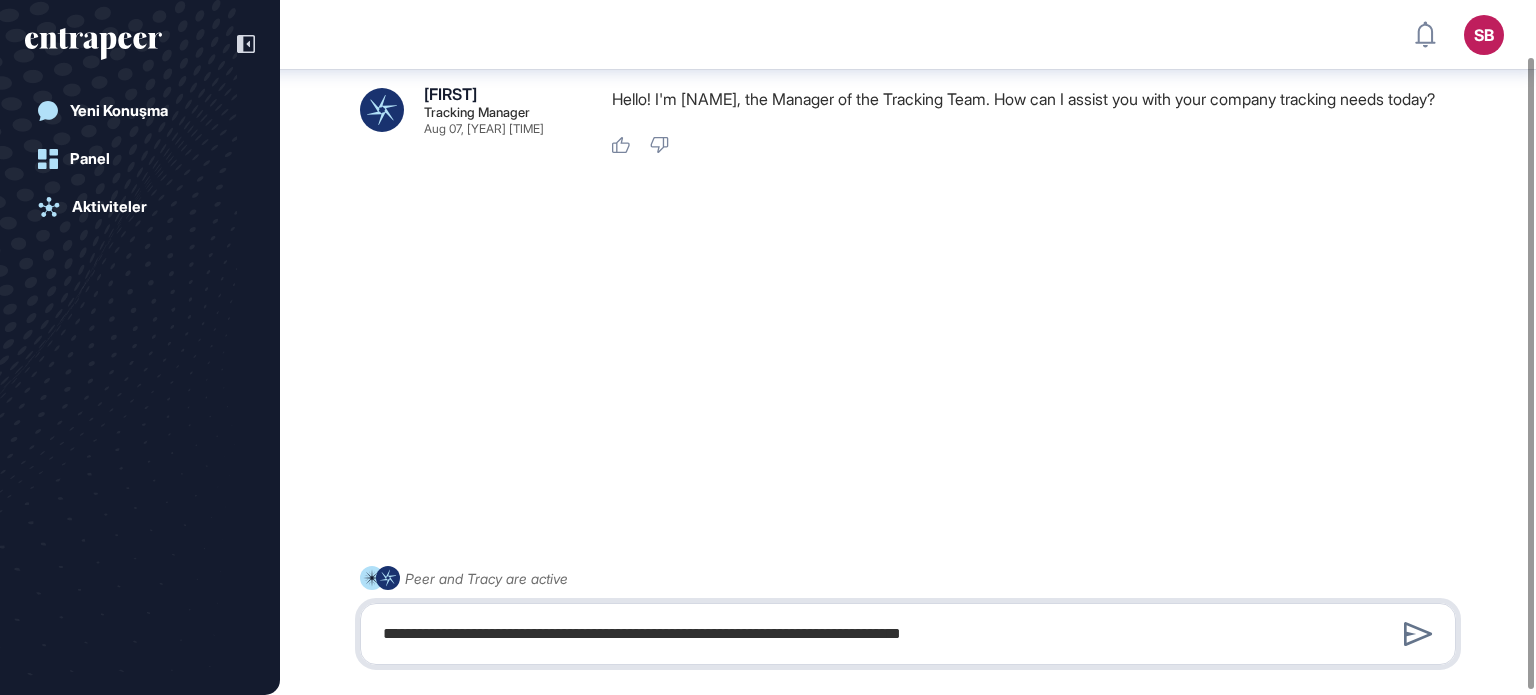 drag, startPoint x: 1090, startPoint y: 636, endPoint x: 998, endPoint y: 627, distance: 92.43917 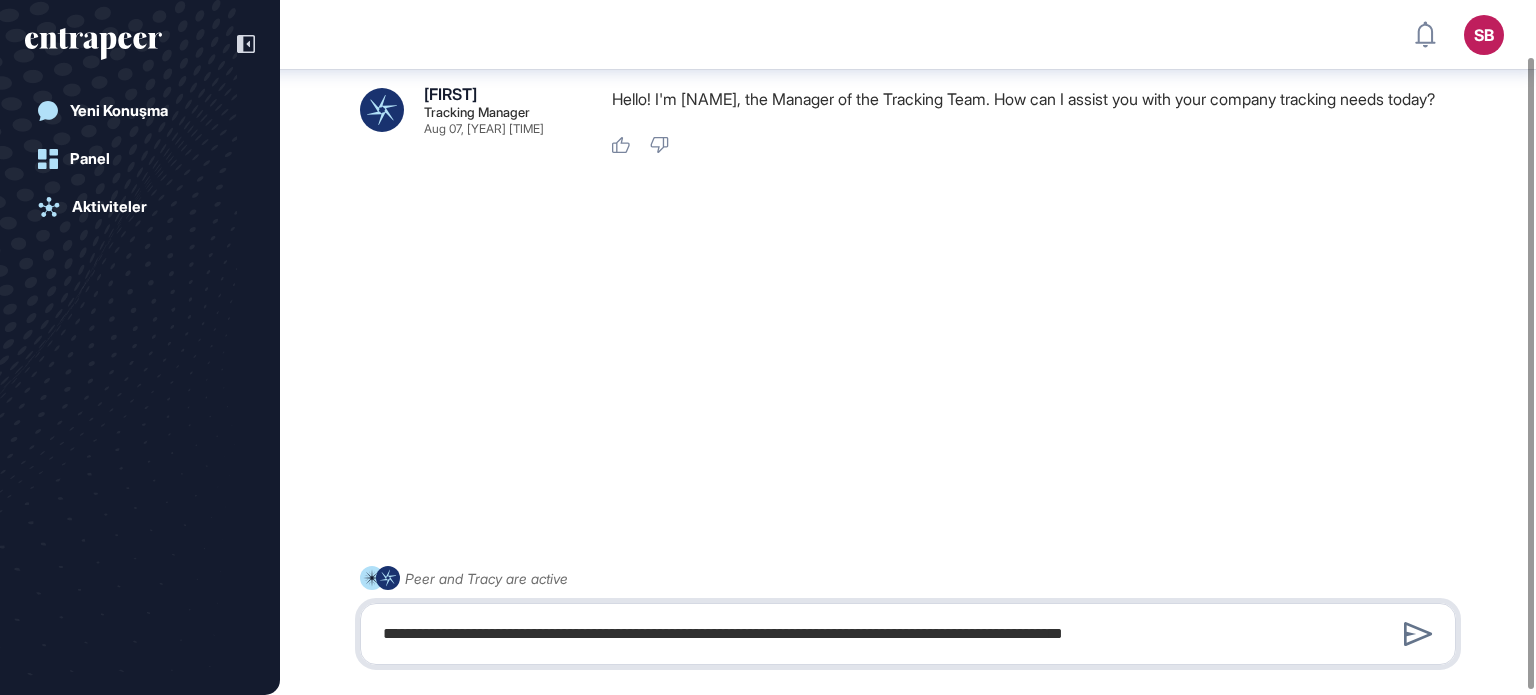 type on "**********" 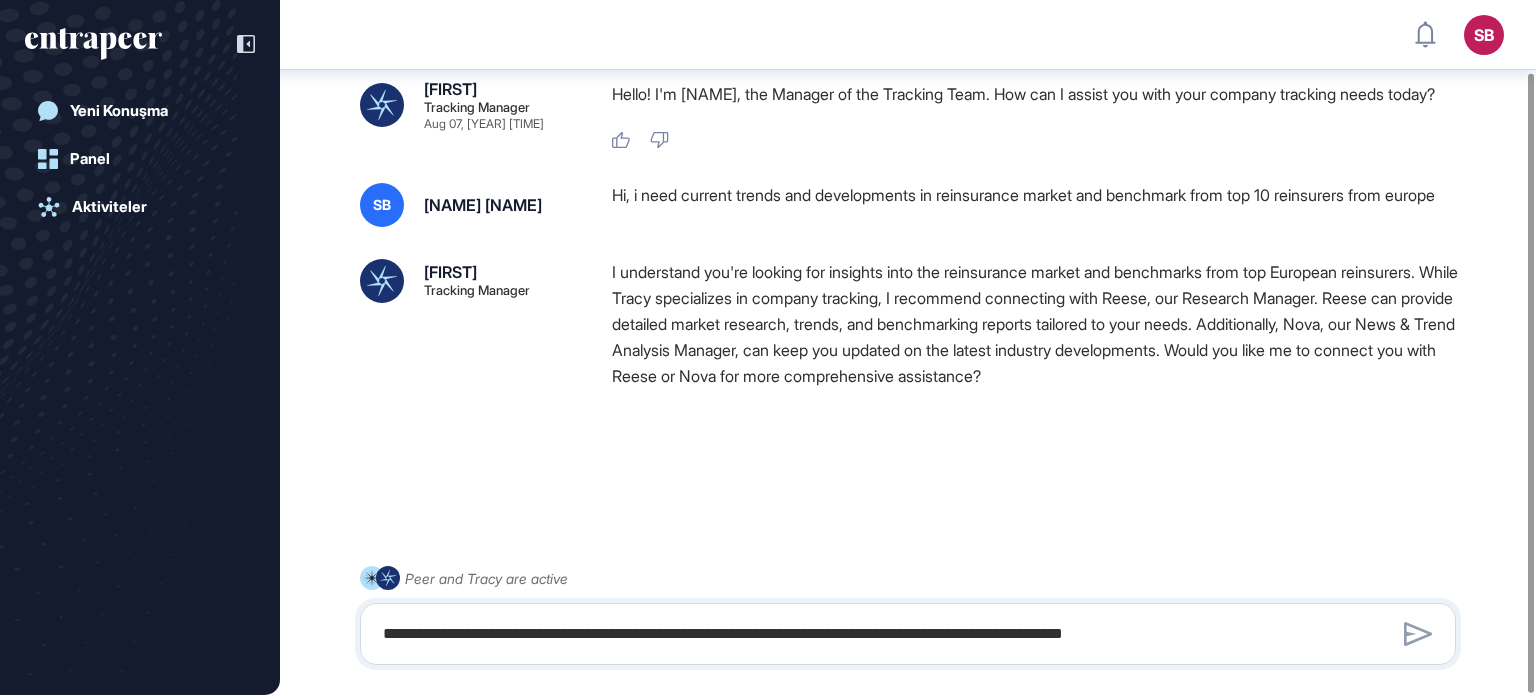 scroll, scrollTop: 80, scrollLeft: 0, axis: vertical 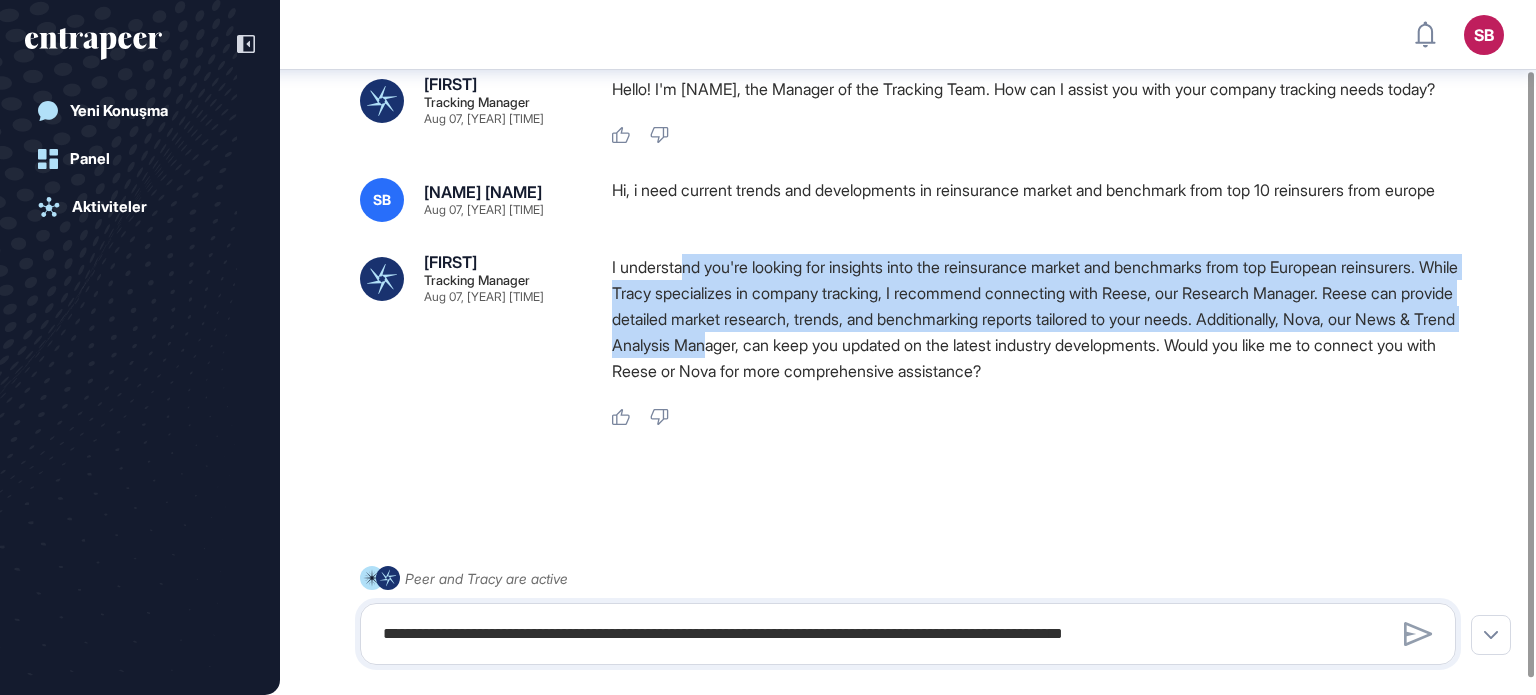 drag, startPoint x: 683, startPoint y: 291, endPoint x: 847, endPoint y: 365, distance: 179.92221 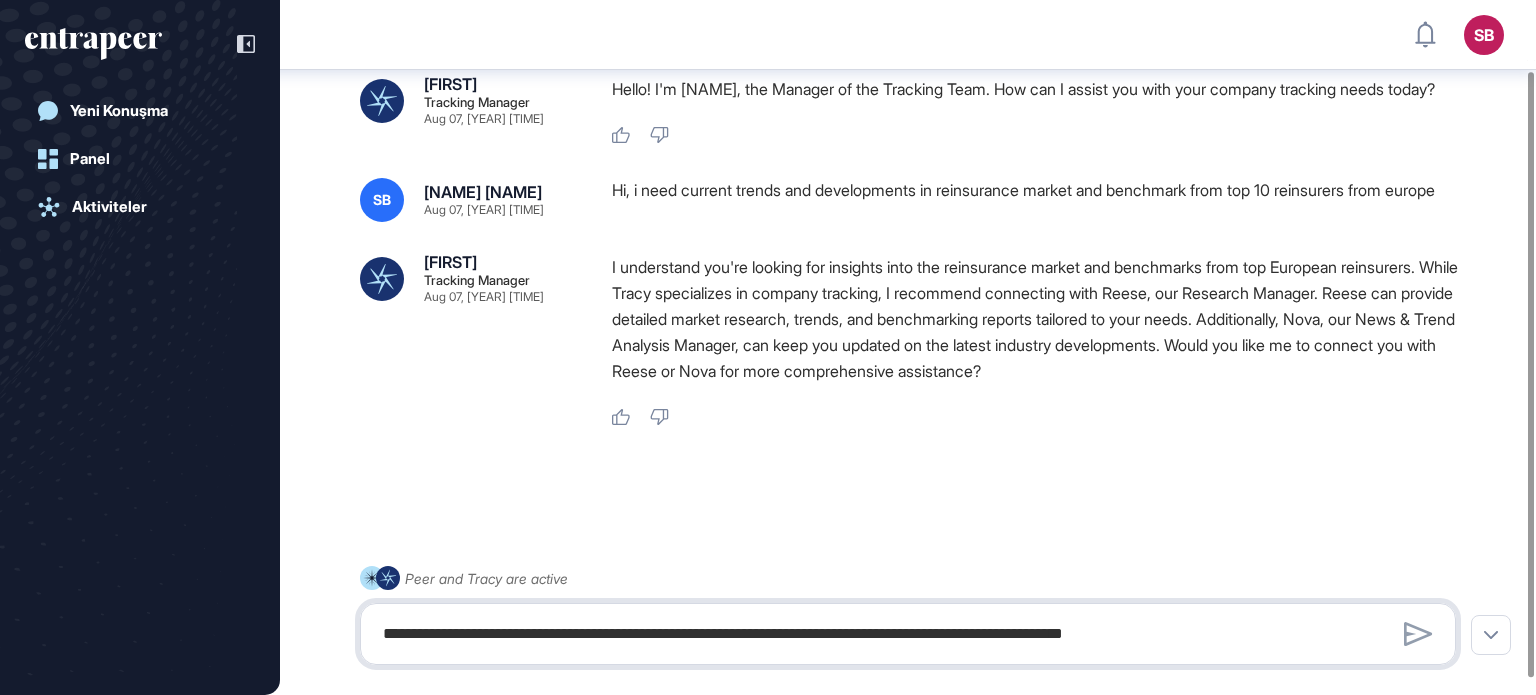 click on "**********" at bounding box center [908, 634] 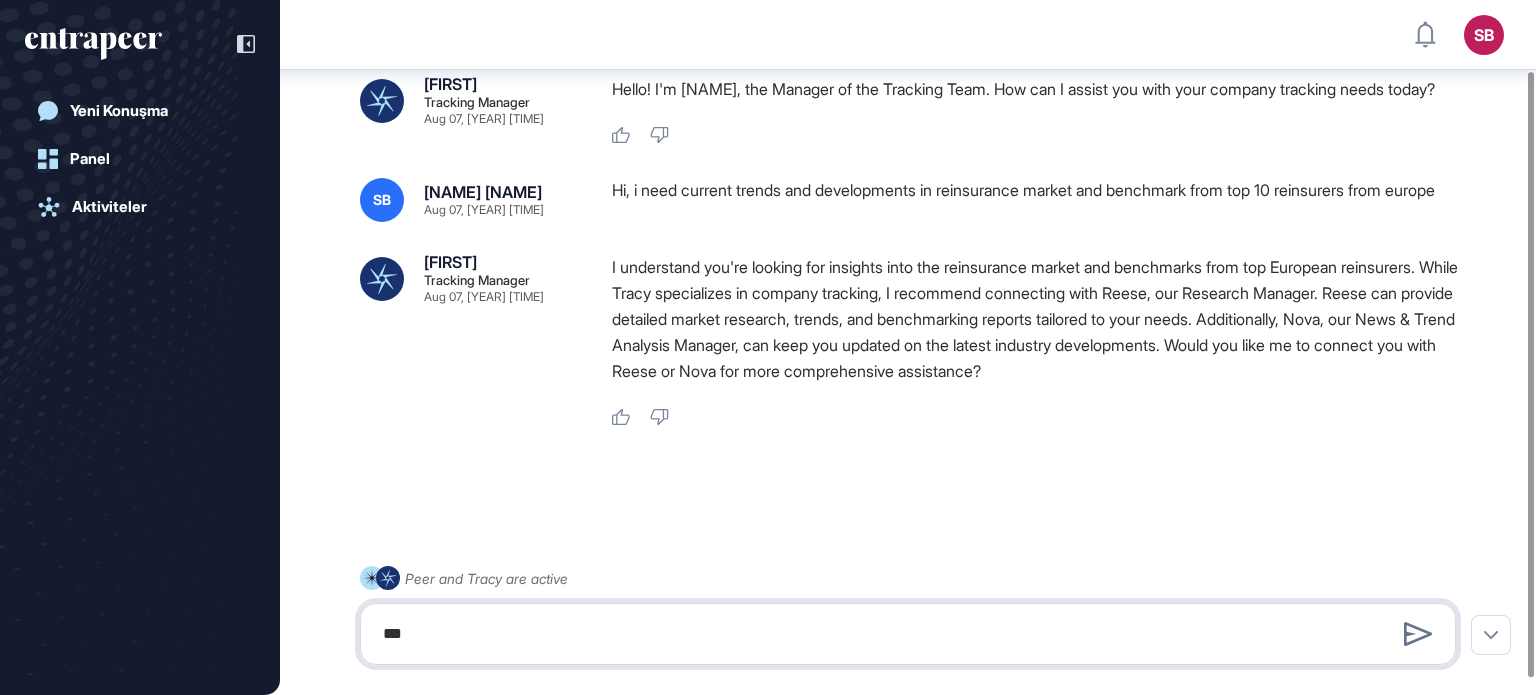 type on "***" 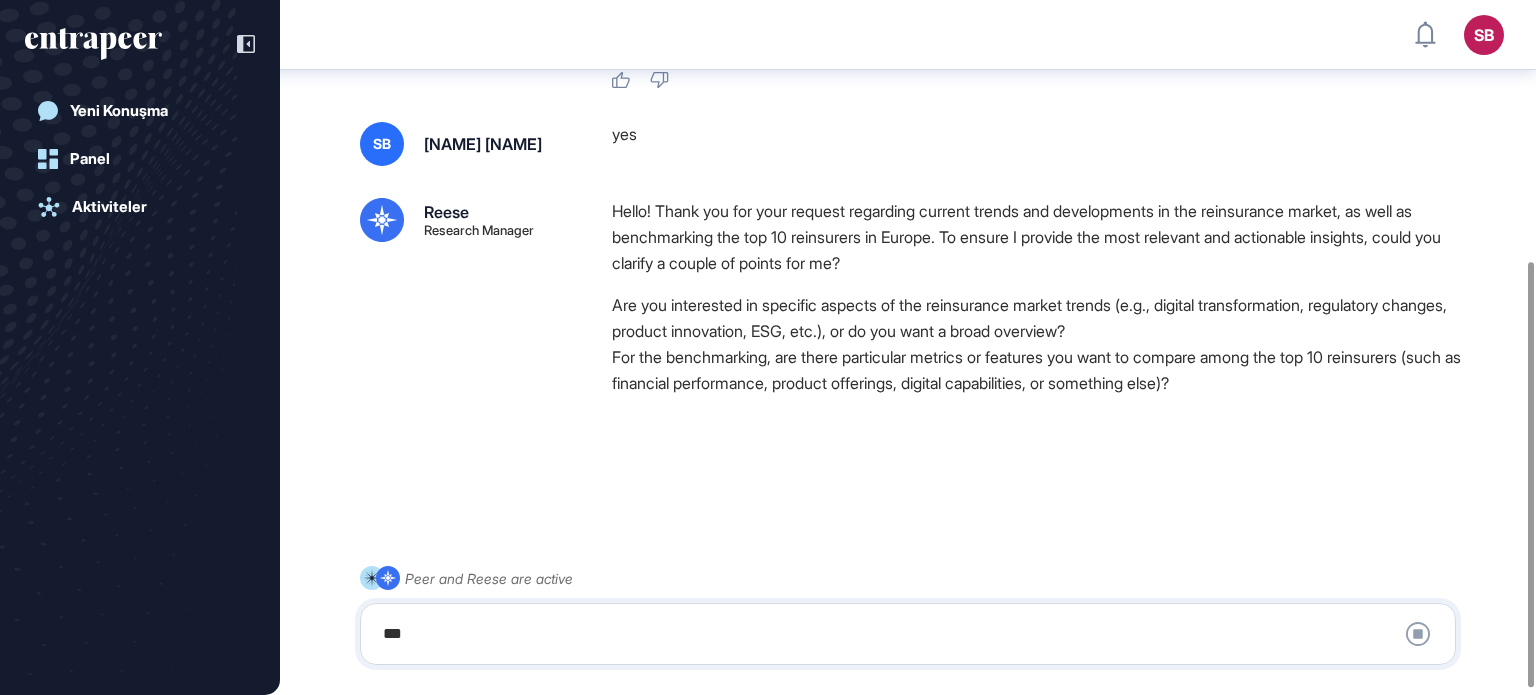 scroll, scrollTop: 436, scrollLeft: 0, axis: vertical 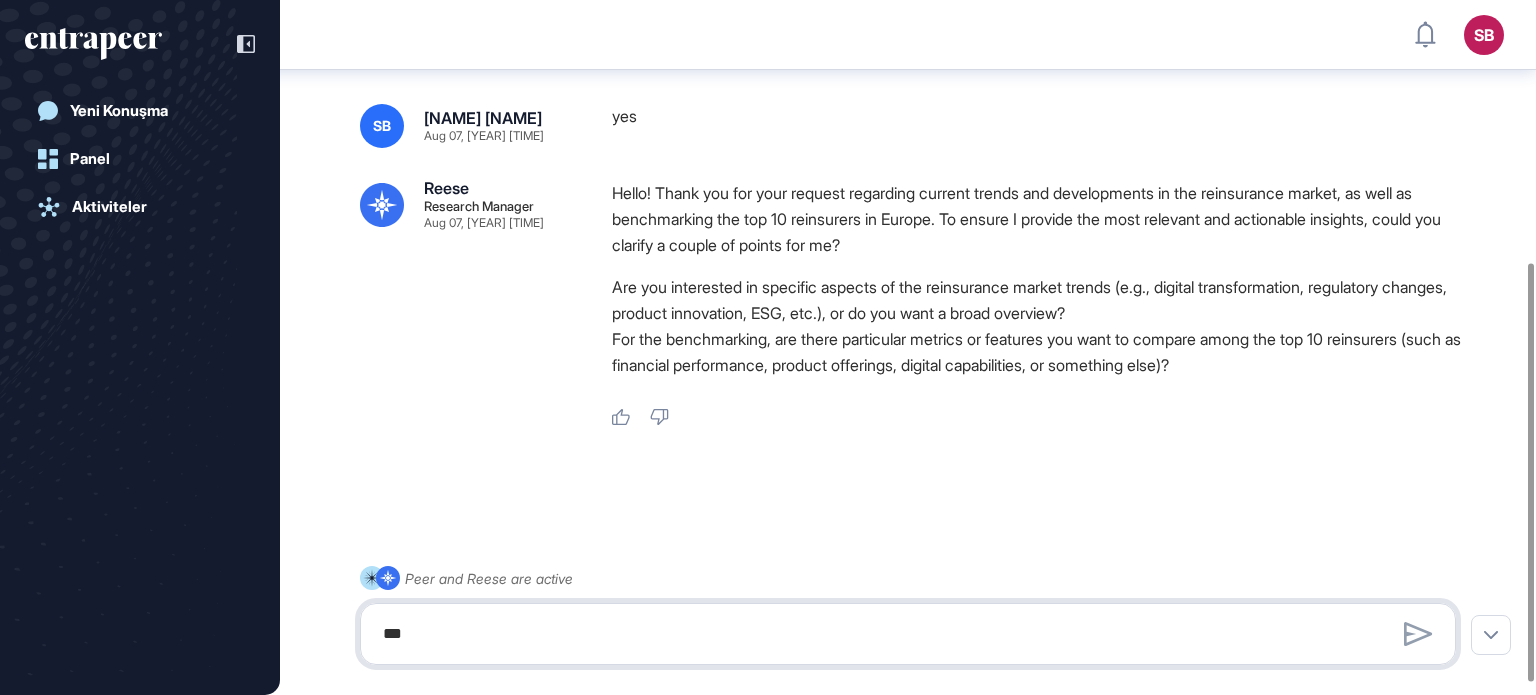 click on "***" at bounding box center [908, 634] 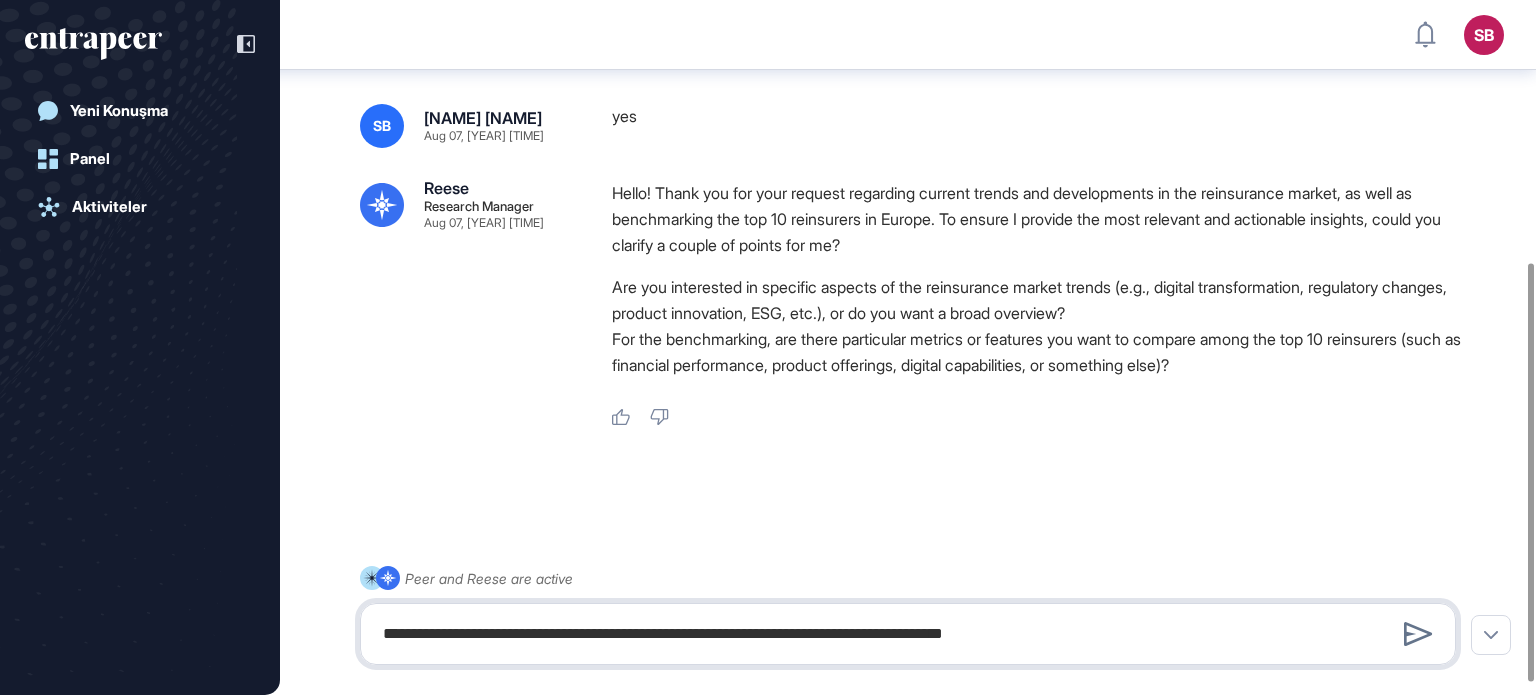 type on "**********" 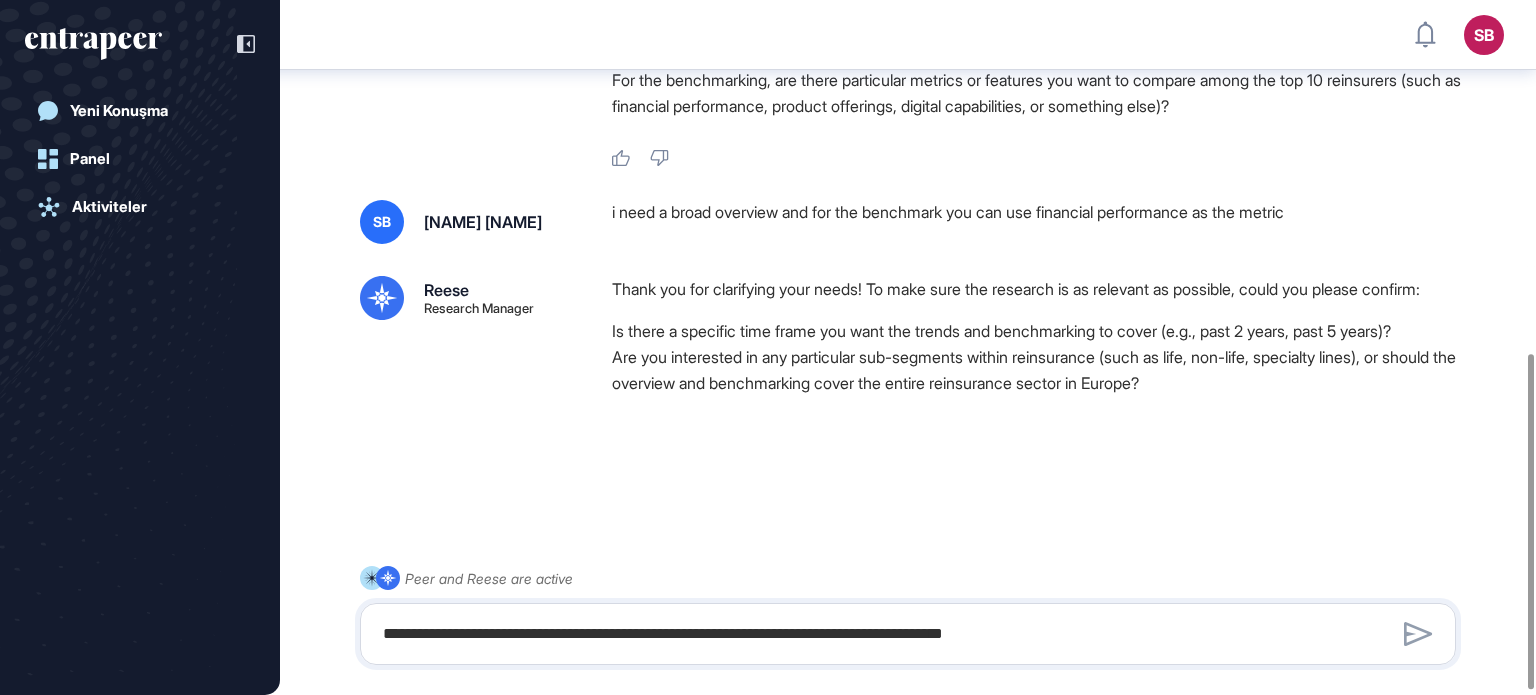 scroll, scrollTop: 740, scrollLeft: 0, axis: vertical 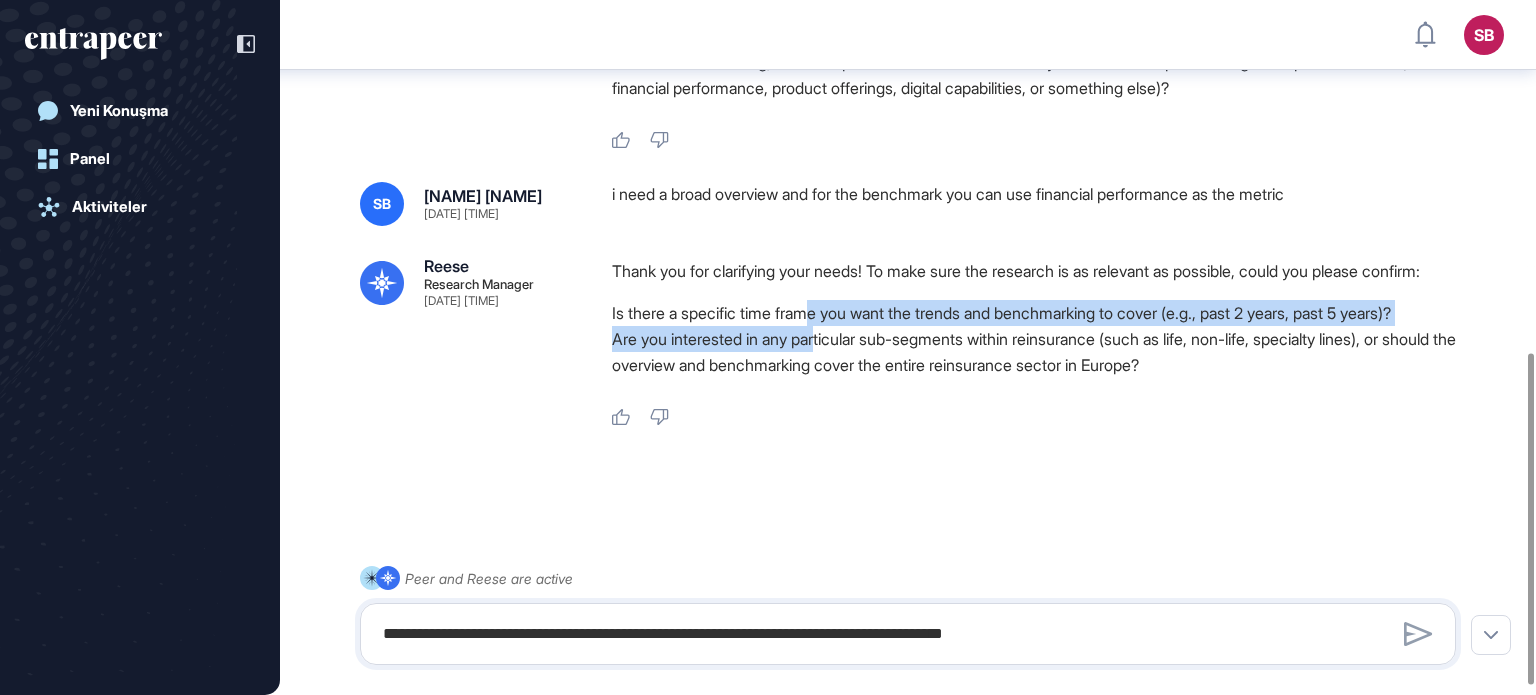 drag, startPoint x: 819, startPoint y: 332, endPoint x: 825, endPoint y: 353, distance: 21.84033 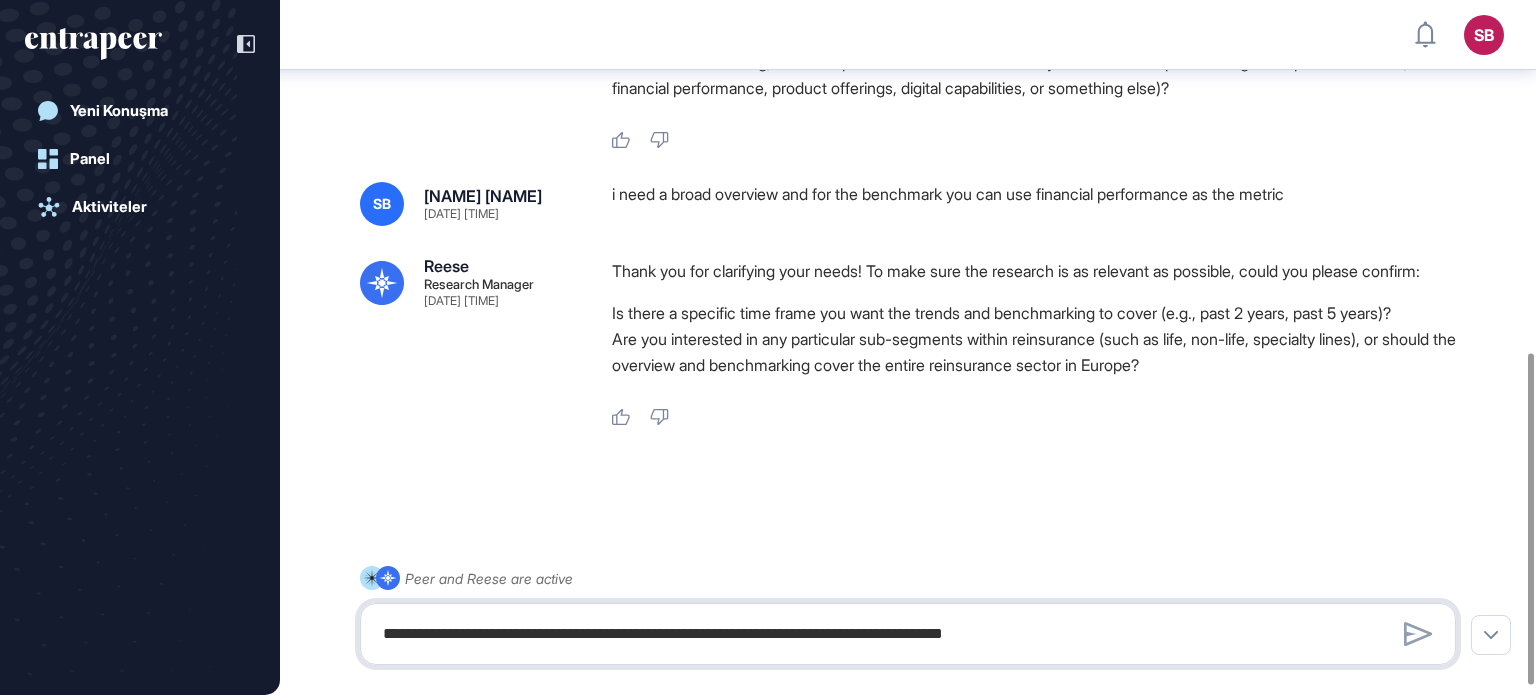 click on "**********" at bounding box center [908, 634] 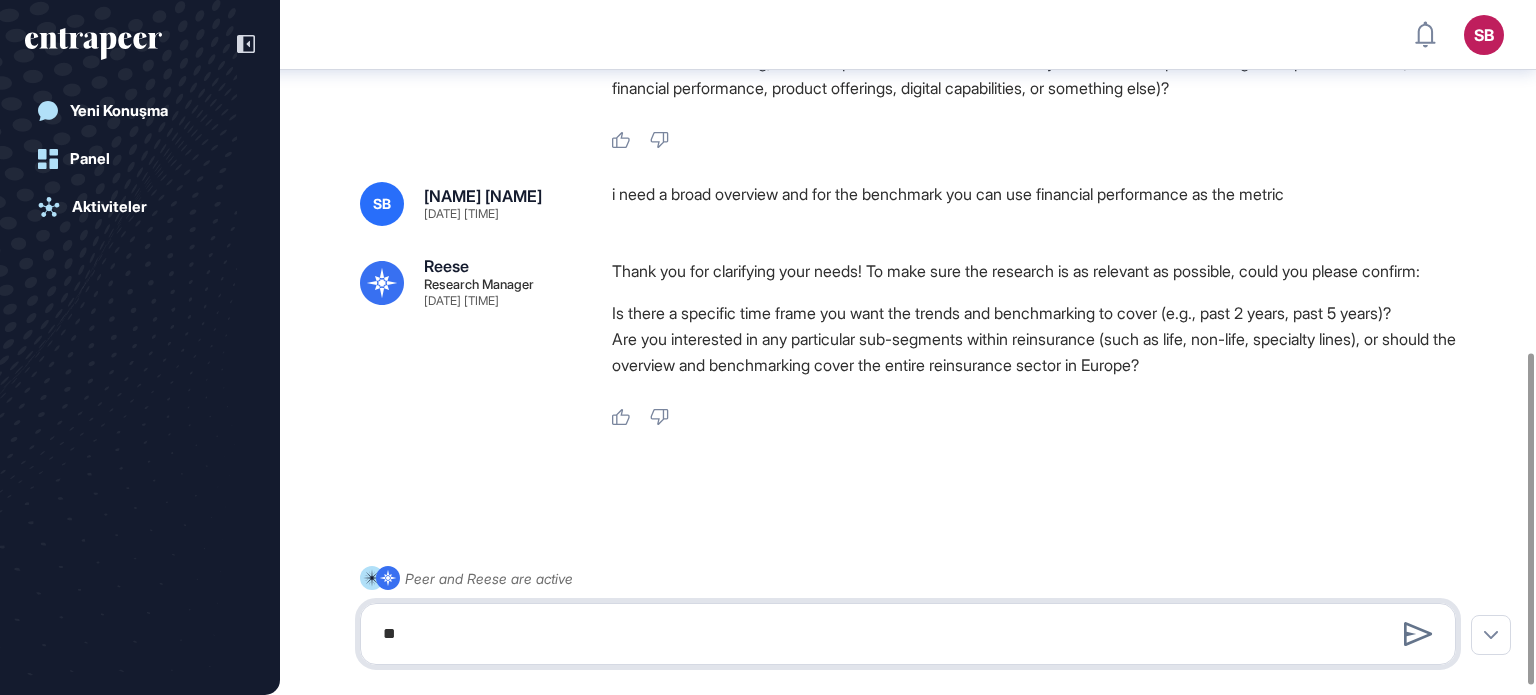 type on "*" 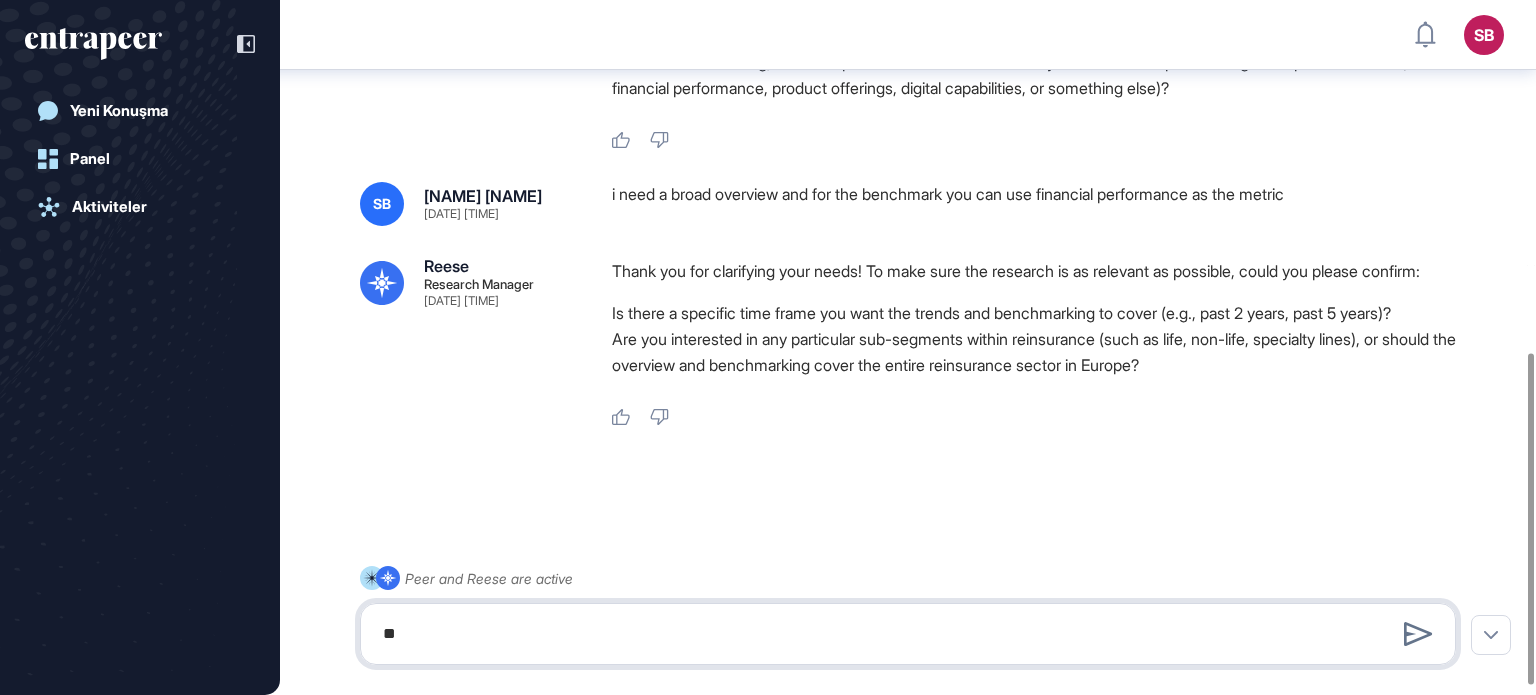 type on "*" 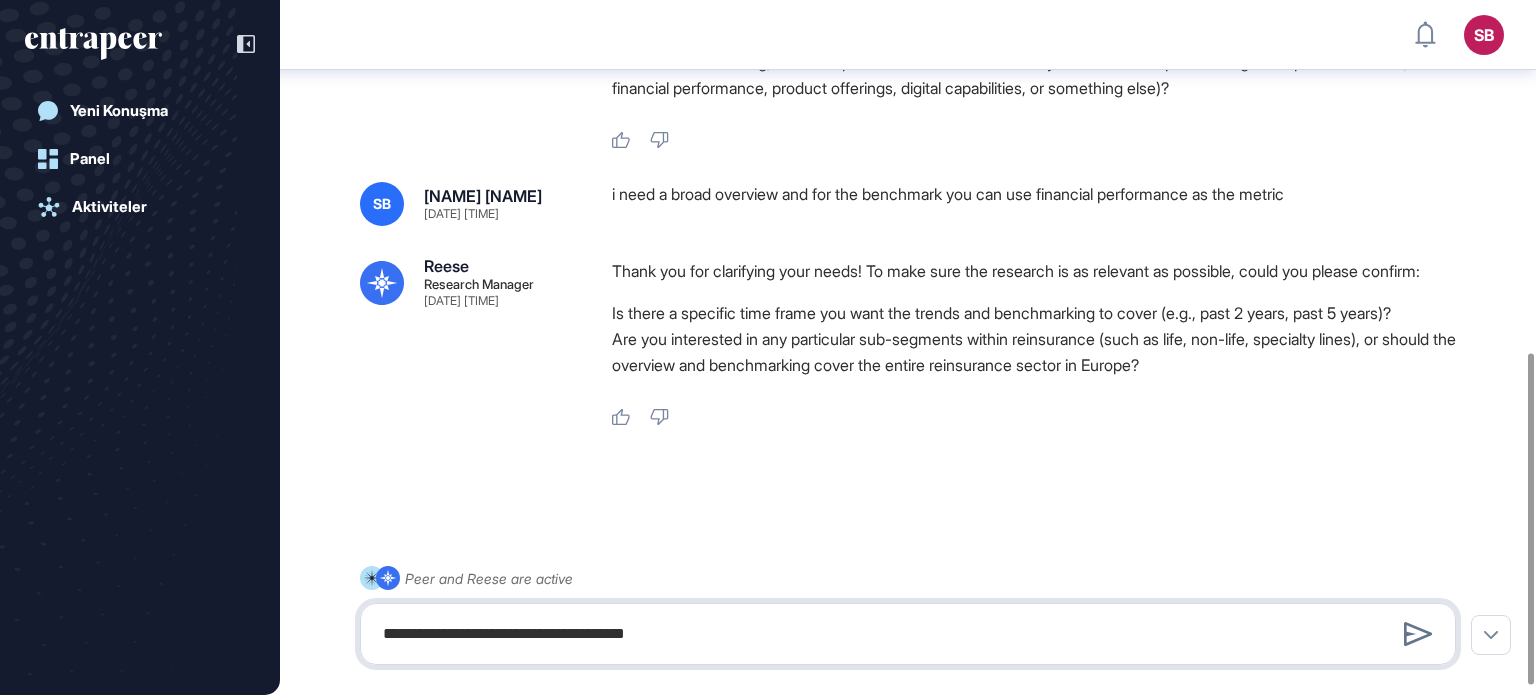 click on "**********" at bounding box center (908, 634) 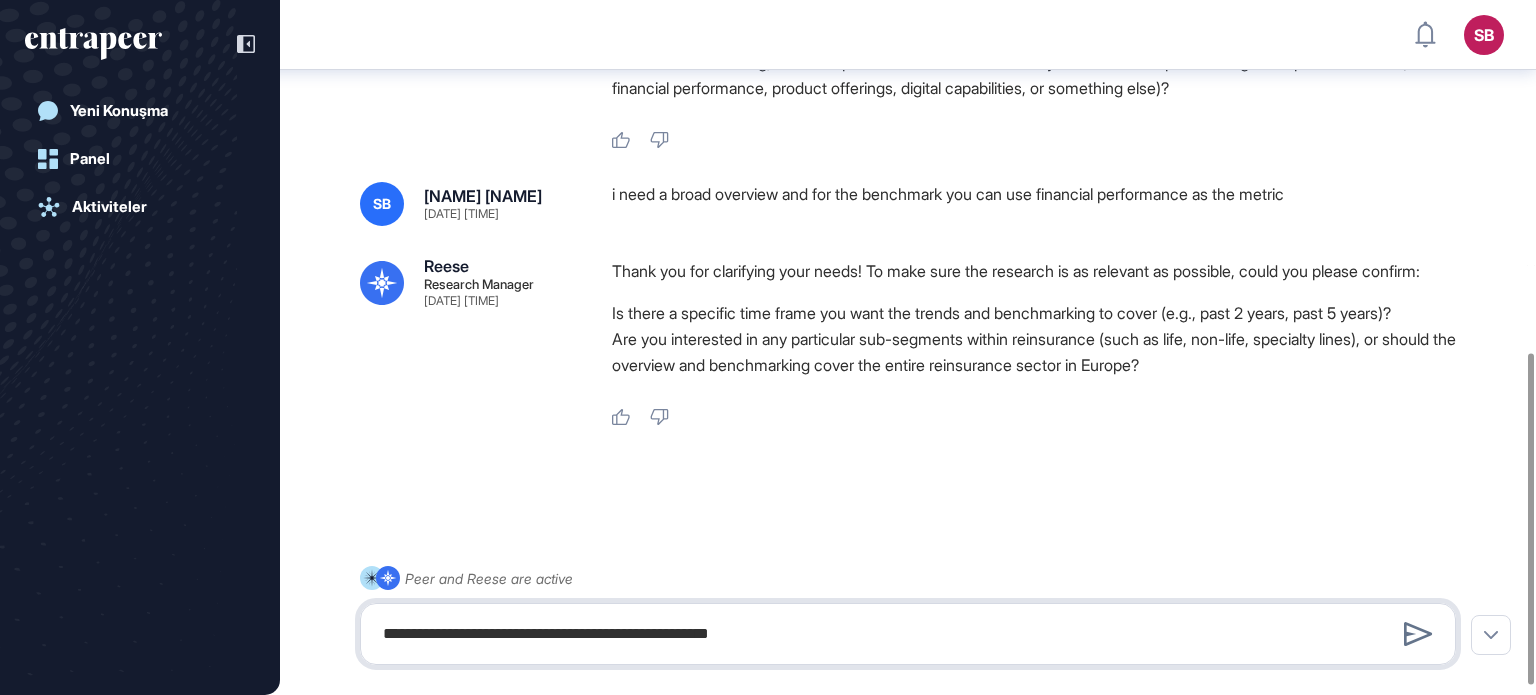 click on "**********" at bounding box center (908, 634) 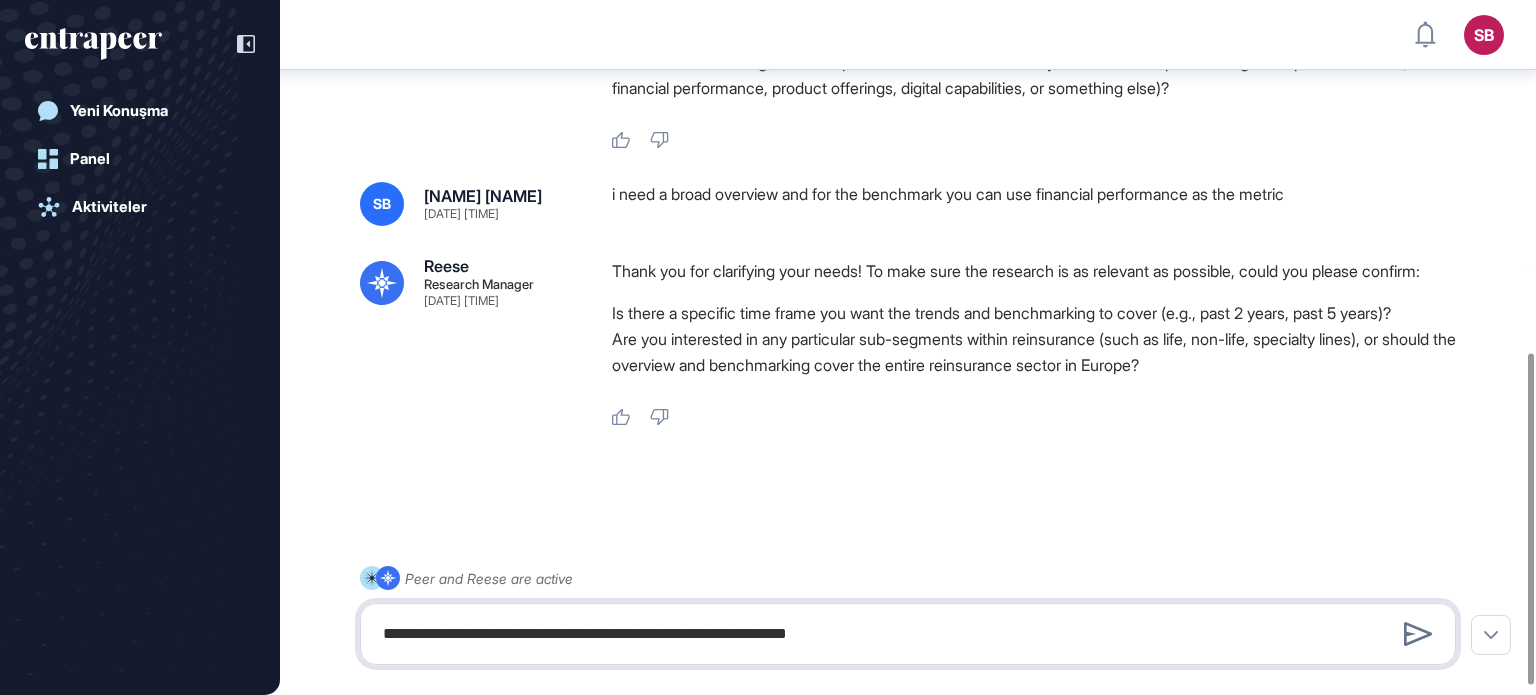 type on "**********" 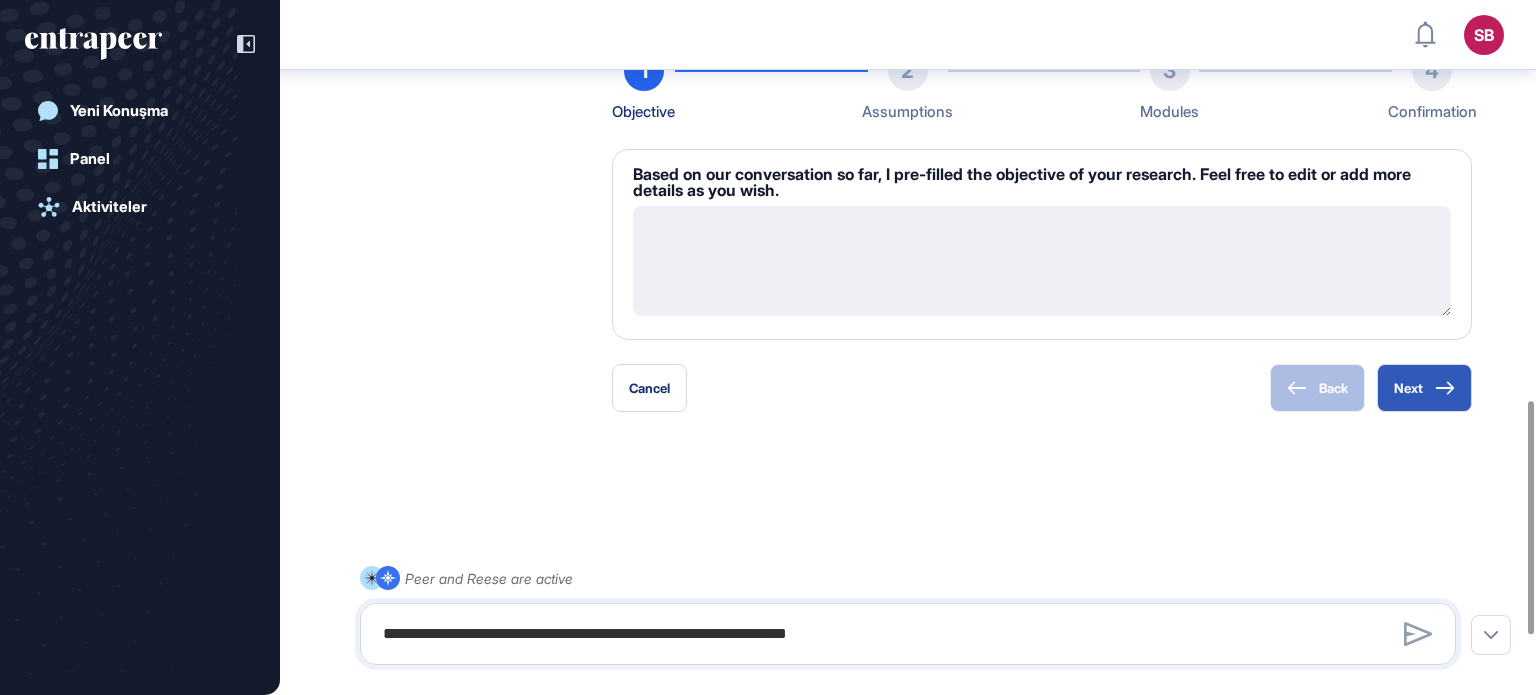 scroll, scrollTop: 1361, scrollLeft: 0, axis: vertical 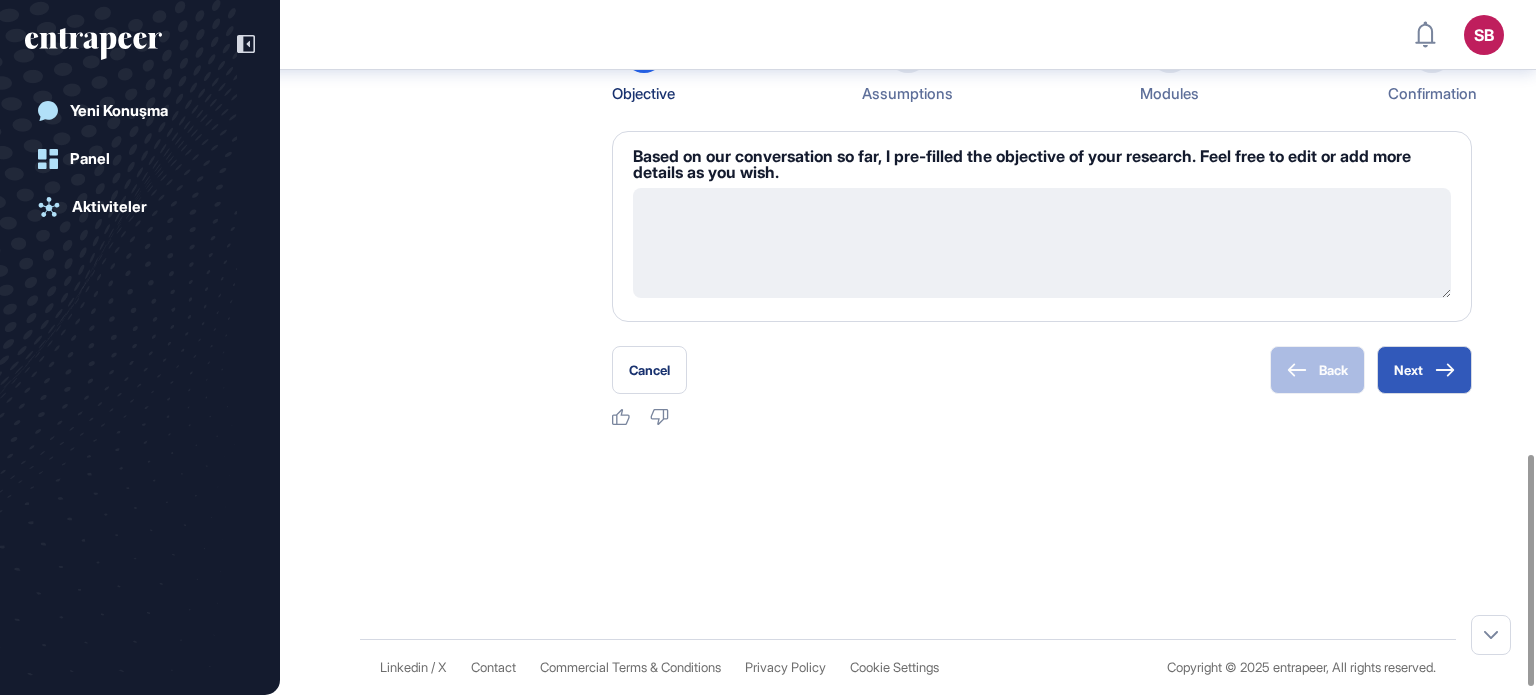 click at bounding box center [1042, 243] 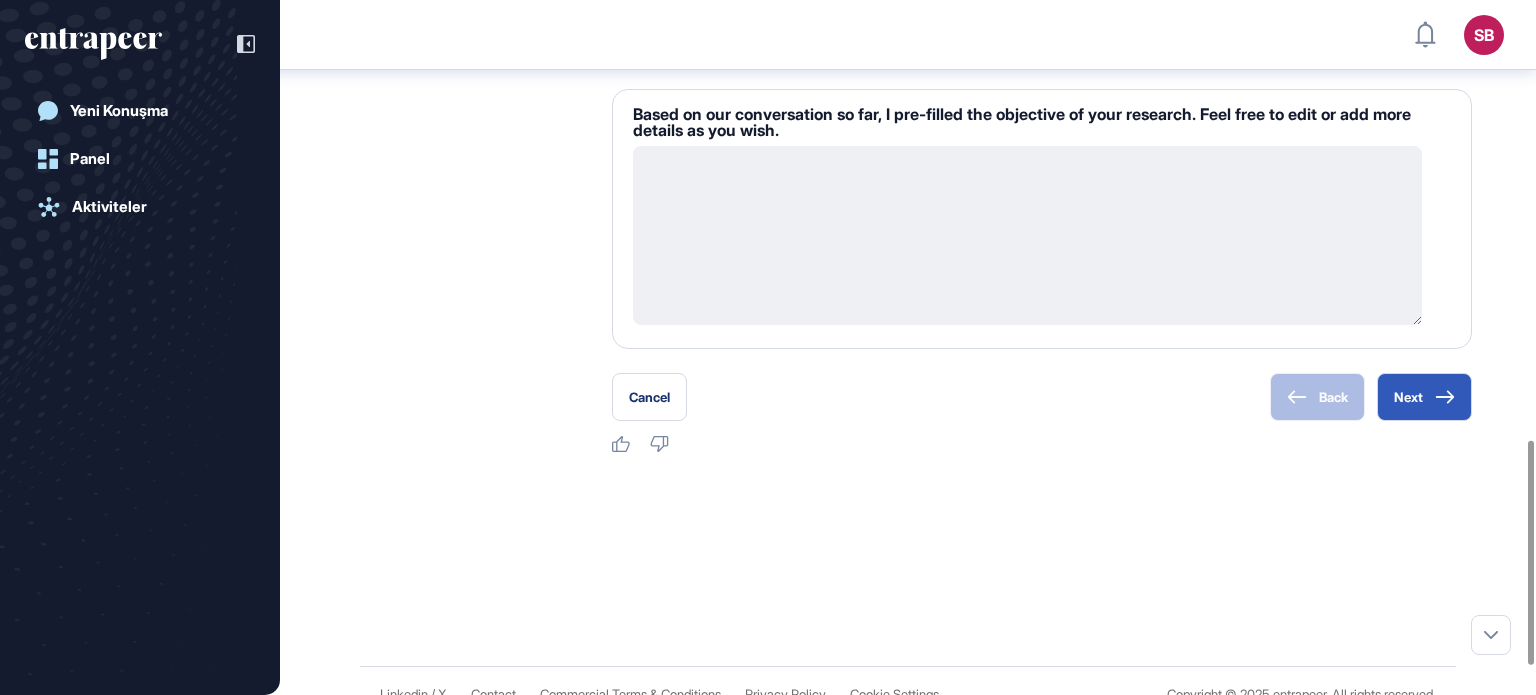 drag, startPoint x: 1446, startPoint y: 309, endPoint x: 1416, endPoint y: 378, distance: 75.23962 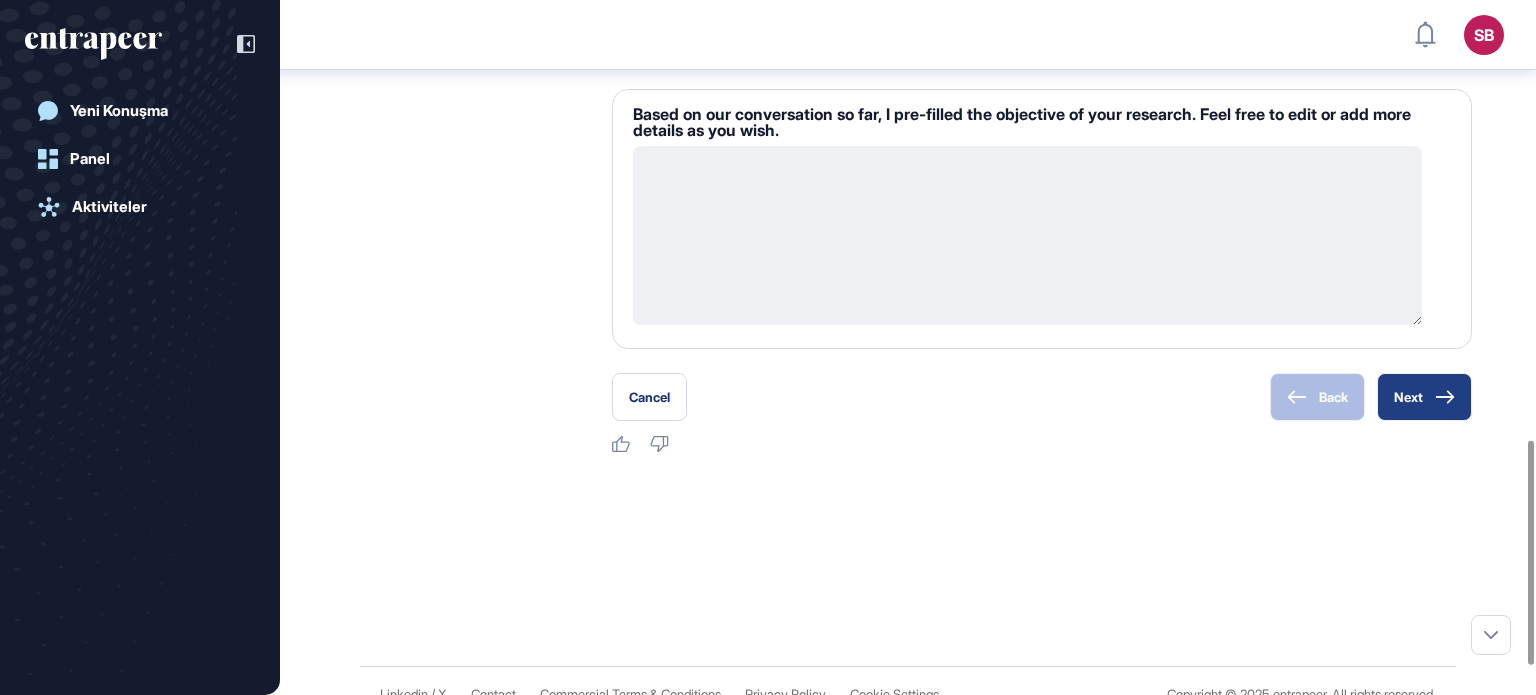 click on "Next" at bounding box center (1424, 397) 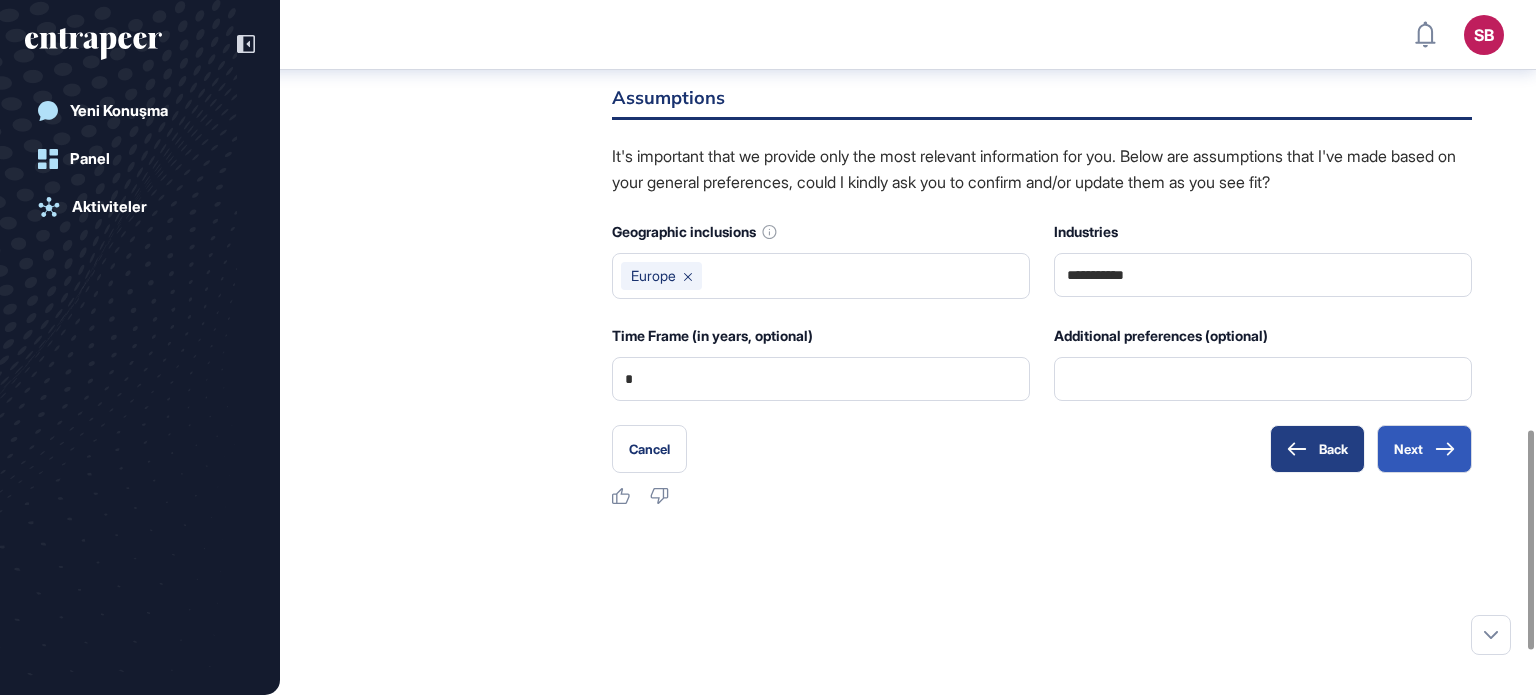 click on "Back" at bounding box center [1317, 449] 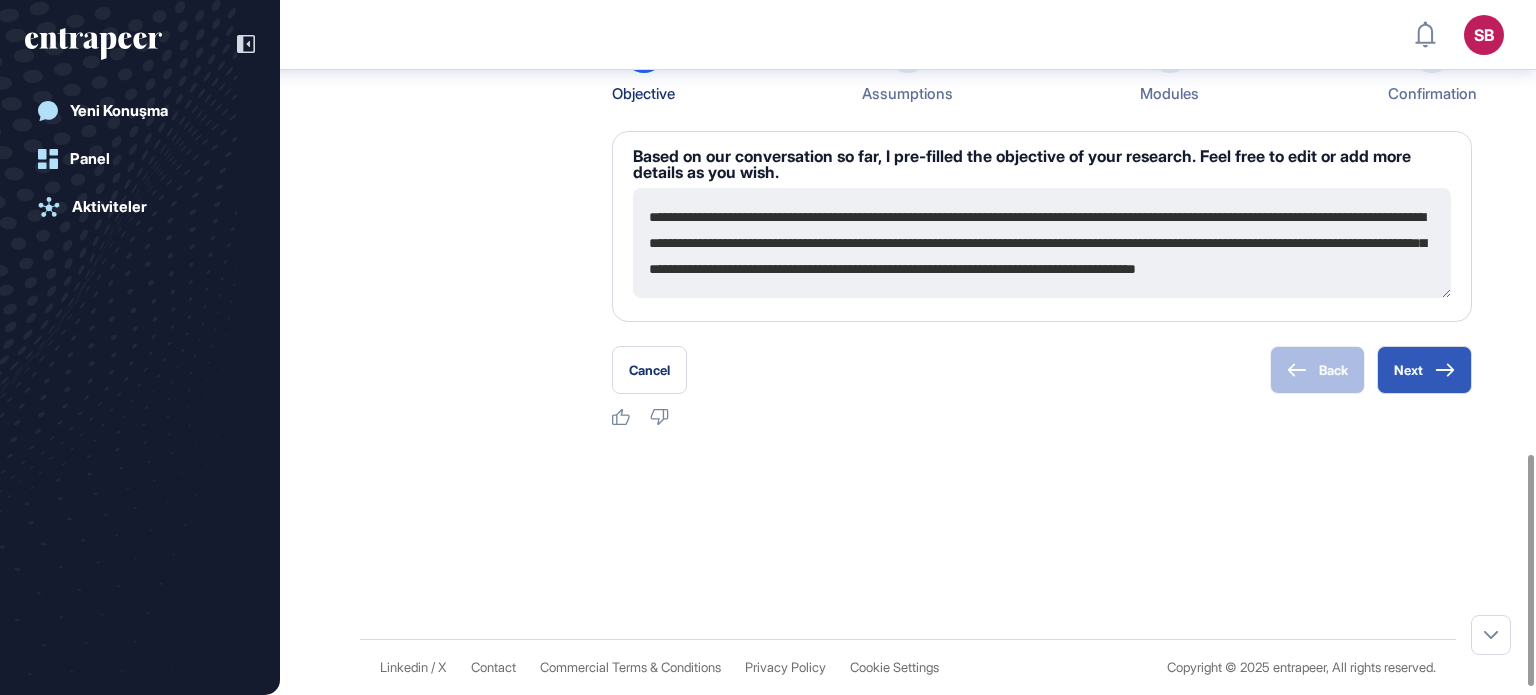 scroll, scrollTop: 25, scrollLeft: 0, axis: vertical 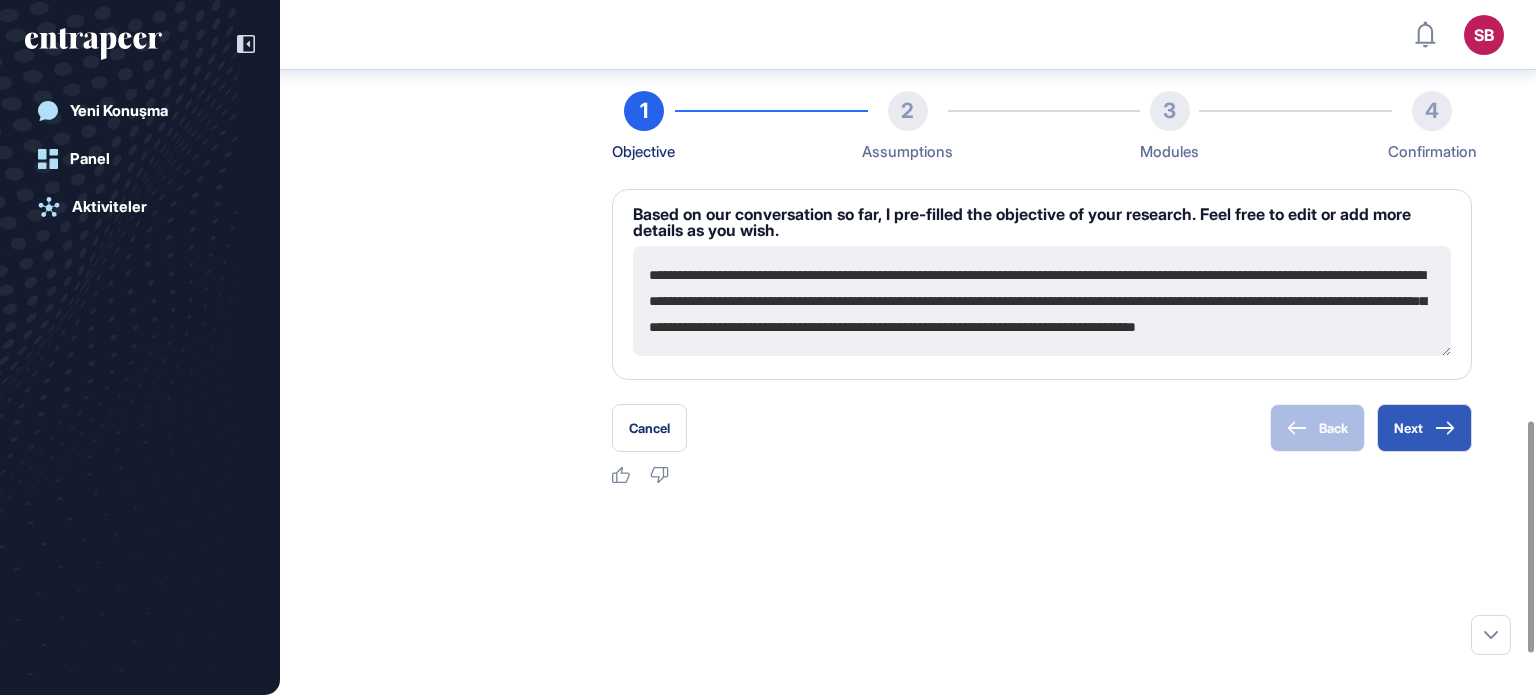 click on "**********" at bounding box center (1042, 301) 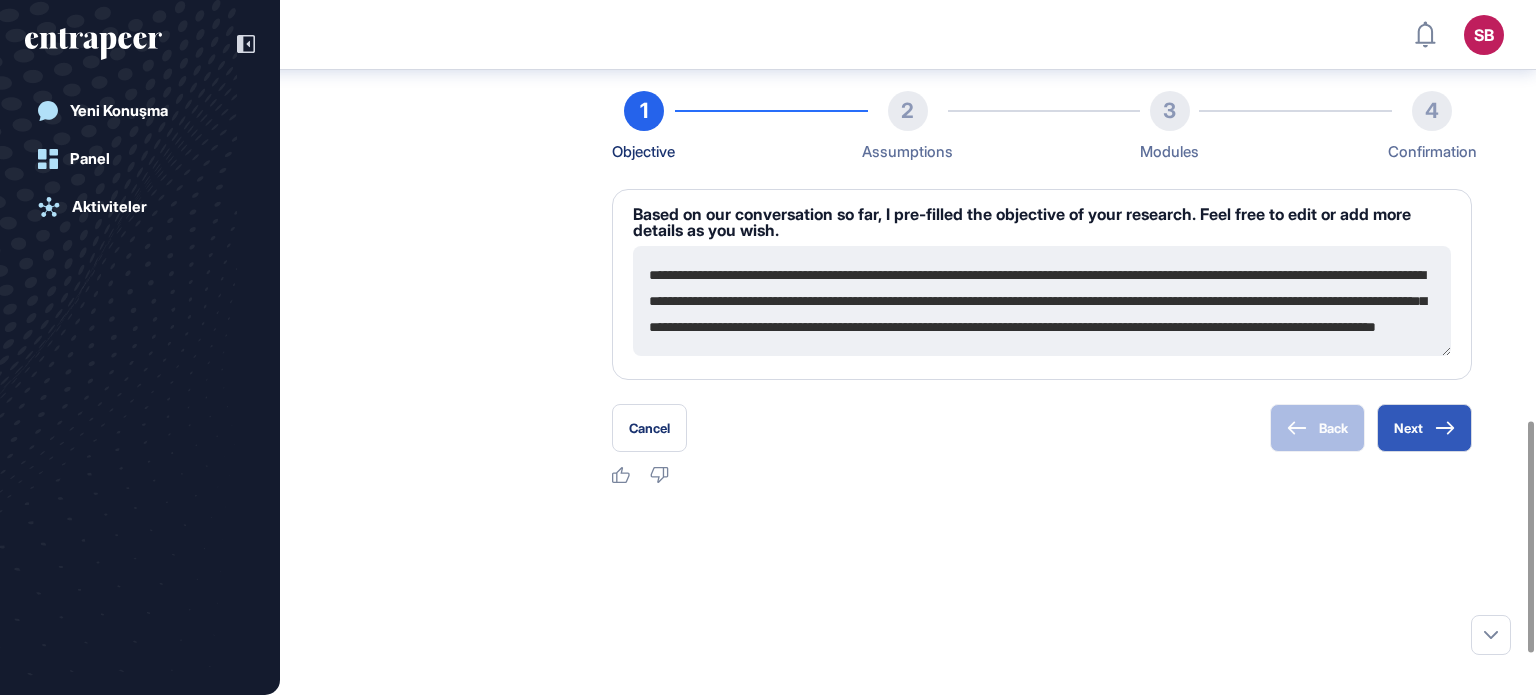 click on "**********" at bounding box center (1042, 301) 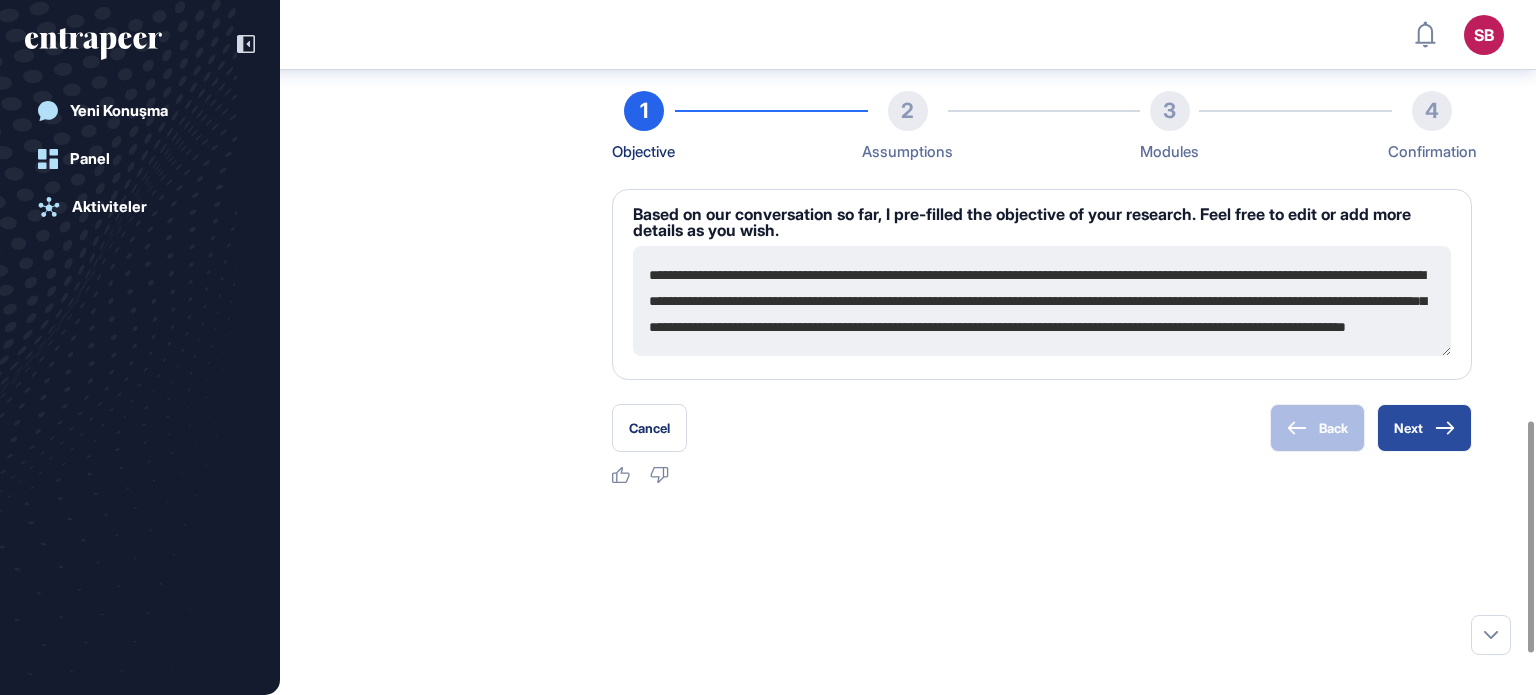 type on "**********" 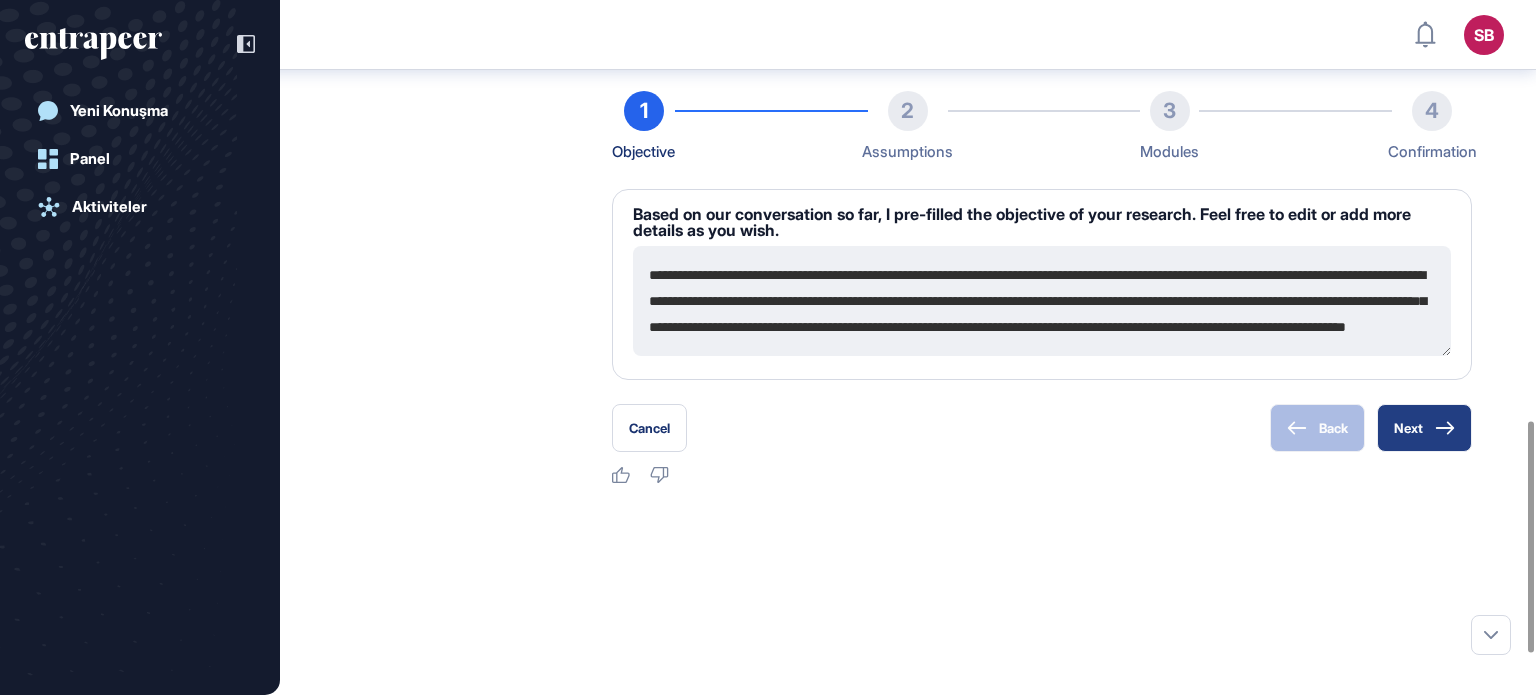 click on "Next" at bounding box center (1424, 428) 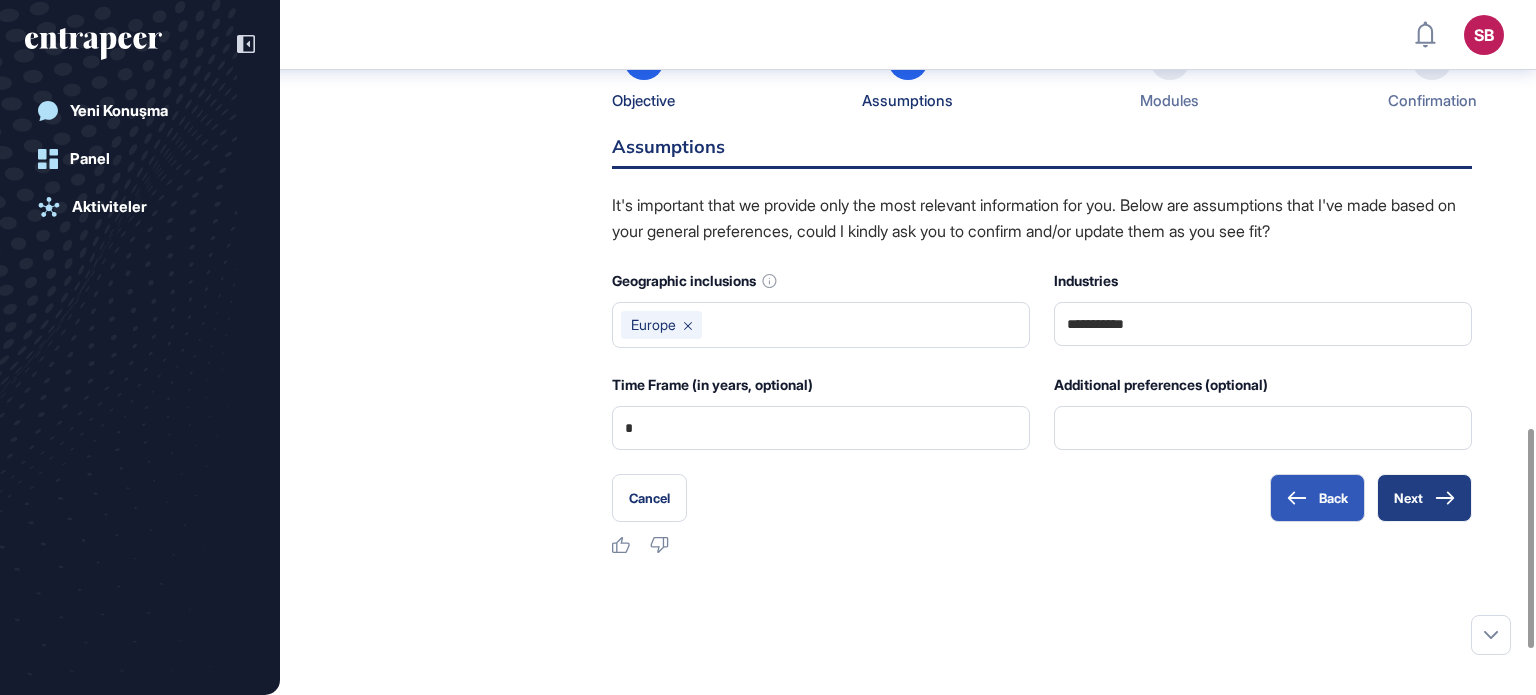 scroll, scrollTop: 1361, scrollLeft: 0, axis: vertical 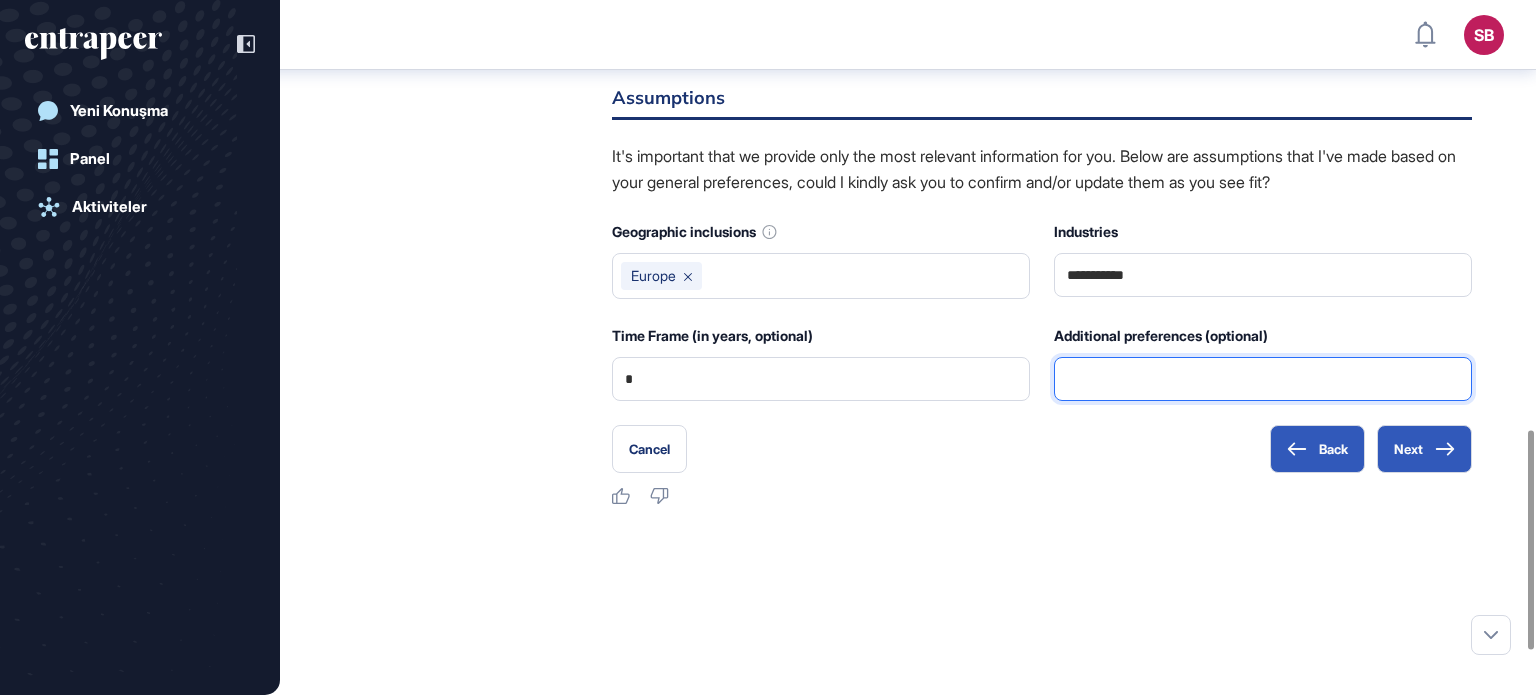 click at bounding box center (1263, 379) 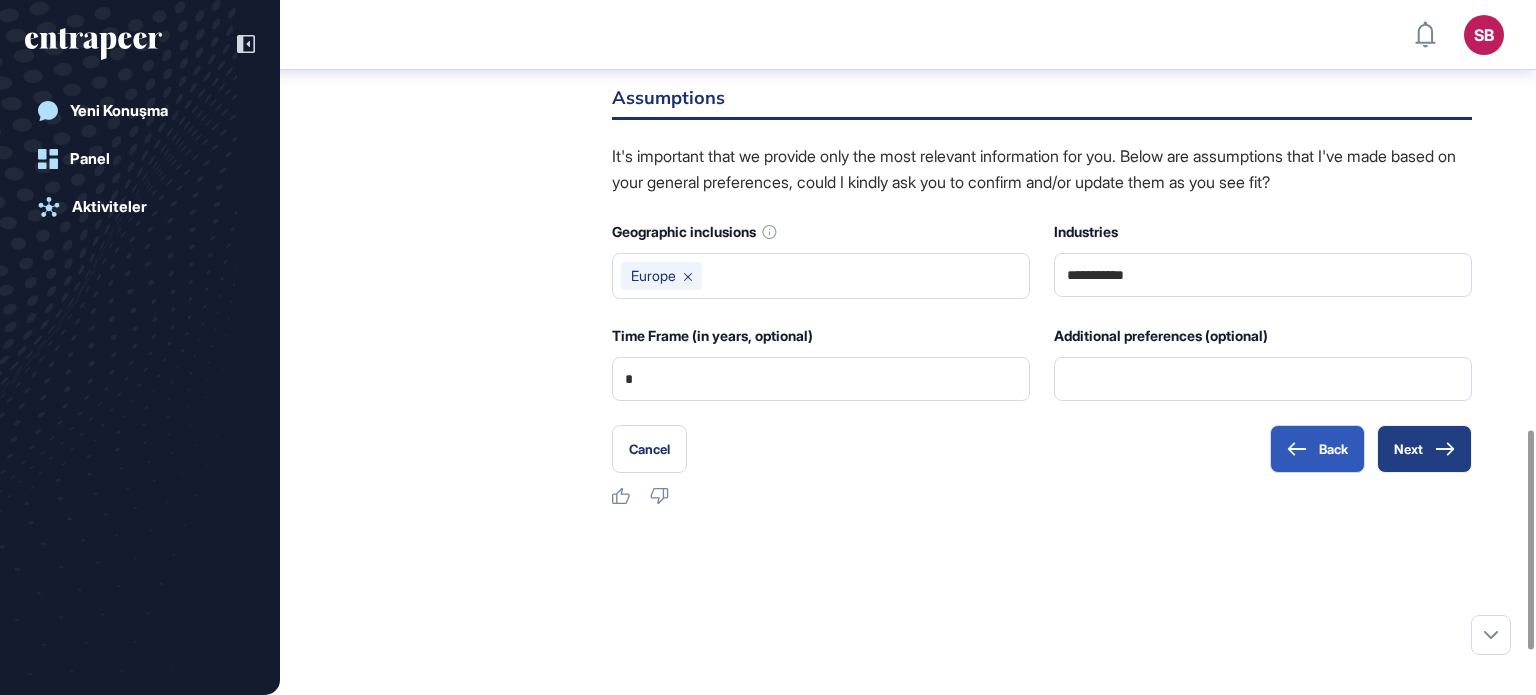 click on "Next" at bounding box center (1424, 449) 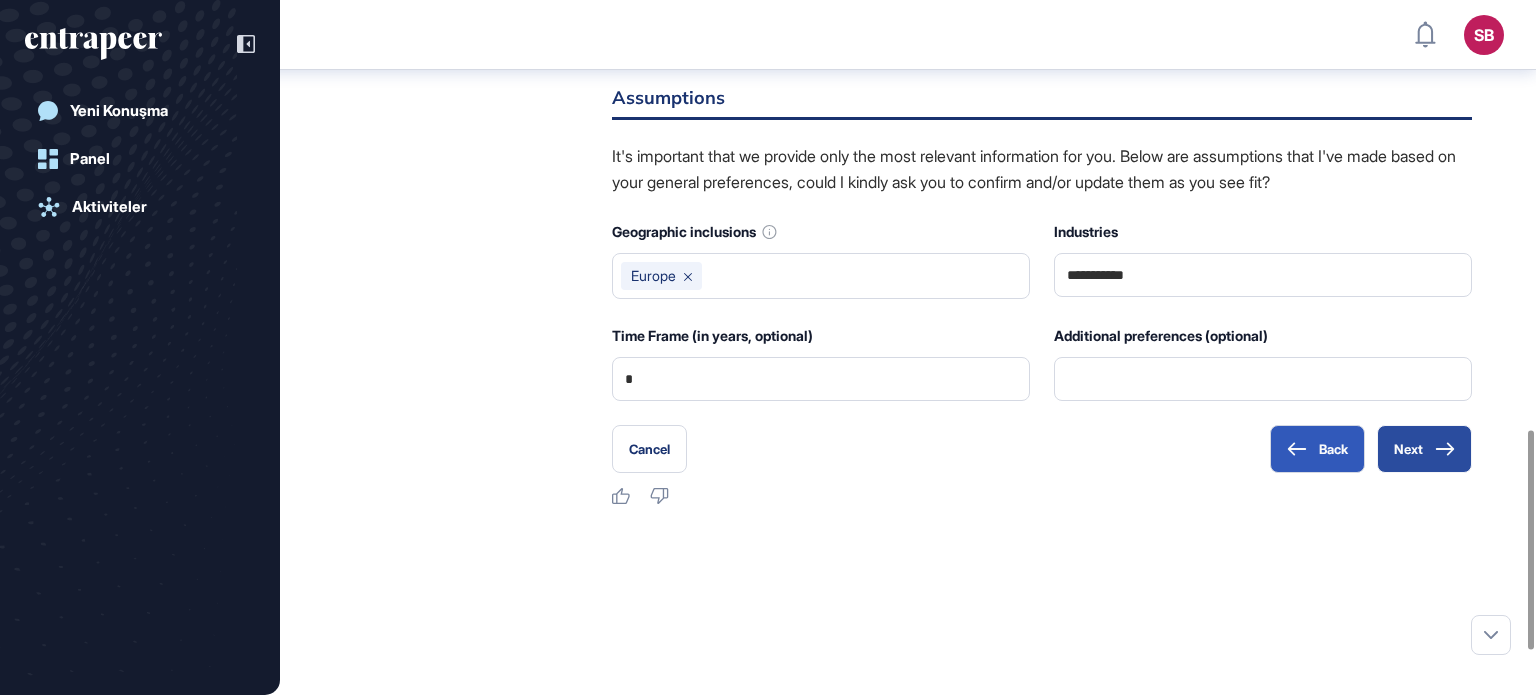click 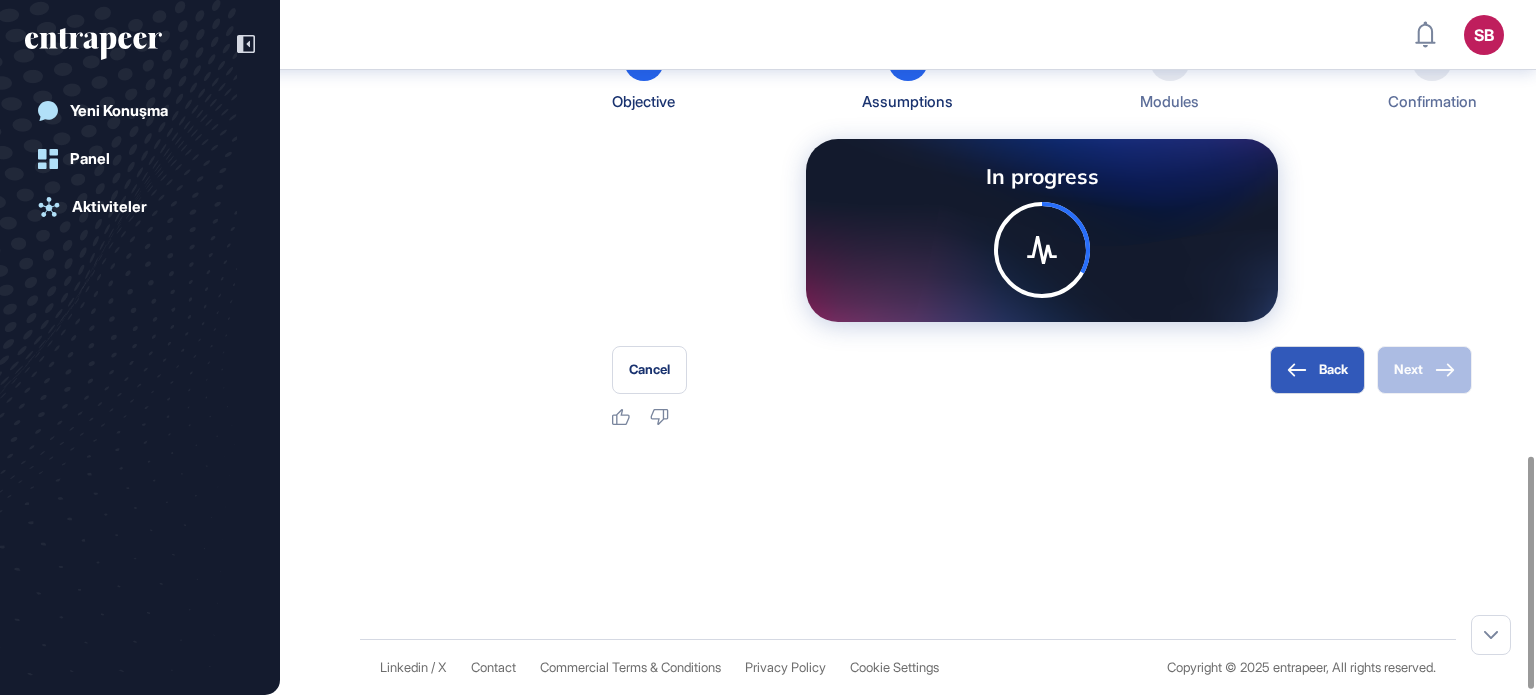 drag, startPoint x: 888, startPoint y: 467, endPoint x: 900, endPoint y: 507, distance: 41.761227 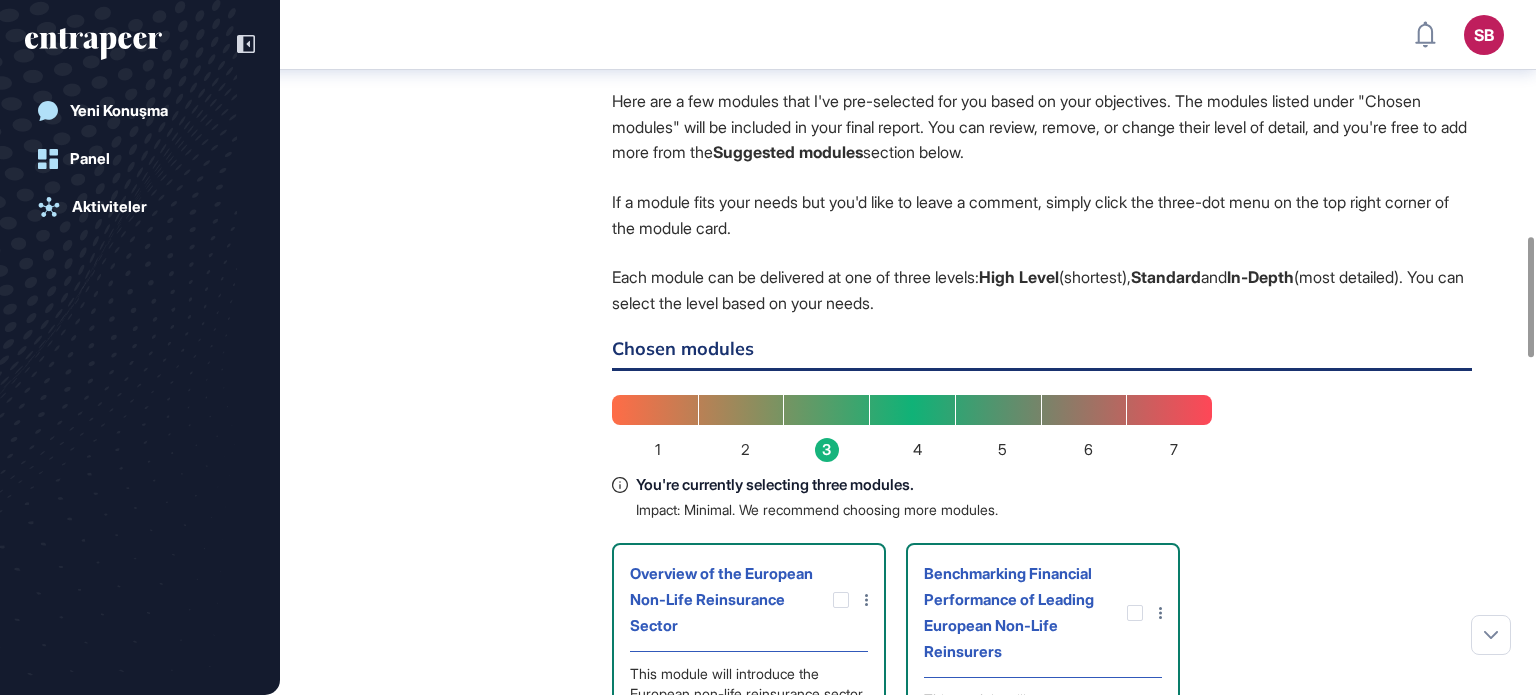 click on "3" at bounding box center [827, 450] 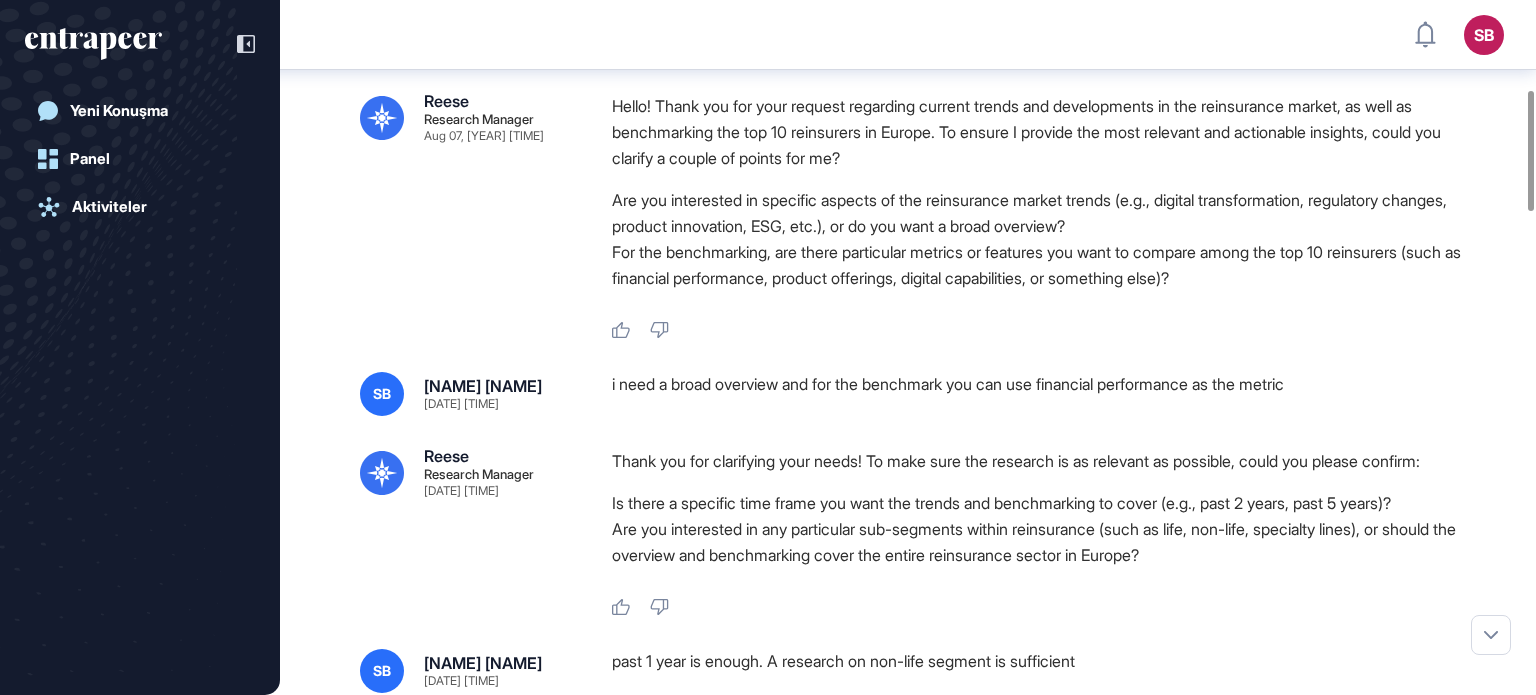 scroll, scrollTop: 808, scrollLeft: 0, axis: vertical 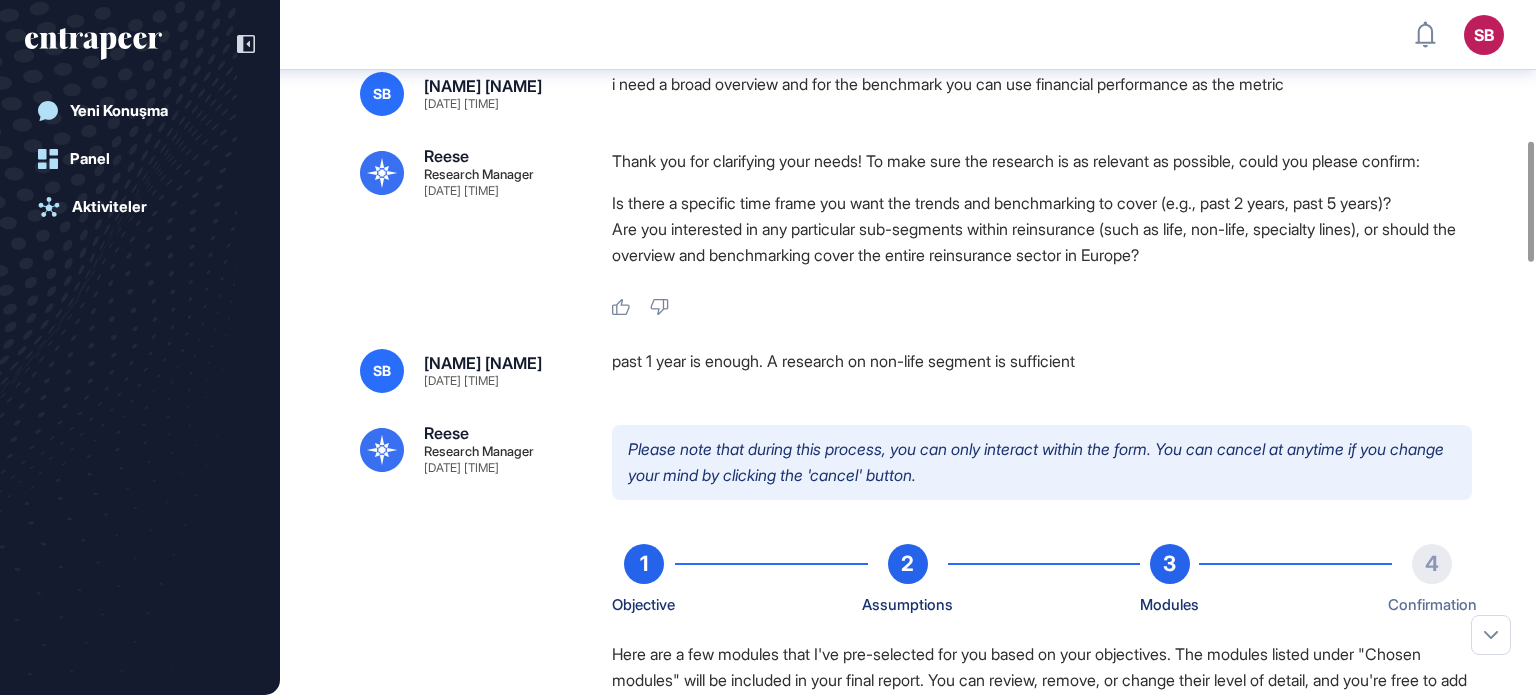 click on "Please note that during this process, you can only interact within the form. You can cancel at anytime if you change your mind by clicking the 'cancel' button." at bounding box center [1042, 462] 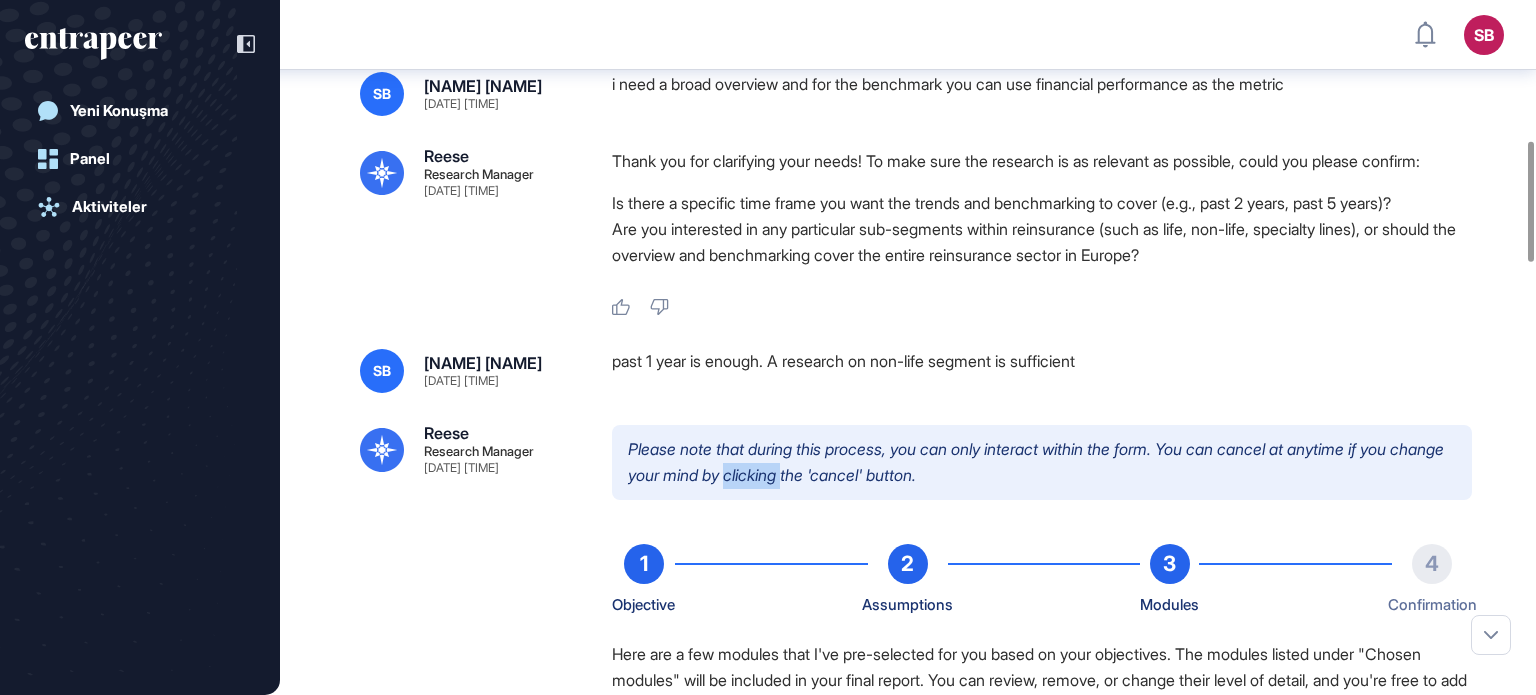 click on "Please note that during this process, you can only interact within the form. You can cancel at anytime if you change your mind by clicking the 'cancel' button." at bounding box center [1042, 462] 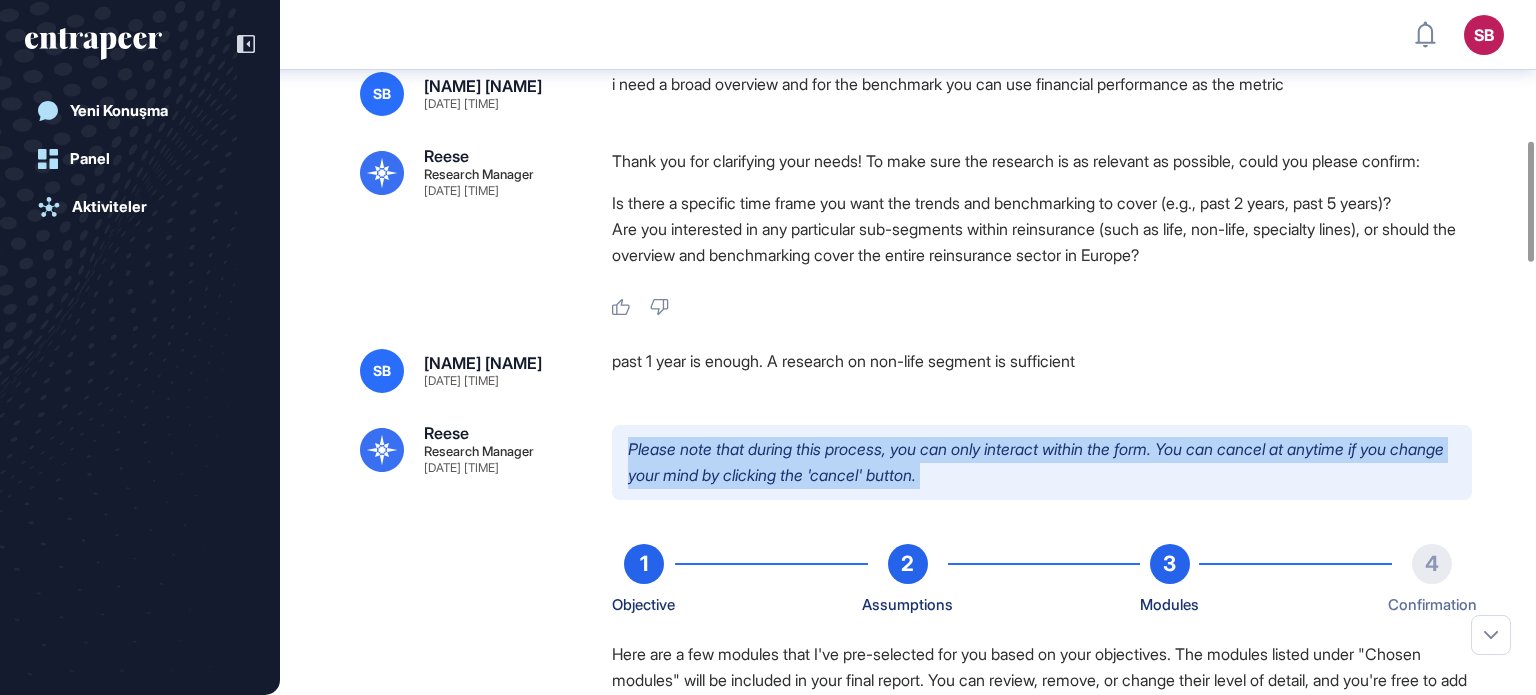 click on "Please note that during this process, you can only interact within the form. You can cancel at anytime if you change your mind by clicking the 'cancel' button." at bounding box center [1042, 462] 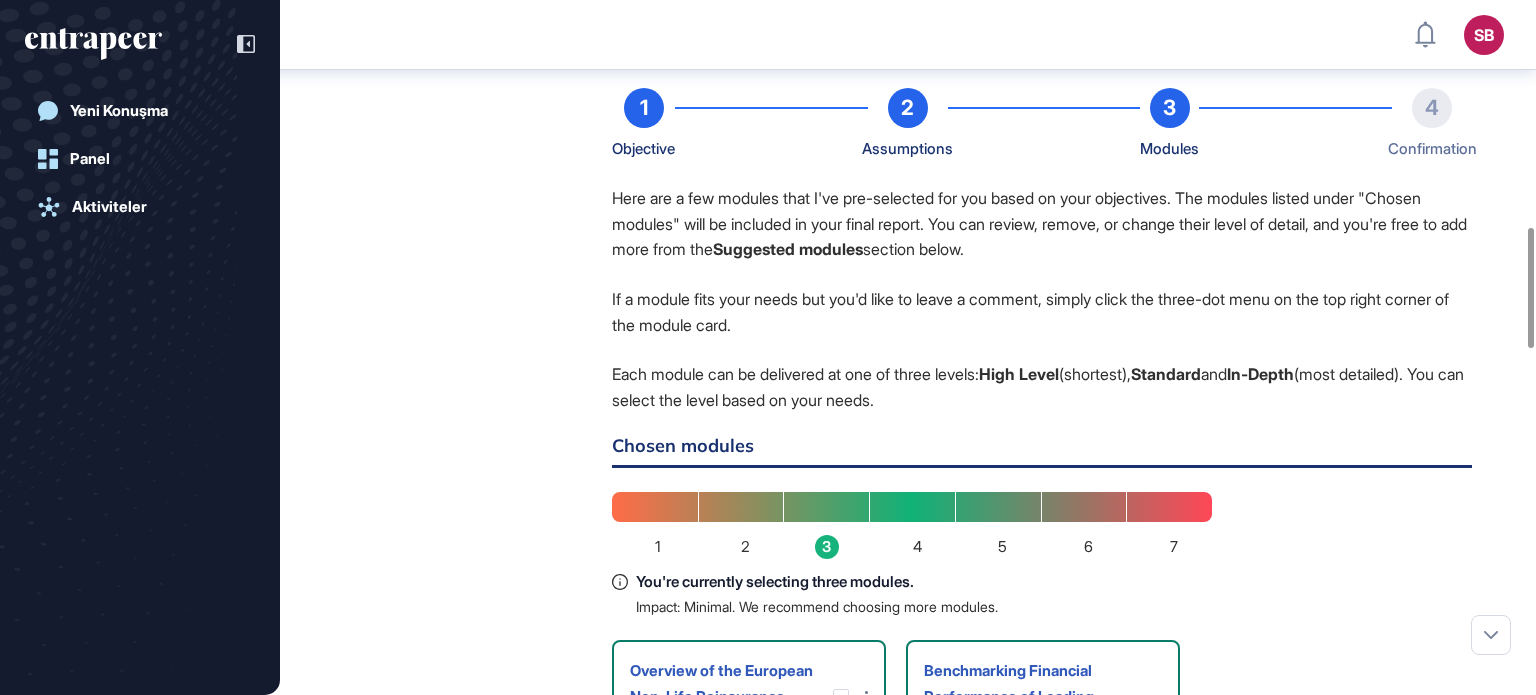 scroll, scrollTop: 1308, scrollLeft: 0, axis: vertical 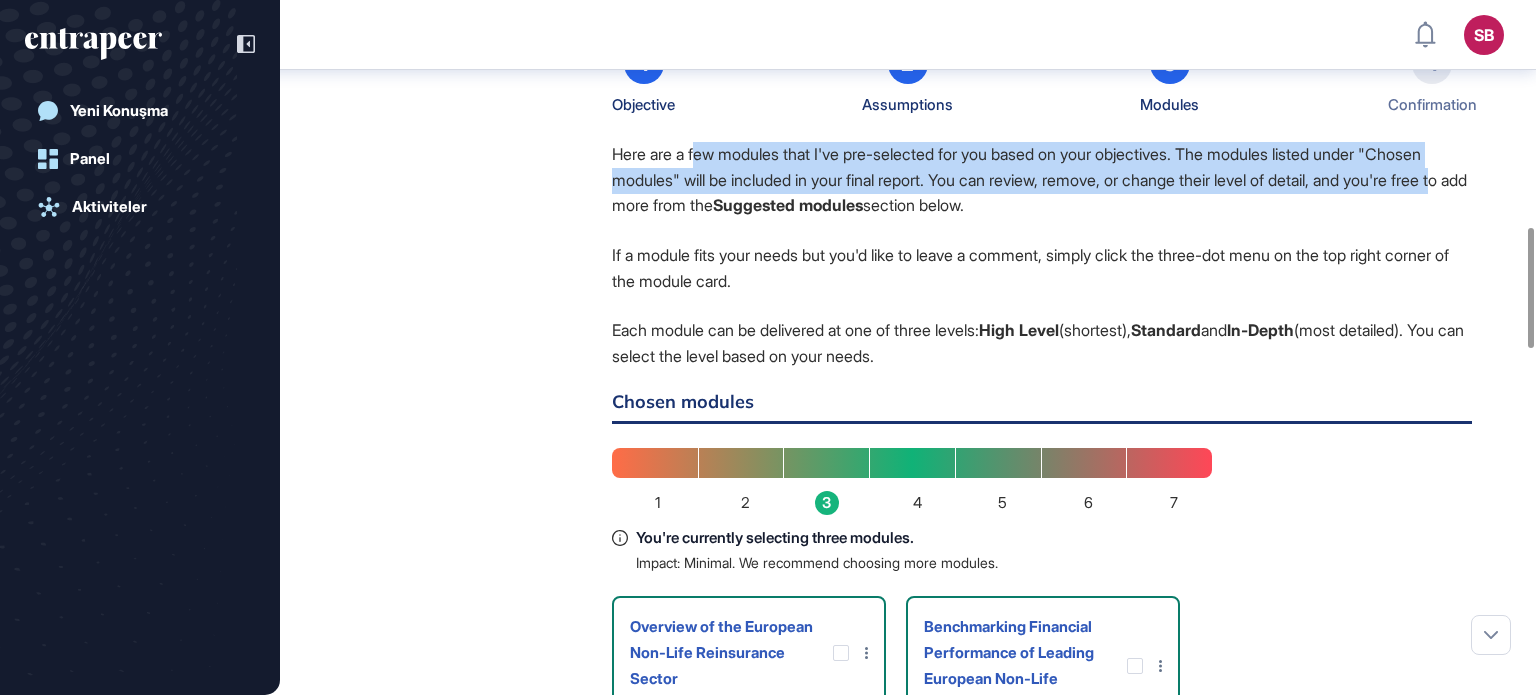 drag, startPoint x: 700, startPoint y: 207, endPoint x: 662, endPoint y: 390, distance: 186.90372 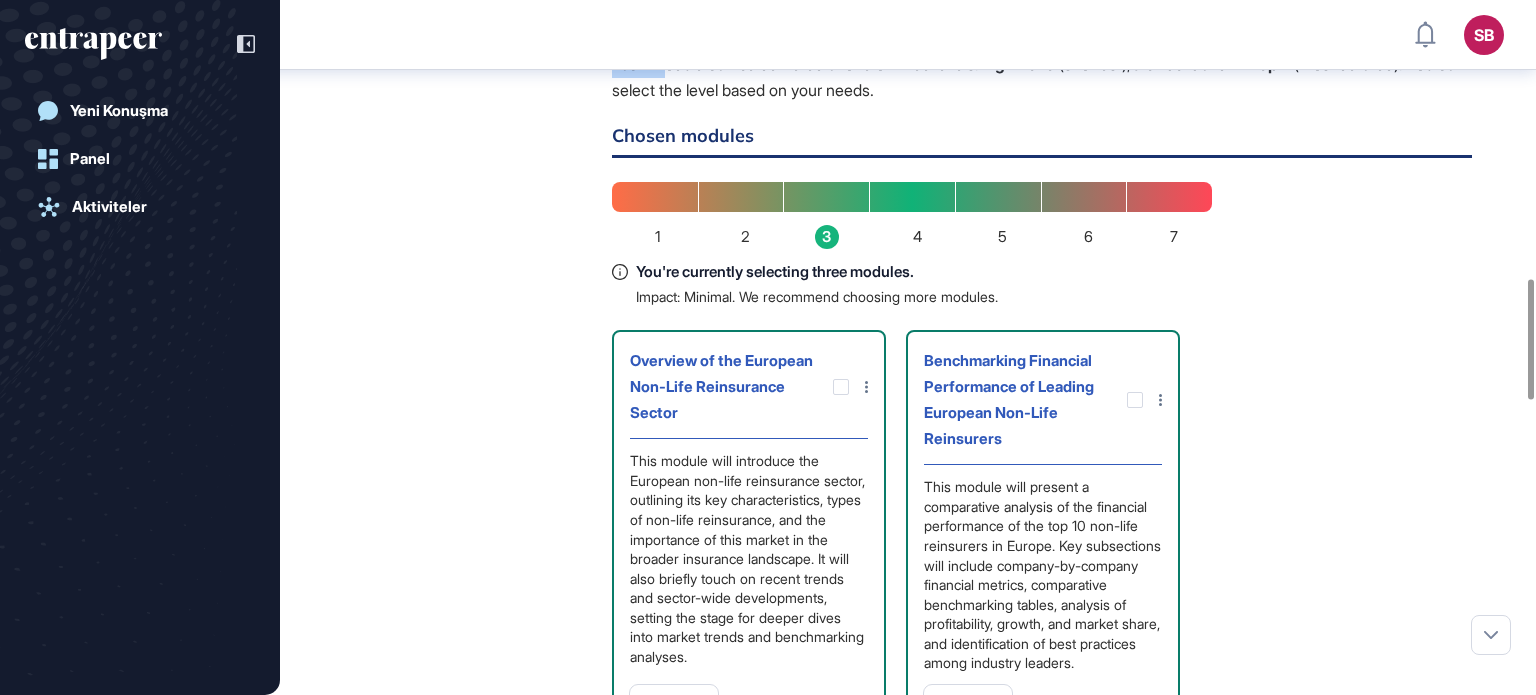 scroll, scrollTop: 1608, scrollLeft: 0, axis: vertical 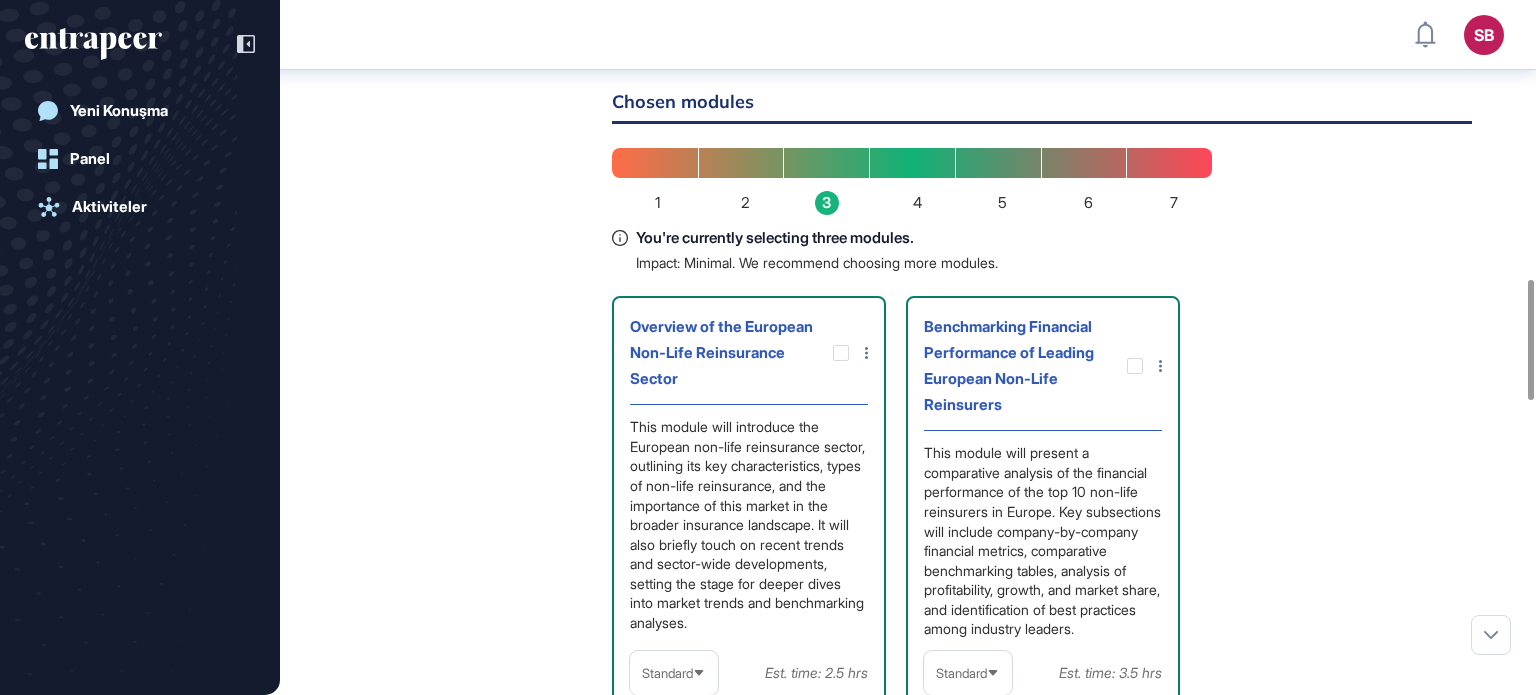 click on "Here are a few modules that I've pre-selected for you based on your objectives. The modules listed under "Chosen modules" will be included in your final report. You can review, remove, or change their level of detail, and you're free to add more from the  Suggested modules  section below. If a module fits your needs but you'd like to leave a comment, simply click the three-dot menu on the top right corner of the module card. Each module can be delivered at one of three levels:  High Level  (shortest),  Standard  and  In-Depth  (most detailed). You can select the level based on your needs. Chosen modules 1 2 3 4 5 6 7 You're currently selecting three modules. Impact: Minimal. We recommend choosing more modules. Overview of the European Non-Life Reinsurance Sector Standard Est. time: 2.5 hrs Benchmarking Financial Performance of Leading European Non-Life Reinsurers Standard Est. time: 3.5 hrs Market Trends and Developments in European Non-Life Reinsurance Standard Est. time: 2.5 hrs Suggested modules Standard" at bounding box center [1042, 872] 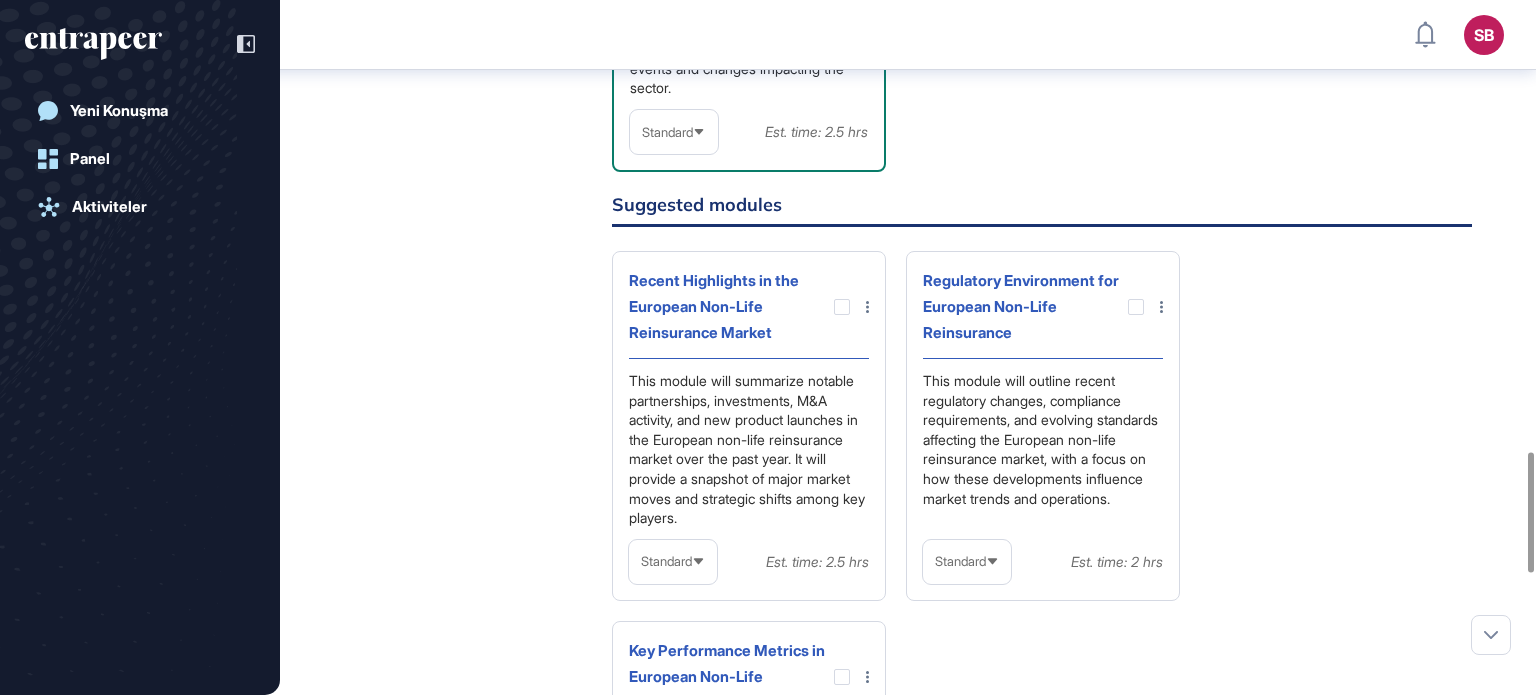scroll, scrollTop: 2608, scrollLeft: 0, axis: vertical 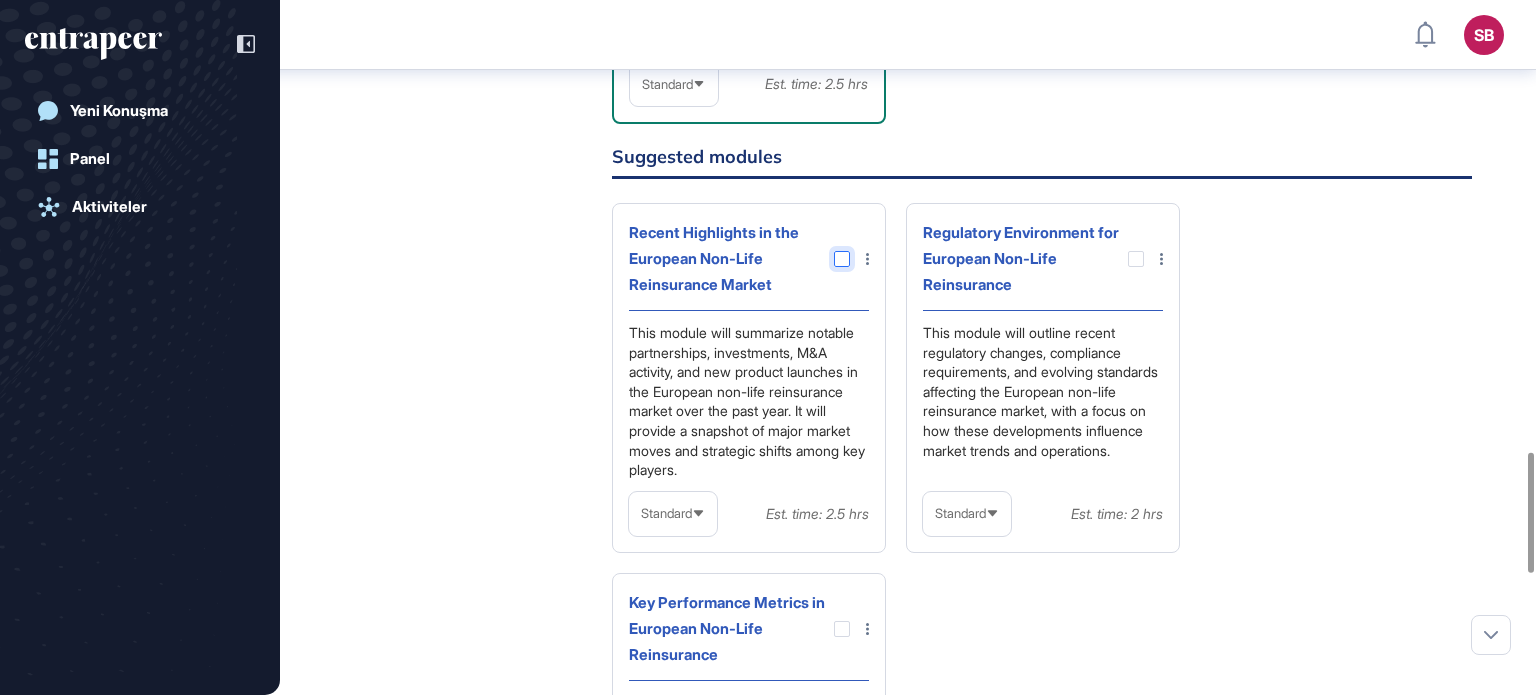 click at bounding box center [842, 259] 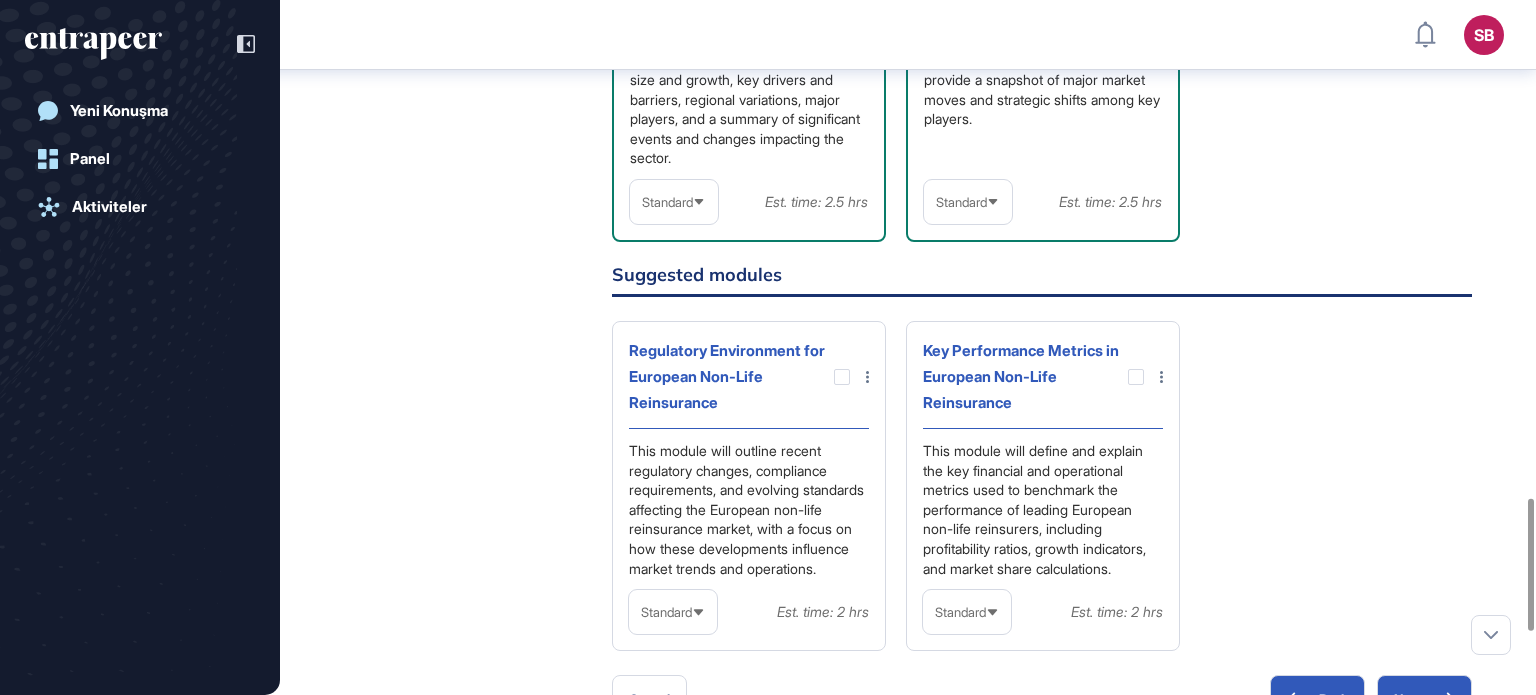 scroll, scrollTop: 2608, scrollLeft: 0, axis: vertical 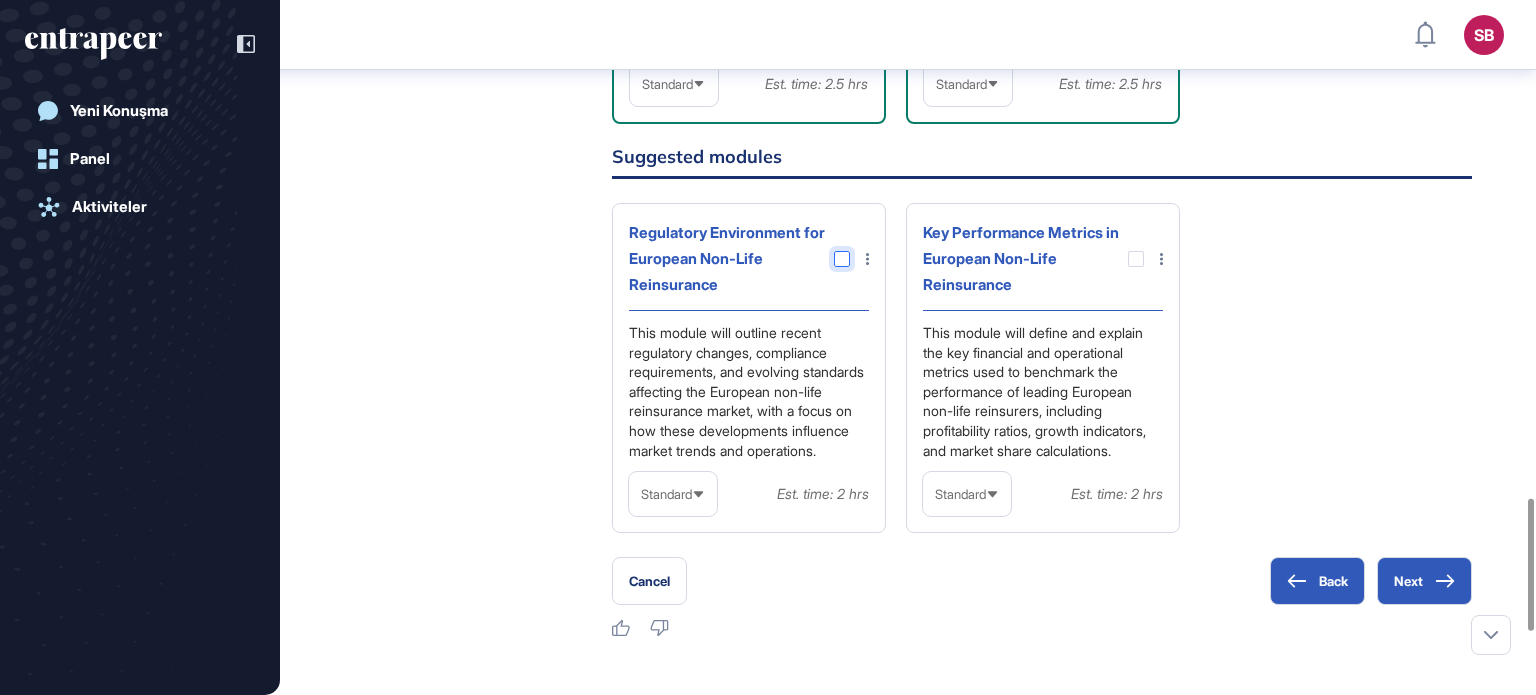 click at bounding box center (842, 259) 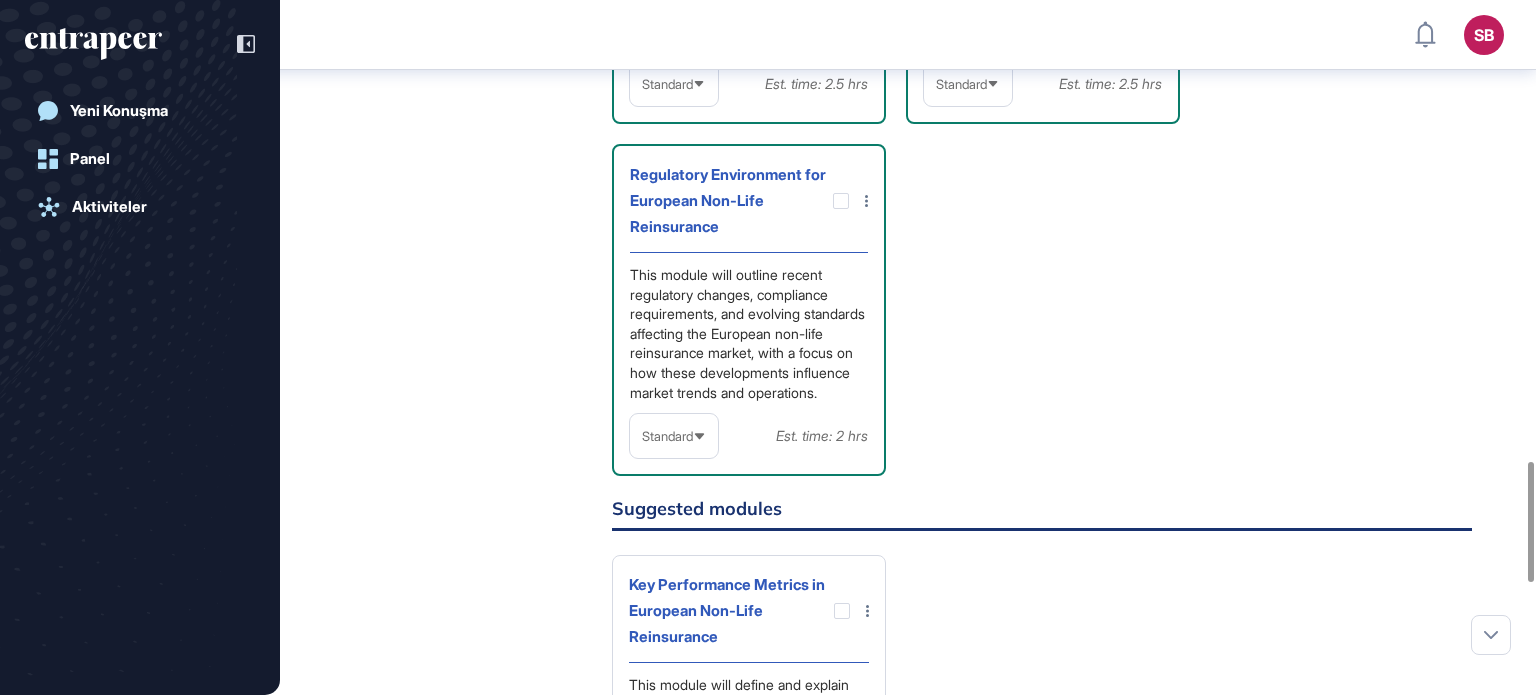 scroll, scrollTop: 3108, scrollLeft: 0, axis: vertical 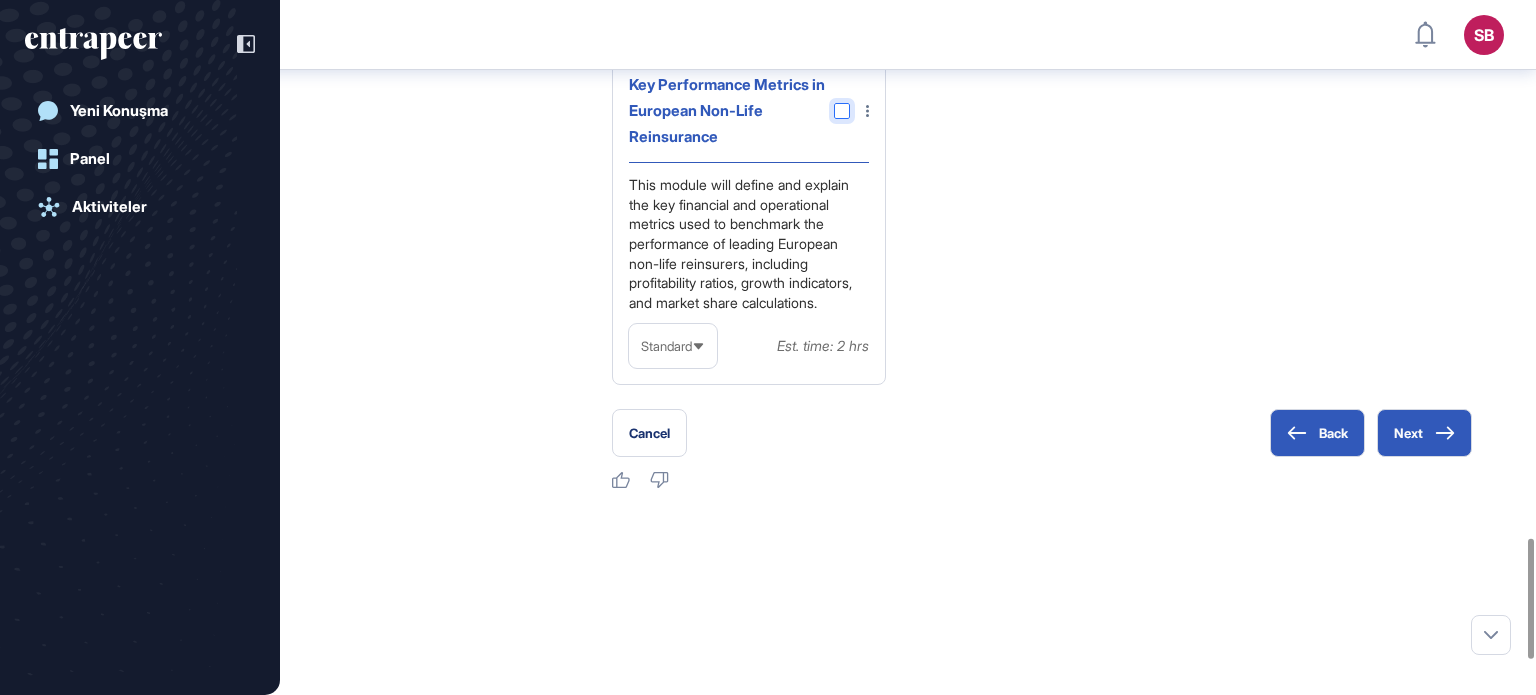click at bounding box center (842, 111) 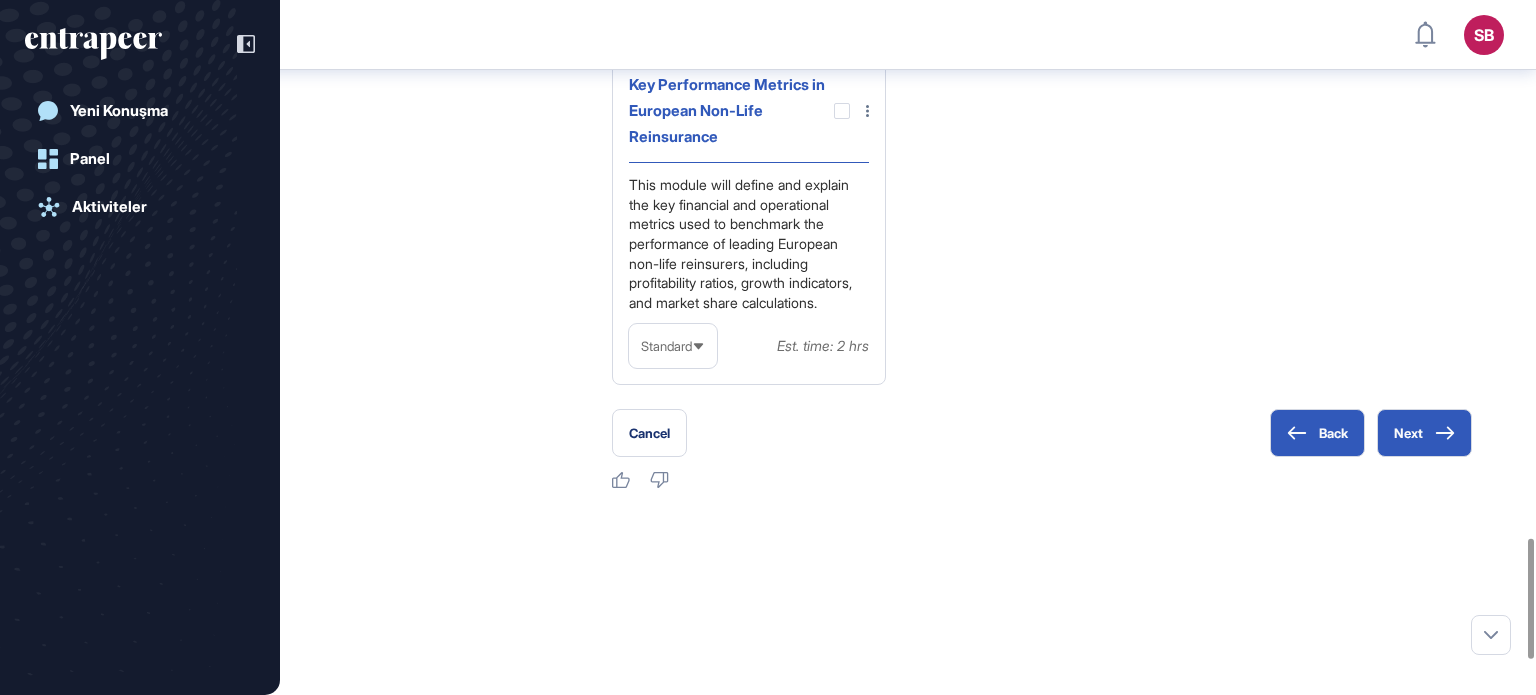 scroll, scrollTop: 2956, scrollLeft: 0, axis: vertical 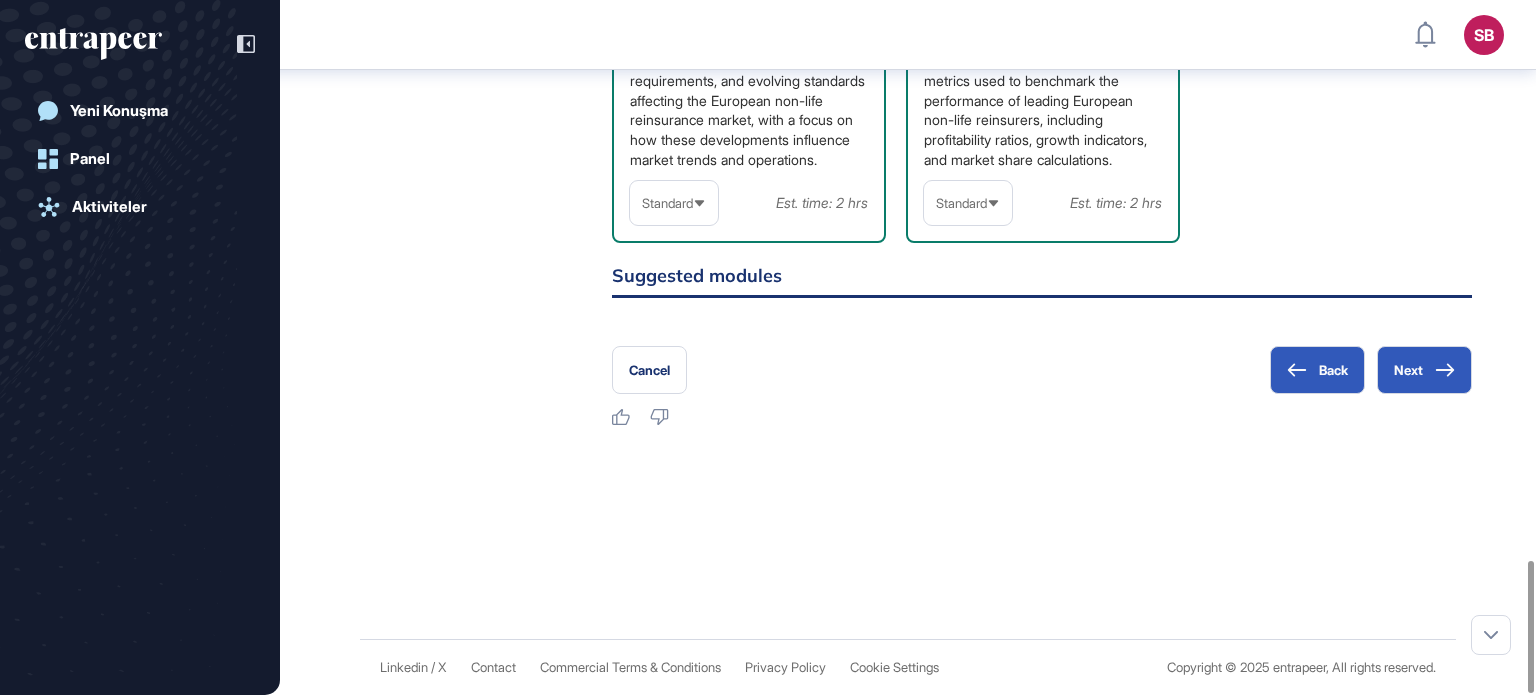 click 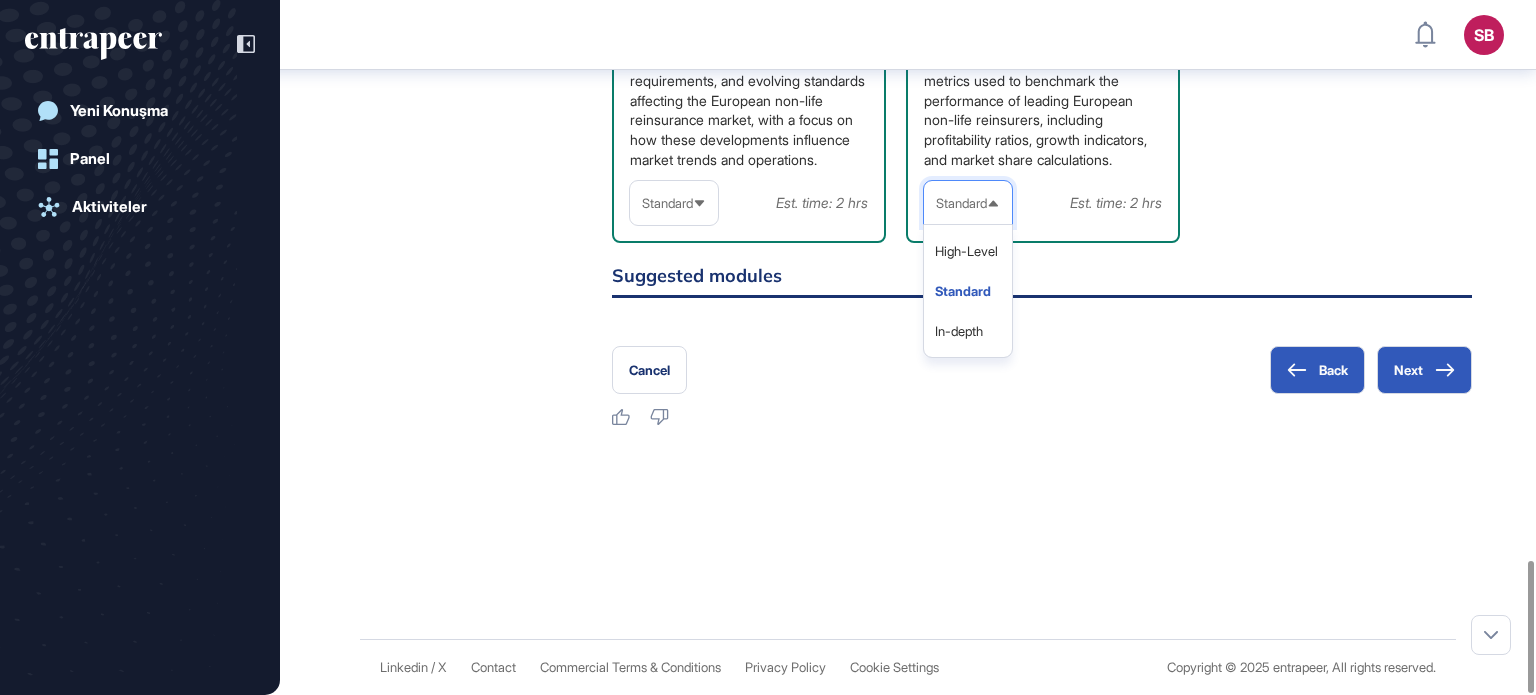 click 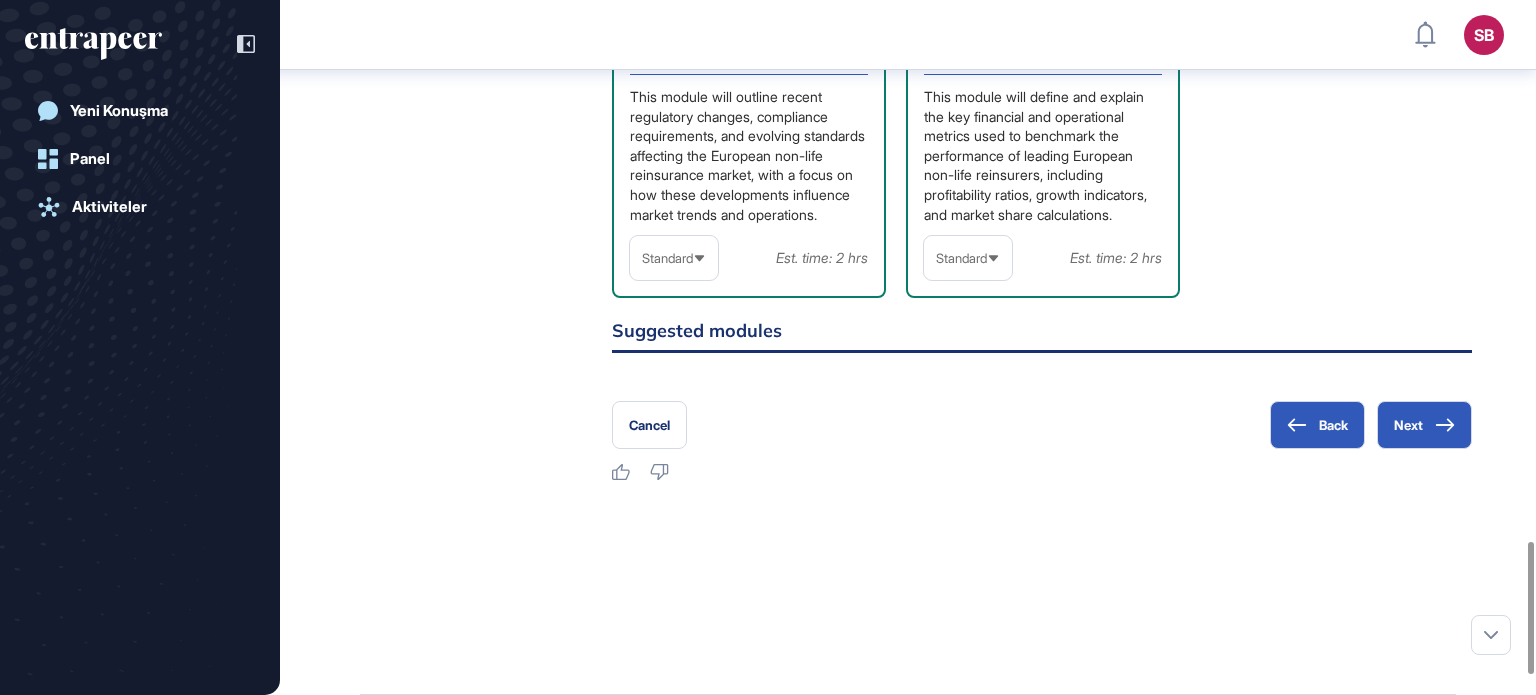 scroll, scrollTop: 2856, scrollLeft: 0, axis: vertical 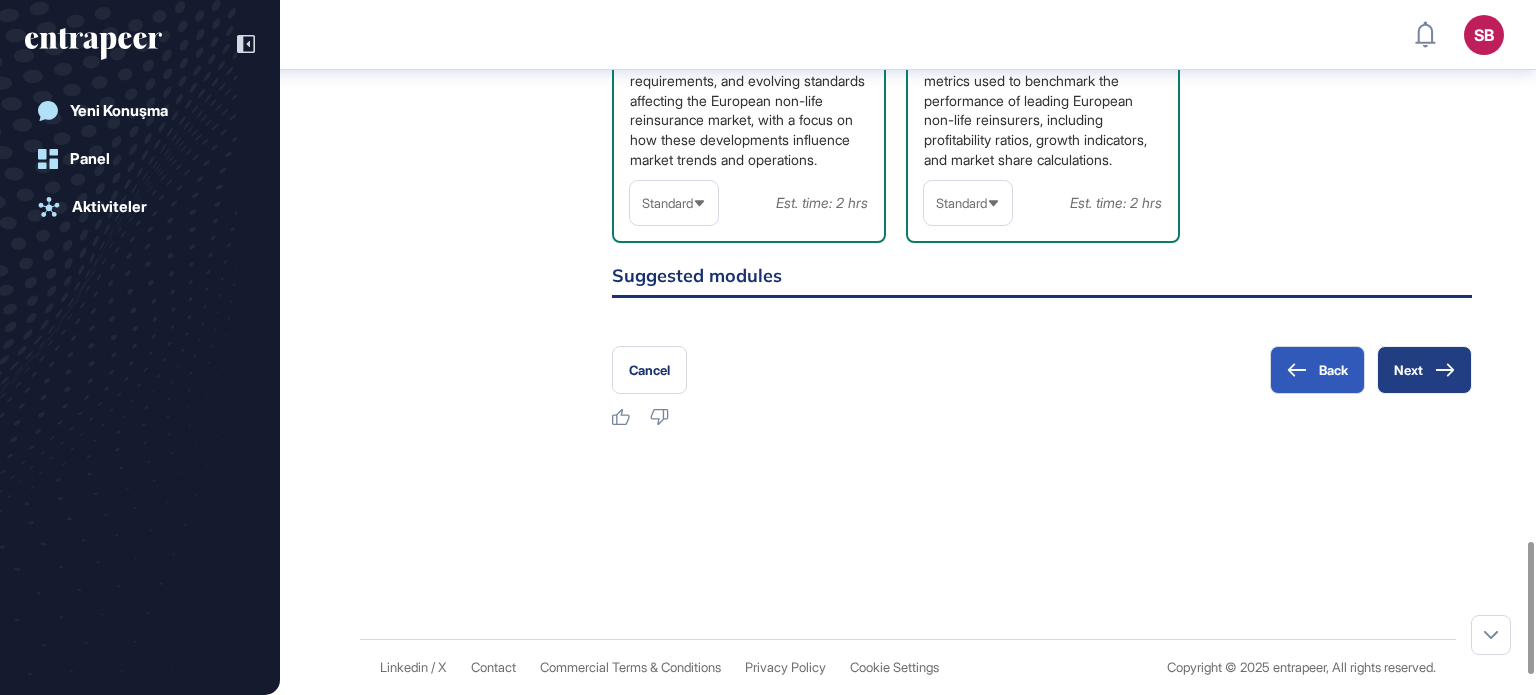click on "Next" at bounding box center [1424, 370] 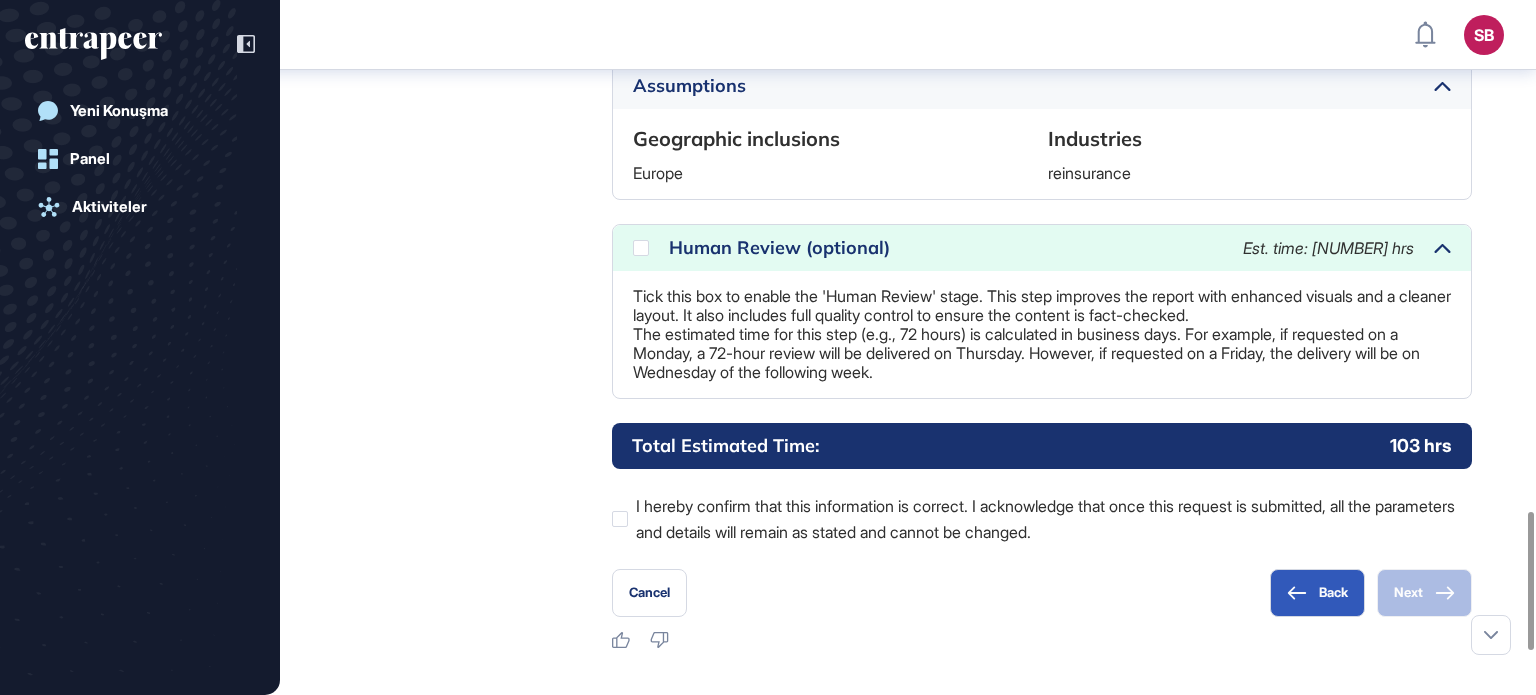 scroll, scrollTop: 2571, scrollLeft: 0, axis: vertical 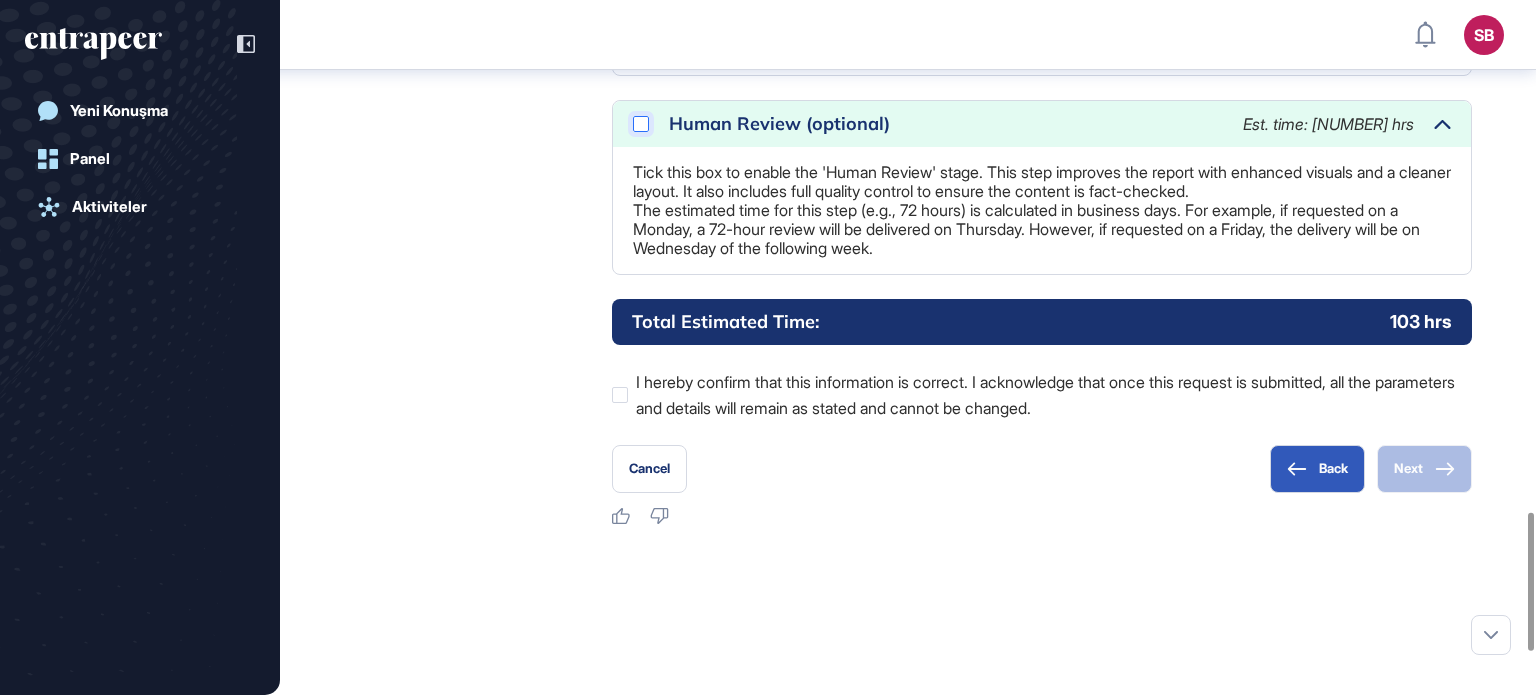 click at bounding box center (641, 124) 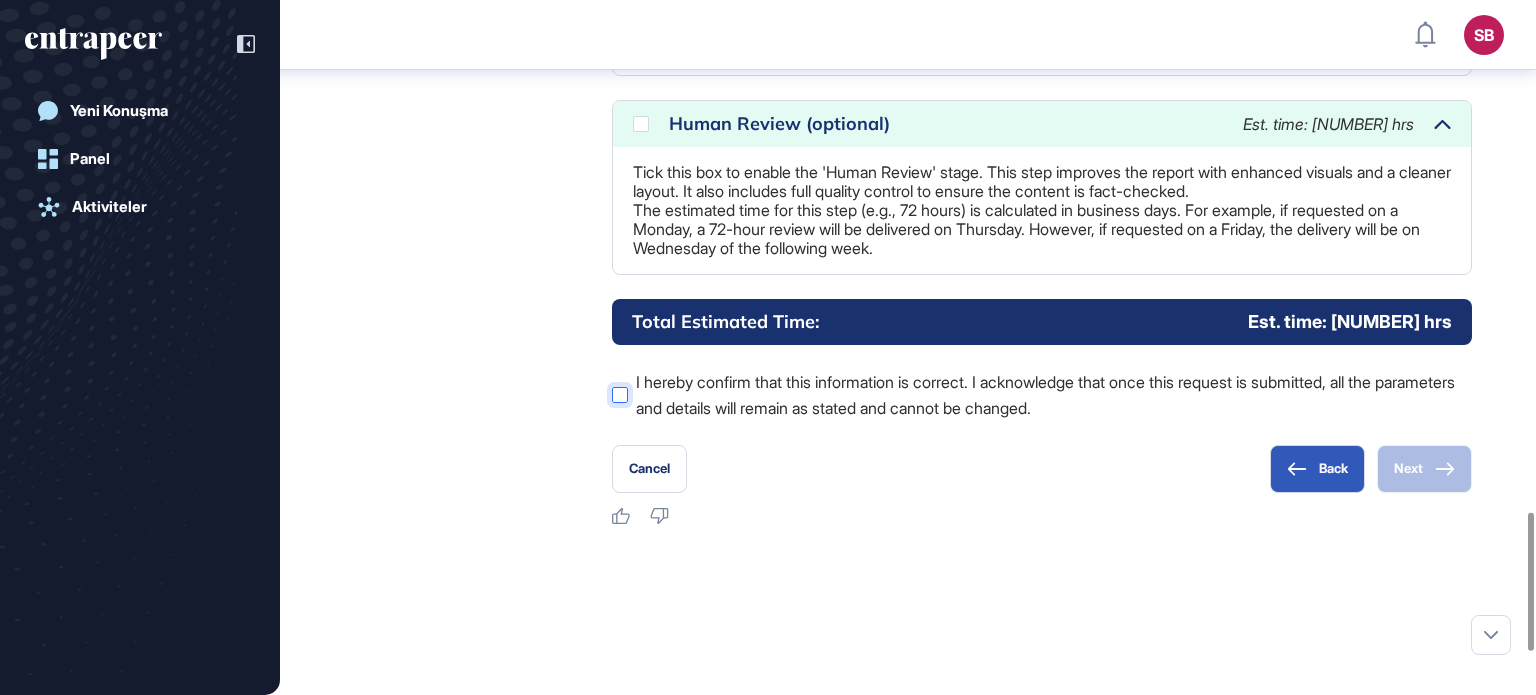 click at bounding box center (620, 395) 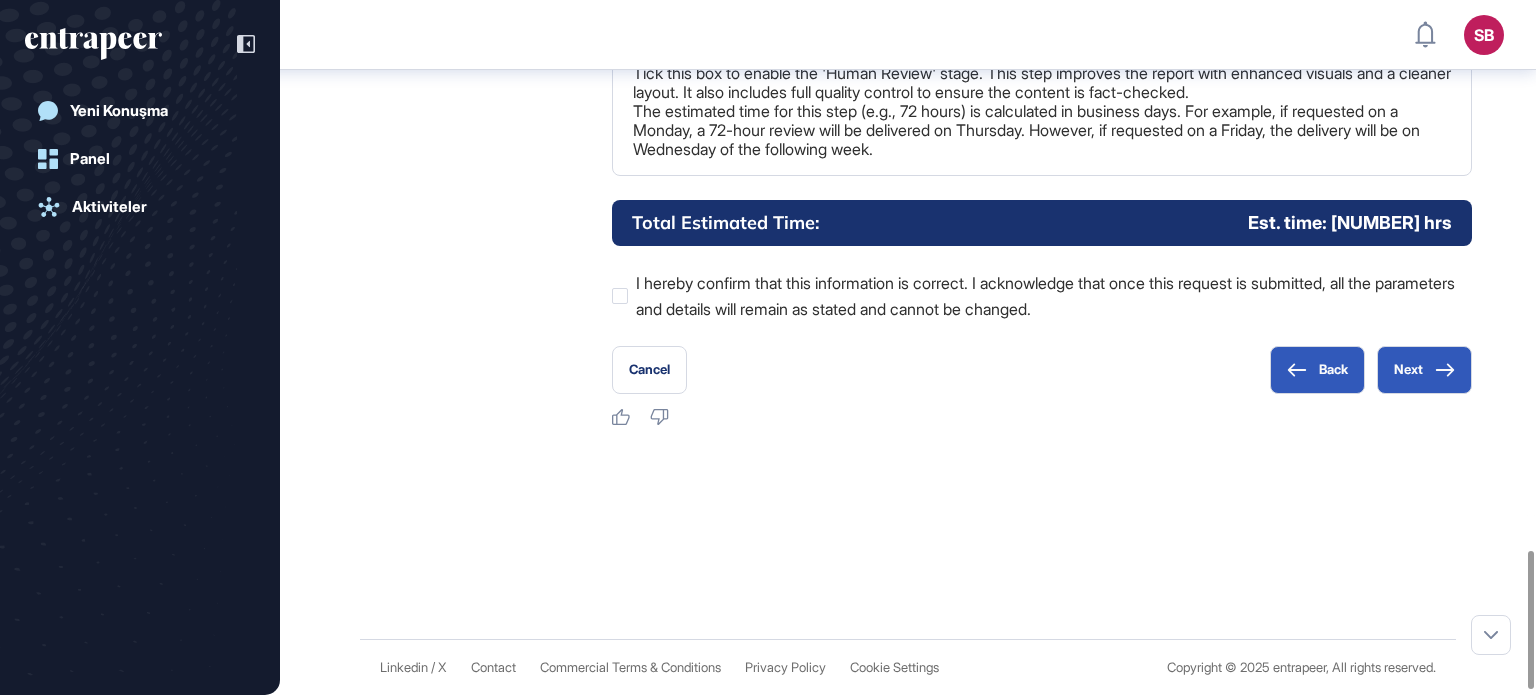 scroll, scrollTop: 2784, scrollLeft: 0, axis: vertical 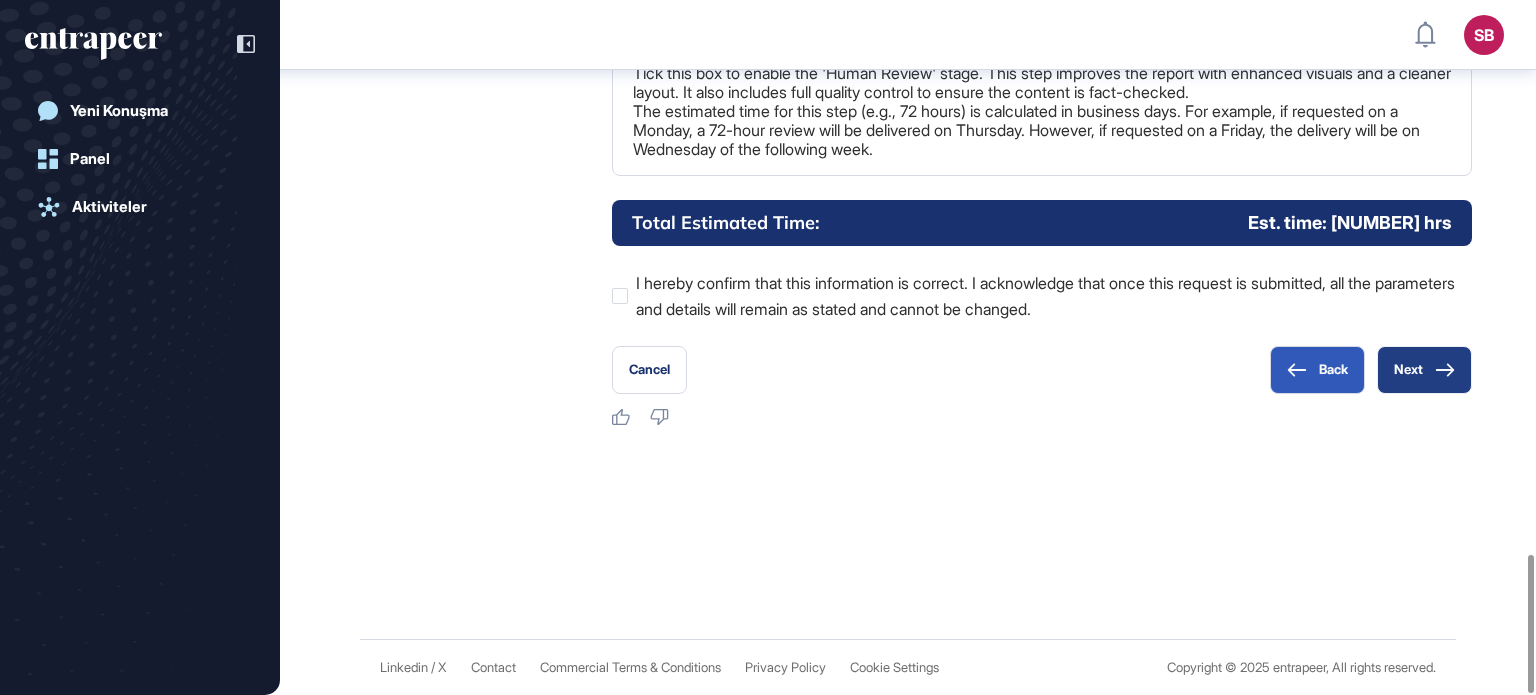 click on "Next" at bounding box center [1424, 370] 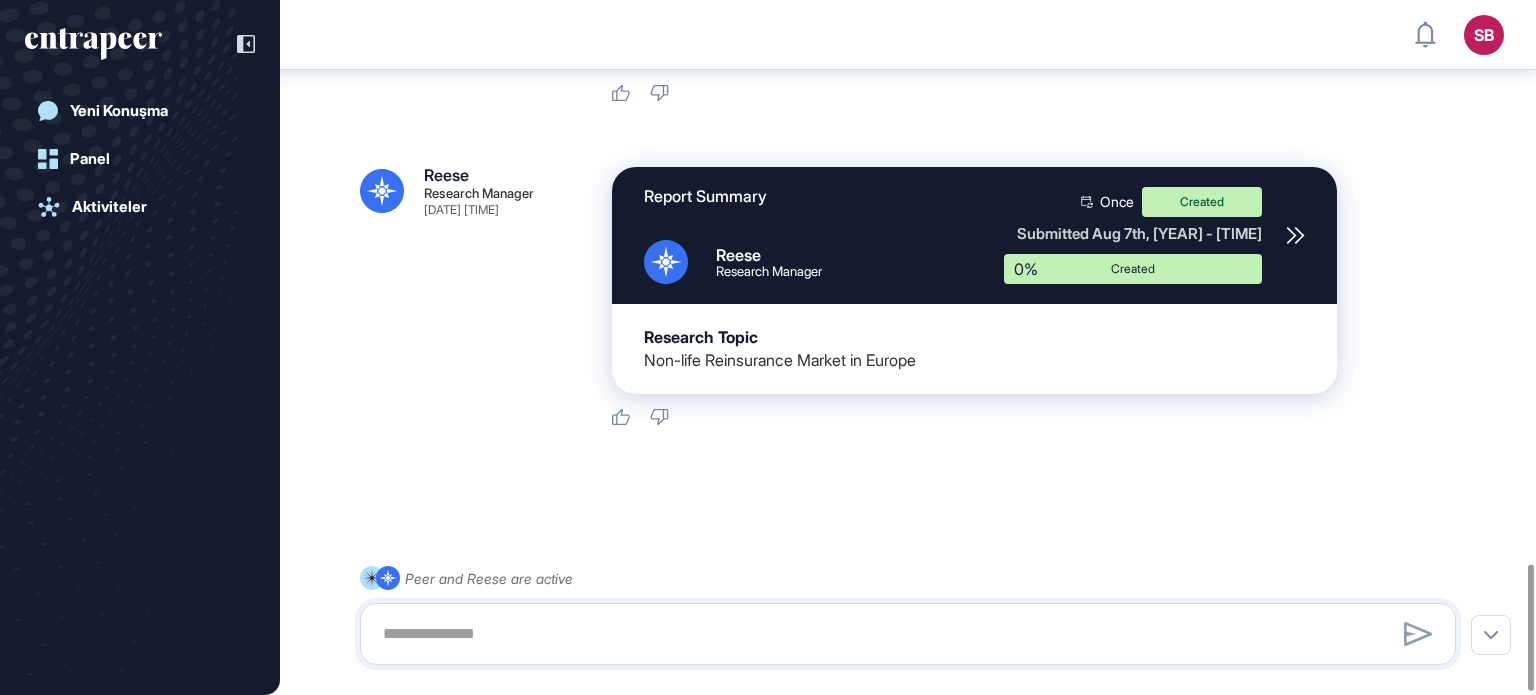 scroll, scrollTop: 3108, scrollLeft: 0, axis: vertical 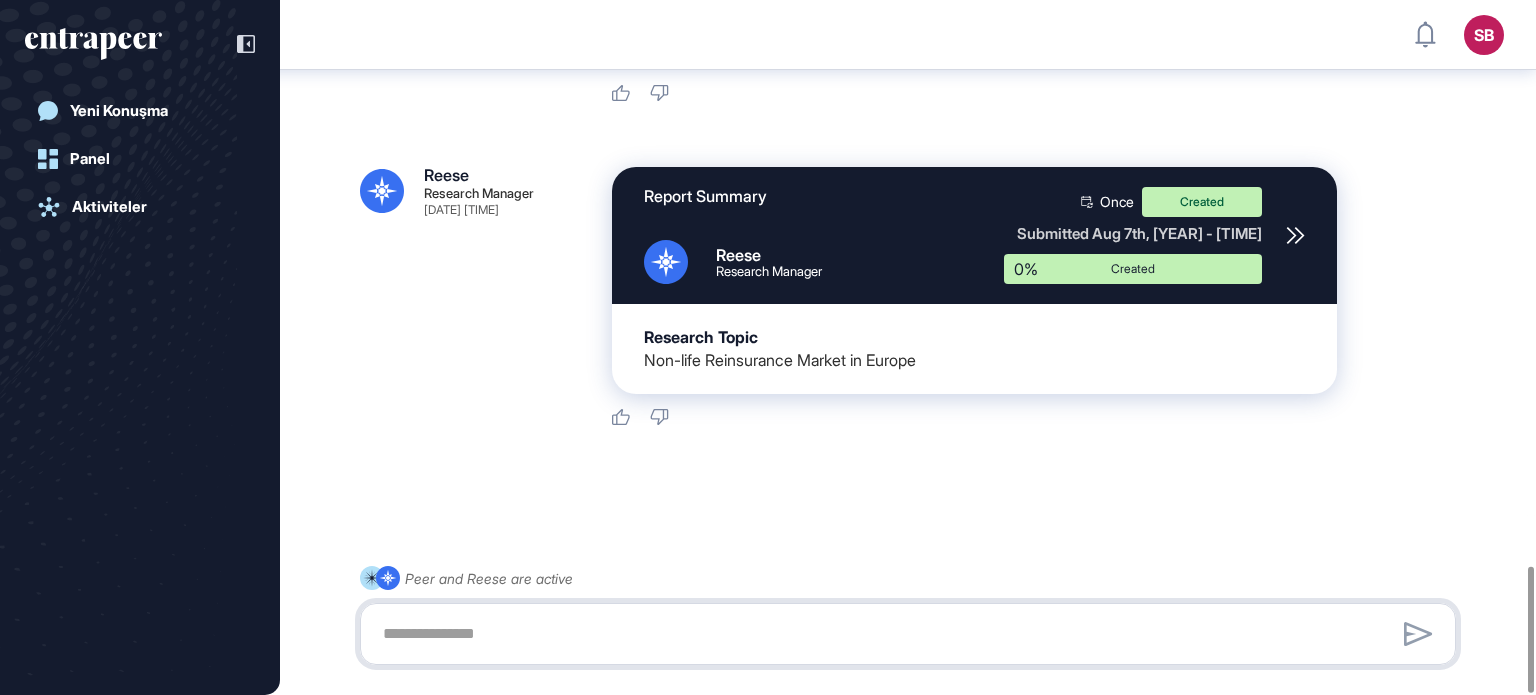 click at bounding box center [908, 634] 